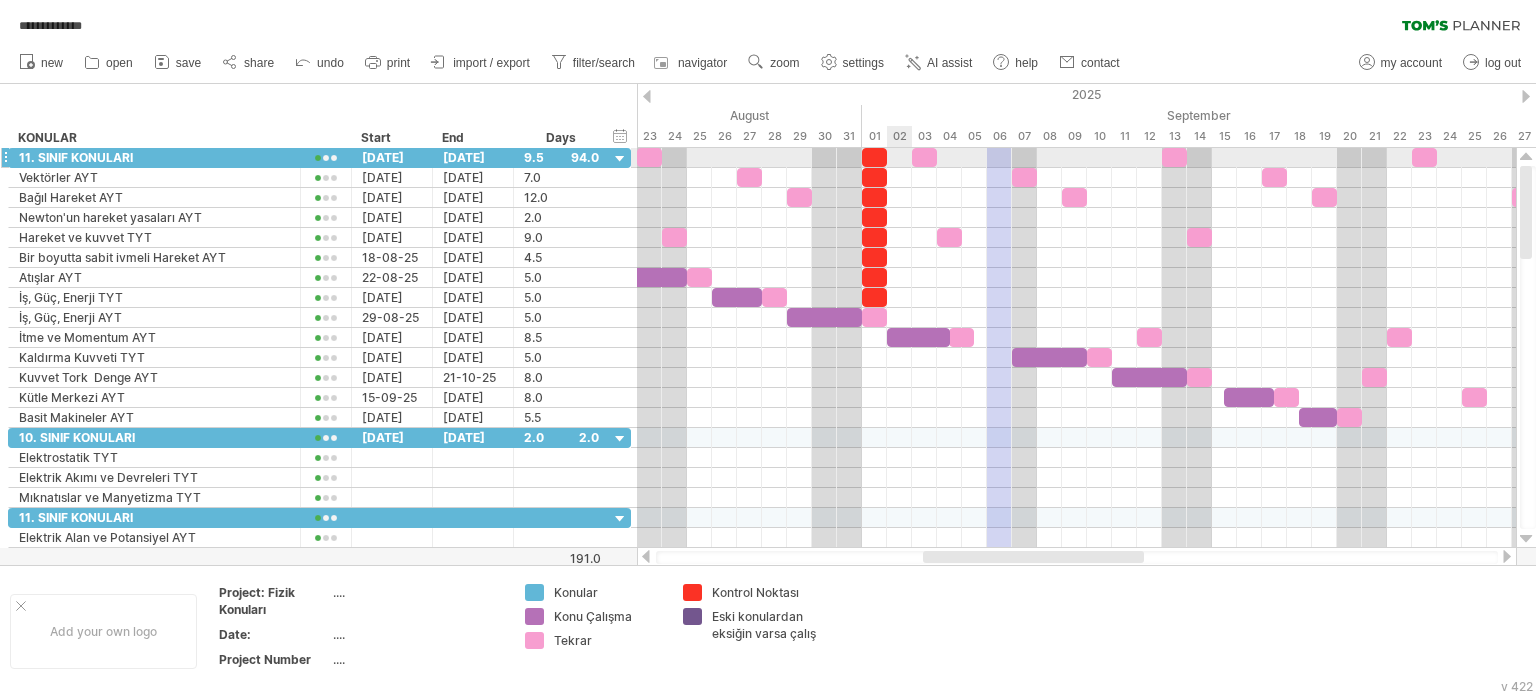 scroll, scrollTop: 0, scrollLeft: 0, axis: both 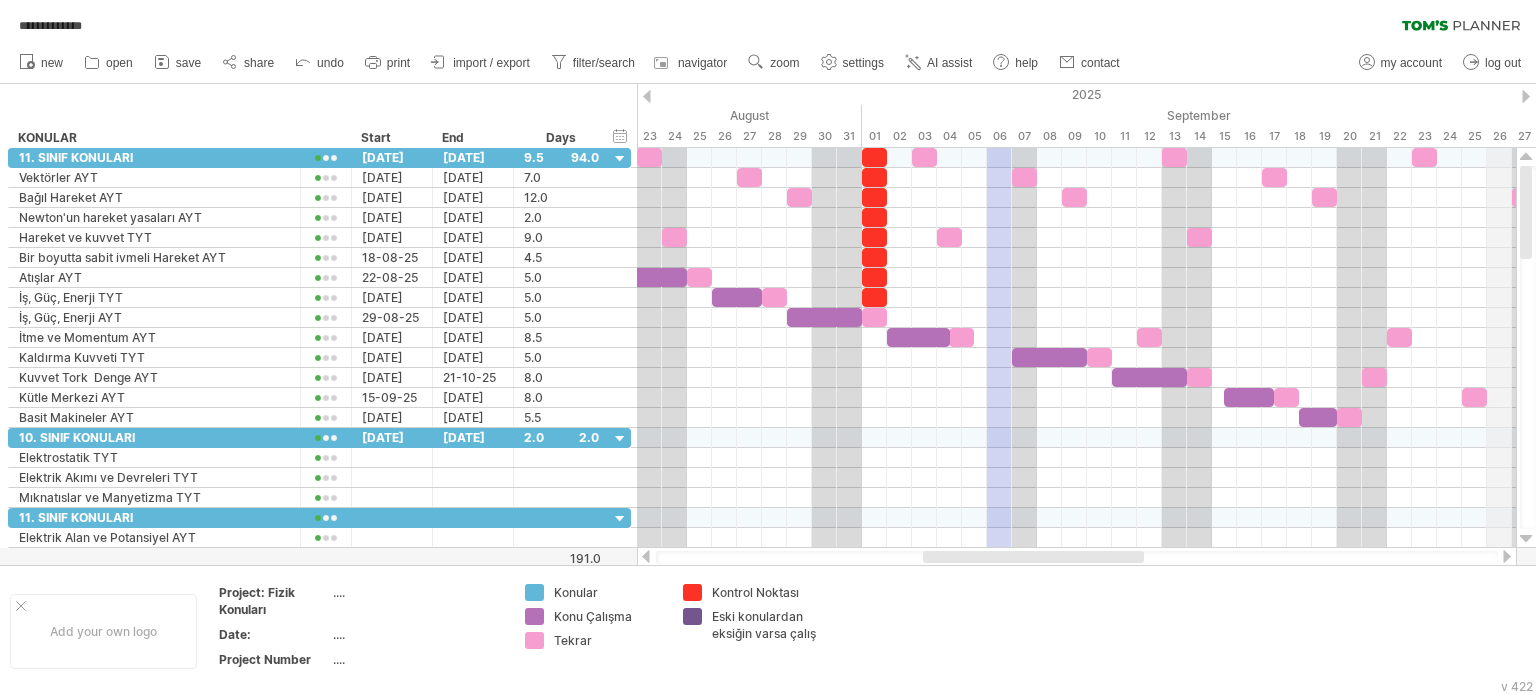 drag, startPoint x: 1529, startPoint y: 215, endPoint x: 1511, endPoint y: 99, distance: 117.388245 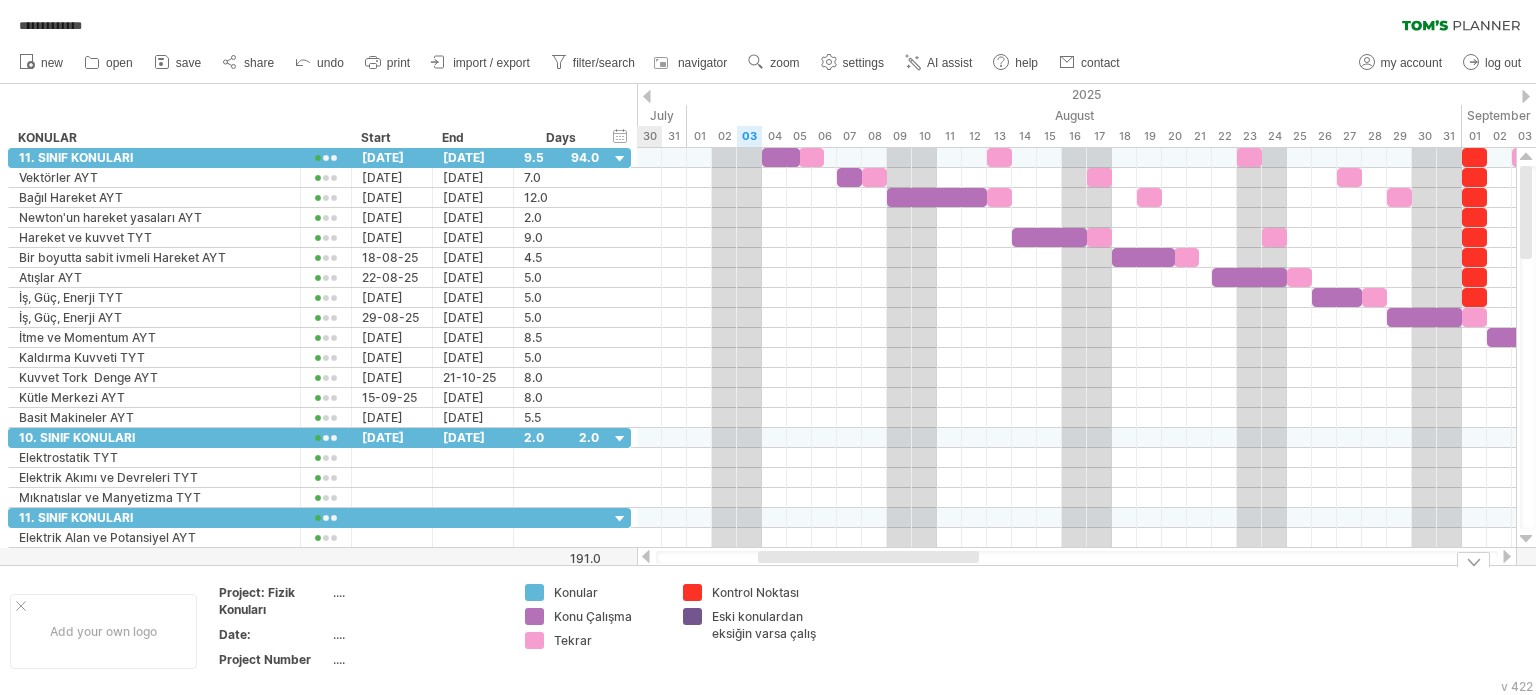 drag, startPoint x: 1081, startPoint y: 558, endPoint x: 913, endPoint y: 586, distance: 170.31735 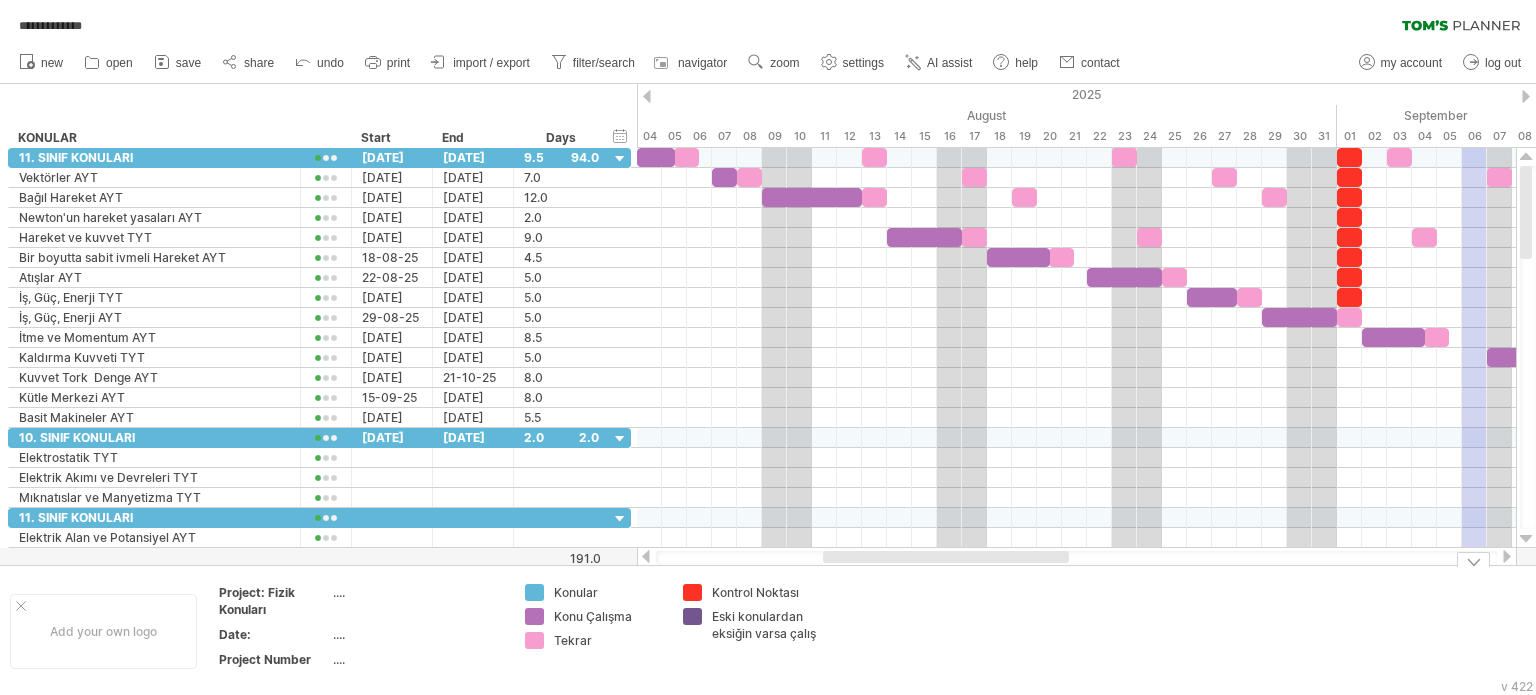 drag, startPoint x: 915, startPoint y: 558, endPoint x: 952, endPoint y: 578, distance: 42.059483 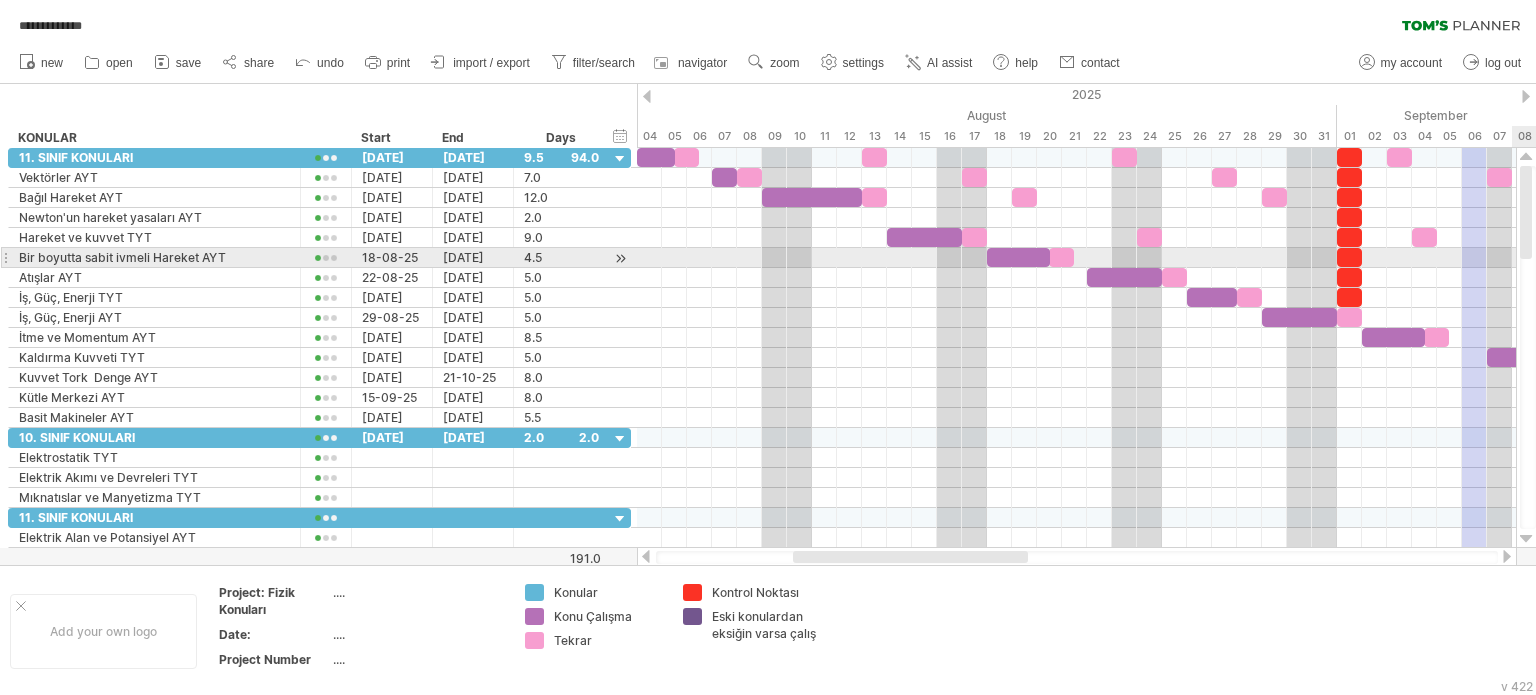 click at bounding box center (1528, 347) 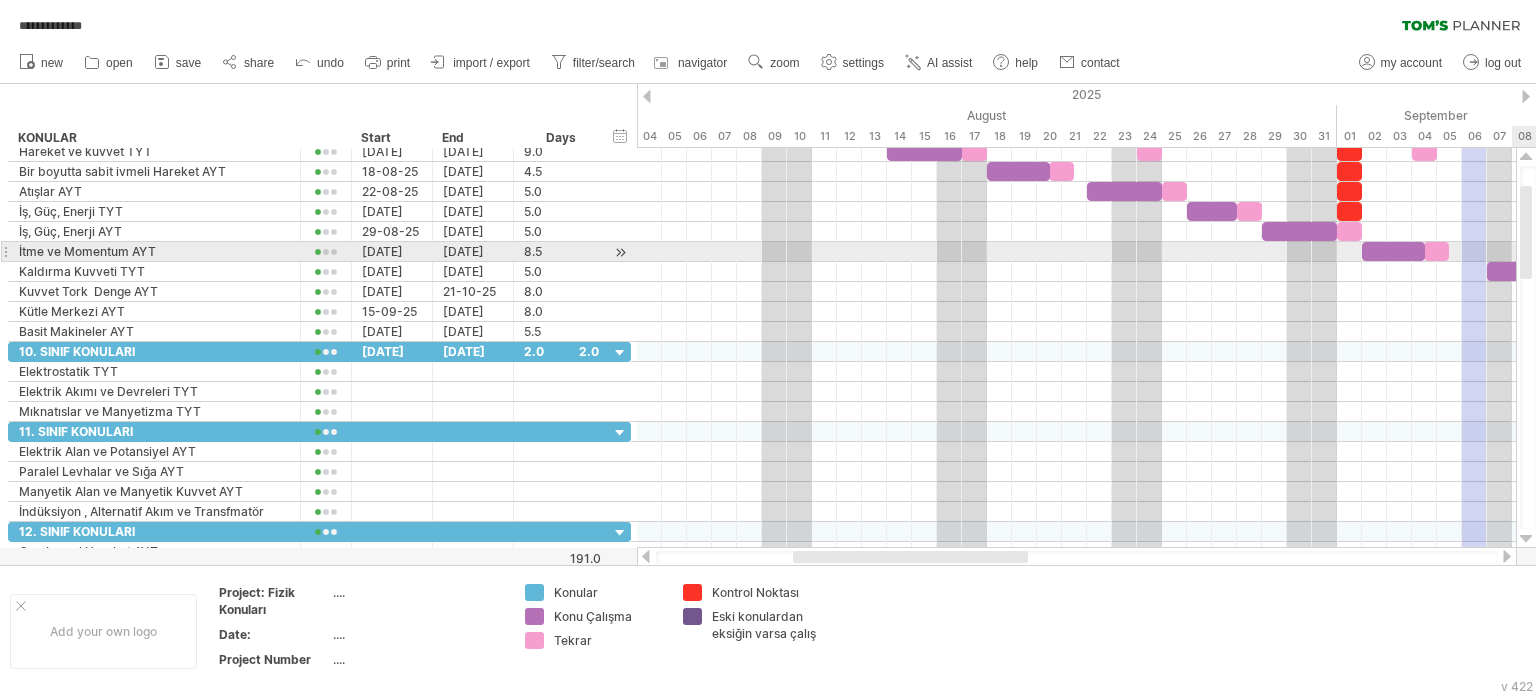 click at bounding box center [1526, 232] 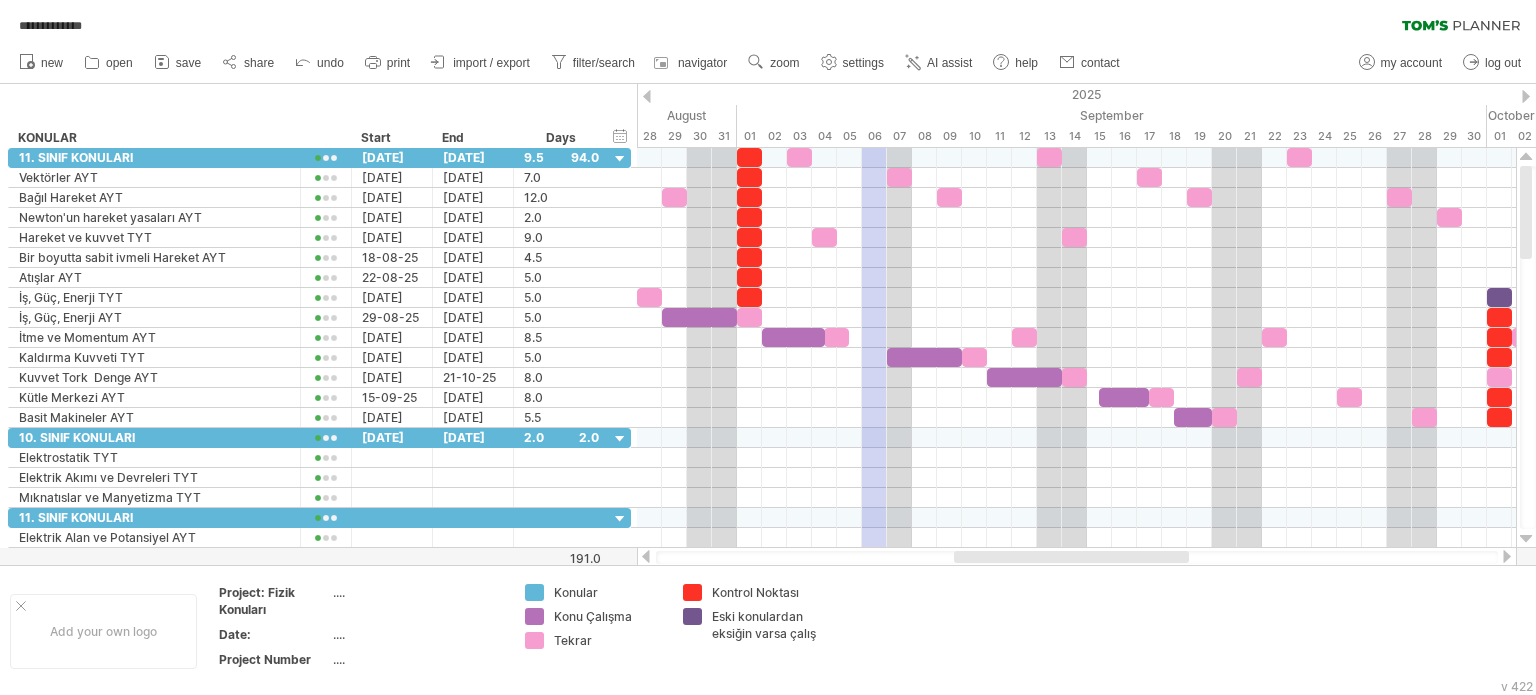 drag, startPoint x: 852, startPoint y: 555, endPoint x: 1016, endPoint y: 554, distance: 164.00305 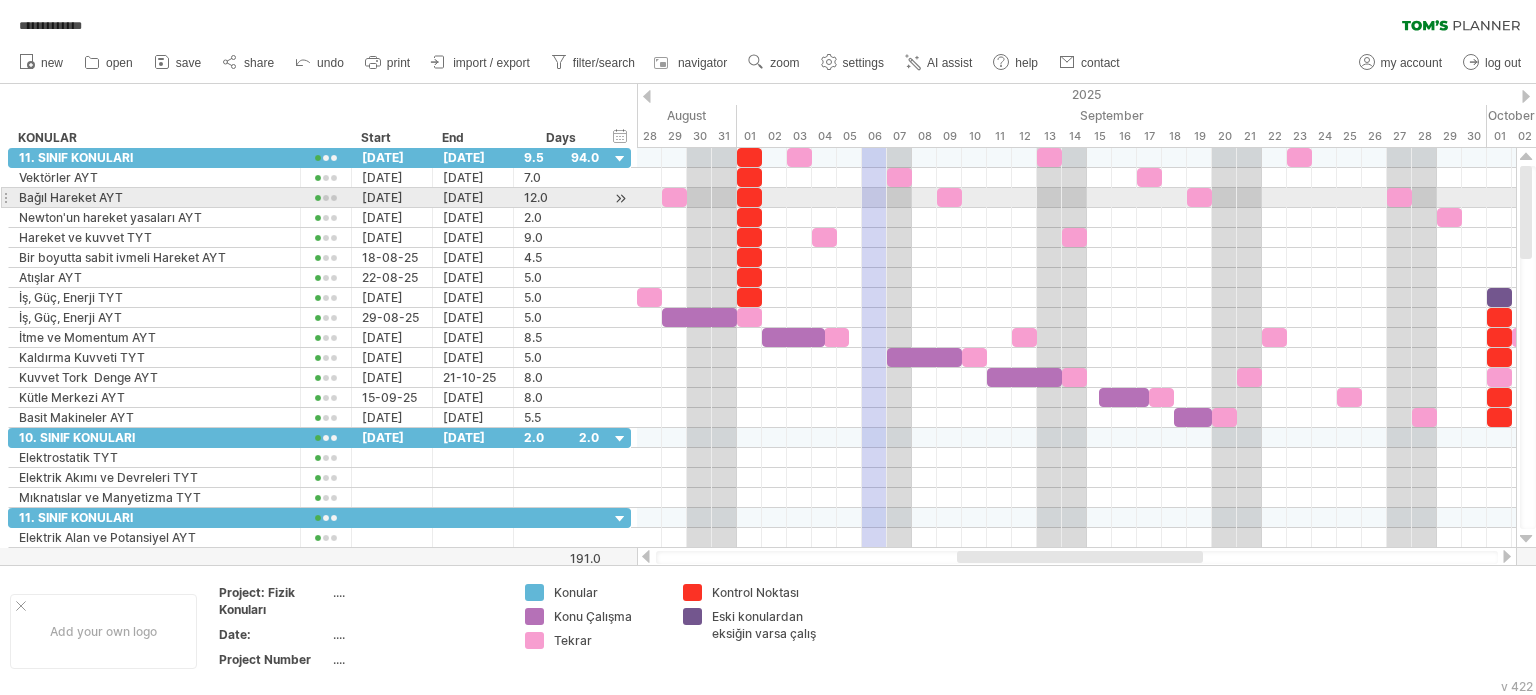 click at bounding box center (1528, 347) 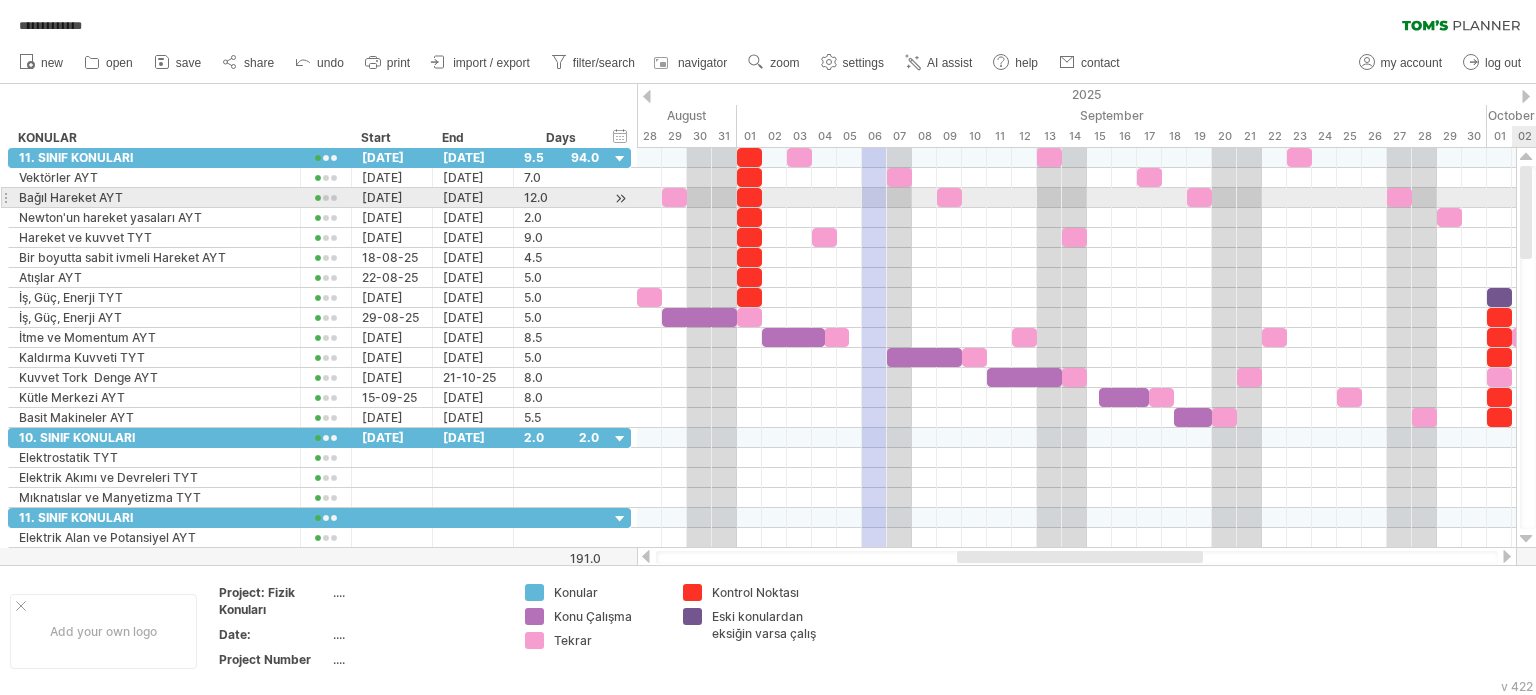 drag, startPoint x: 1532, startPoint y: 209, endPoint x: 1531, endPoint y: 197, distance: 12.0415945 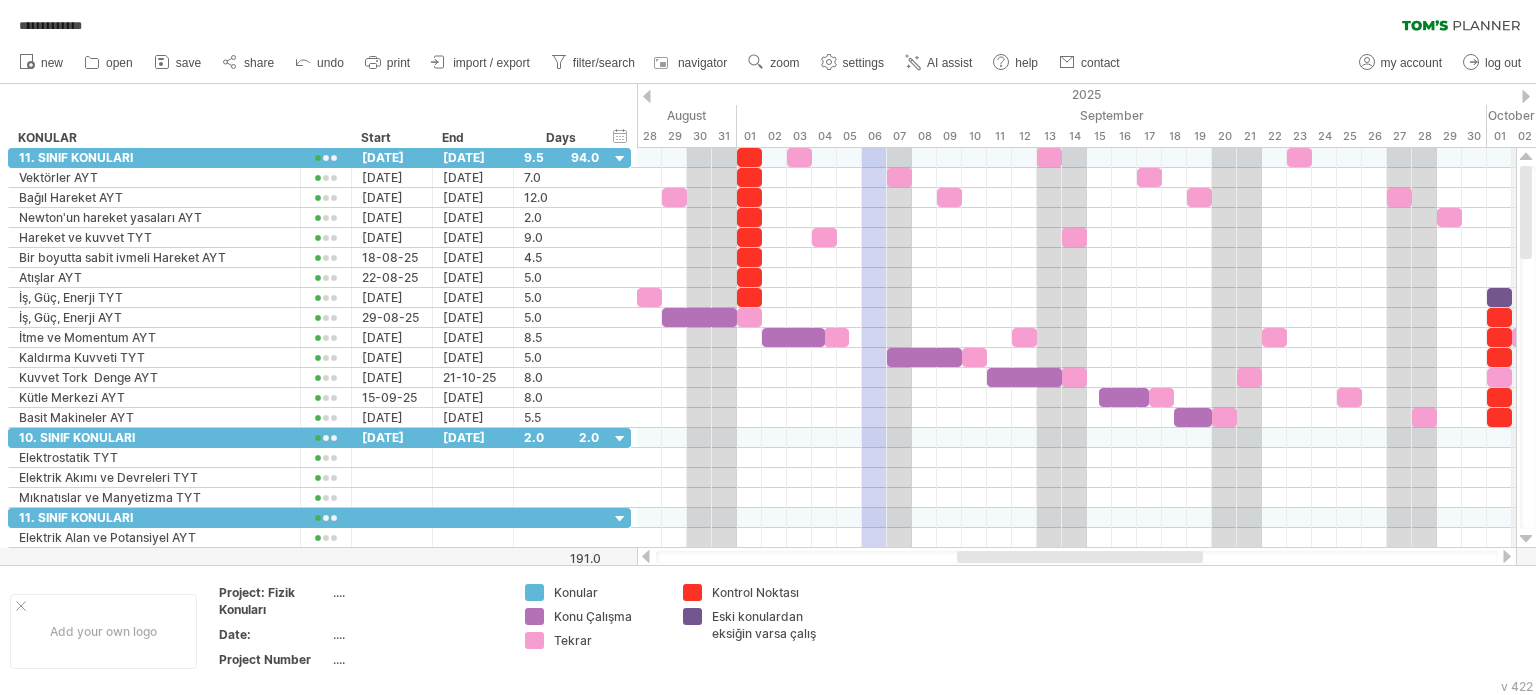 drag, startPoint x: 1530, startPoint y: 203, endPoint x: 1501, endPoint y: 123, distance: 85.09406 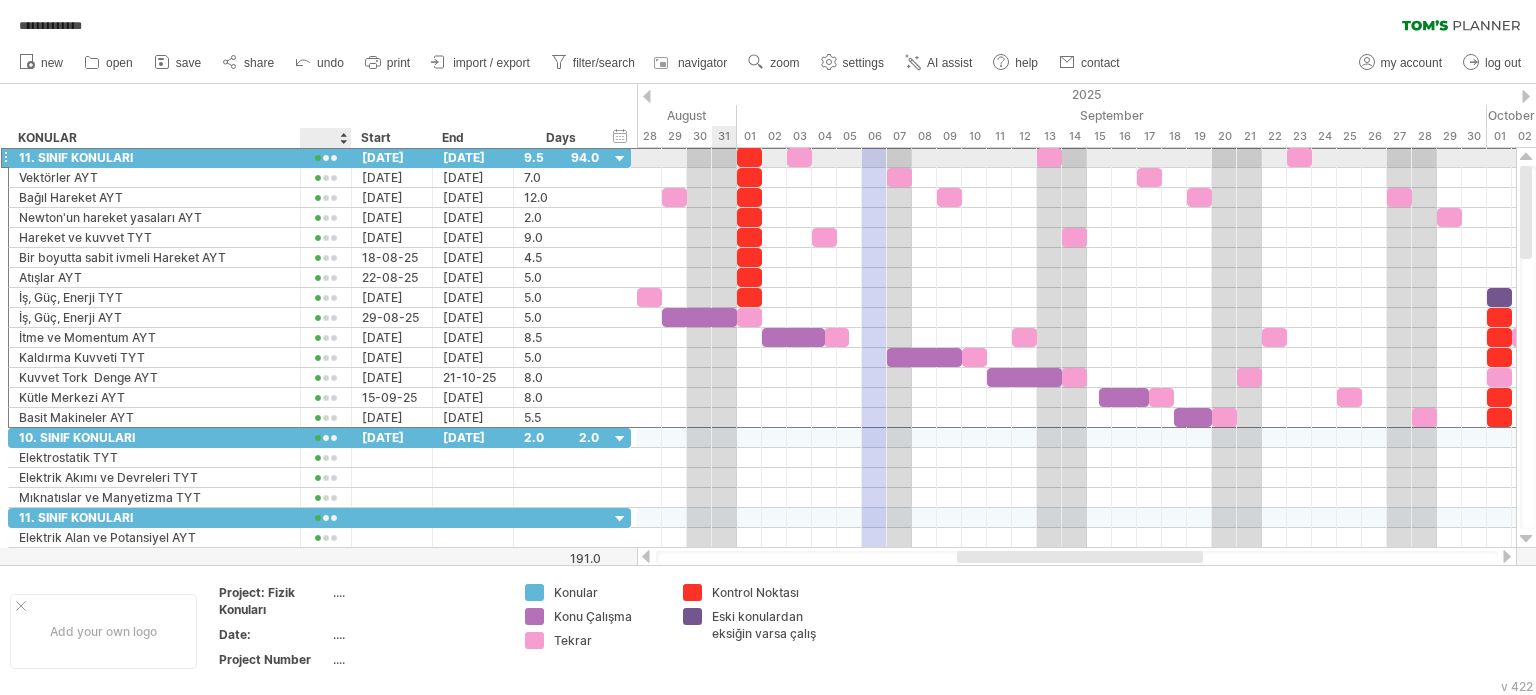 click at bounding box center [326, 158] 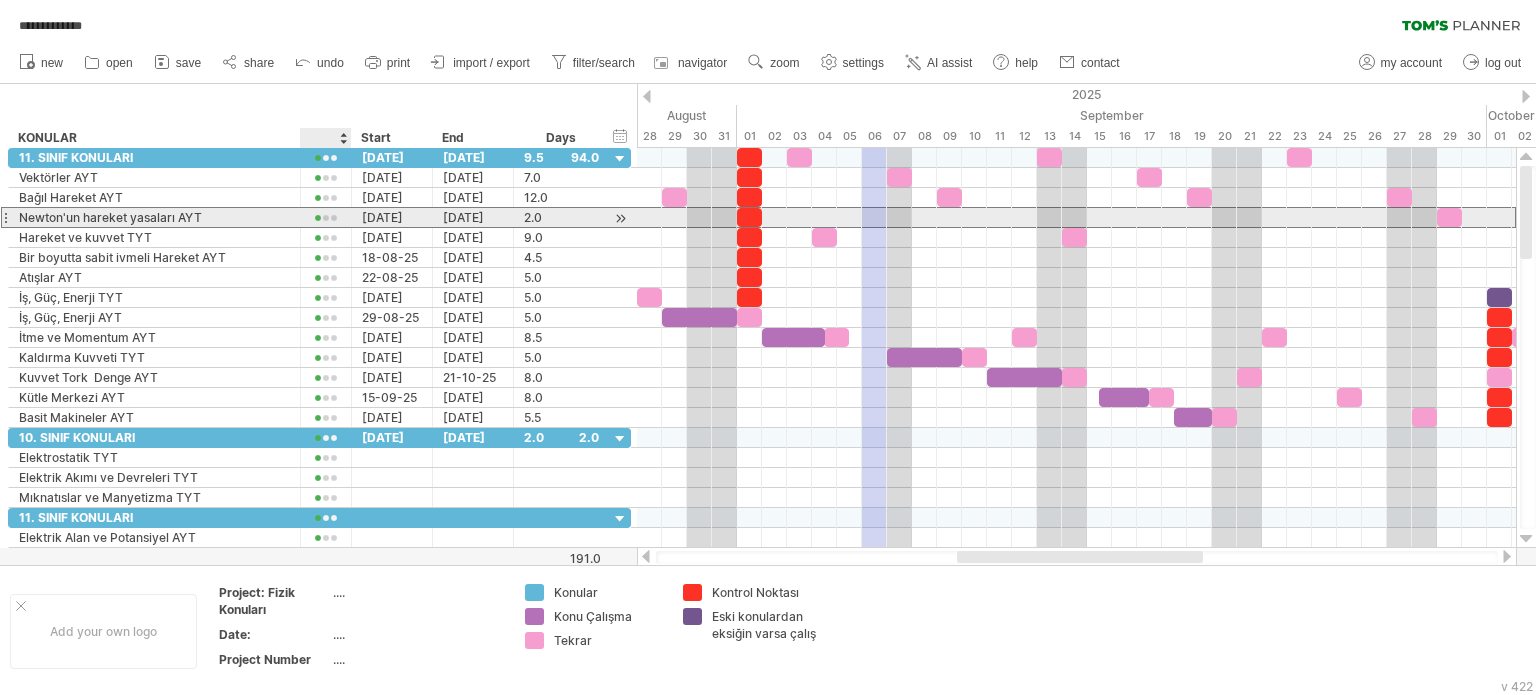 click at bounding box center [326, 218] 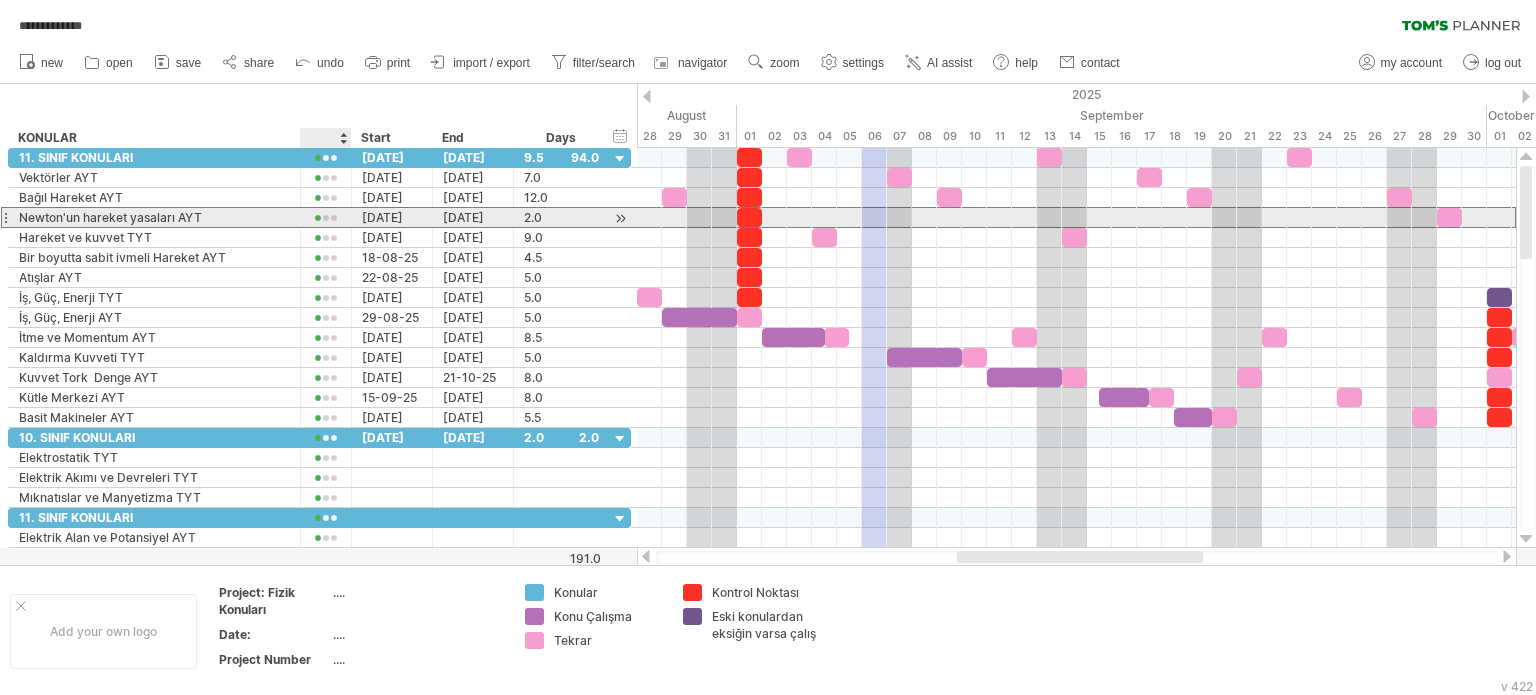 click at bounding box center (326, 218) 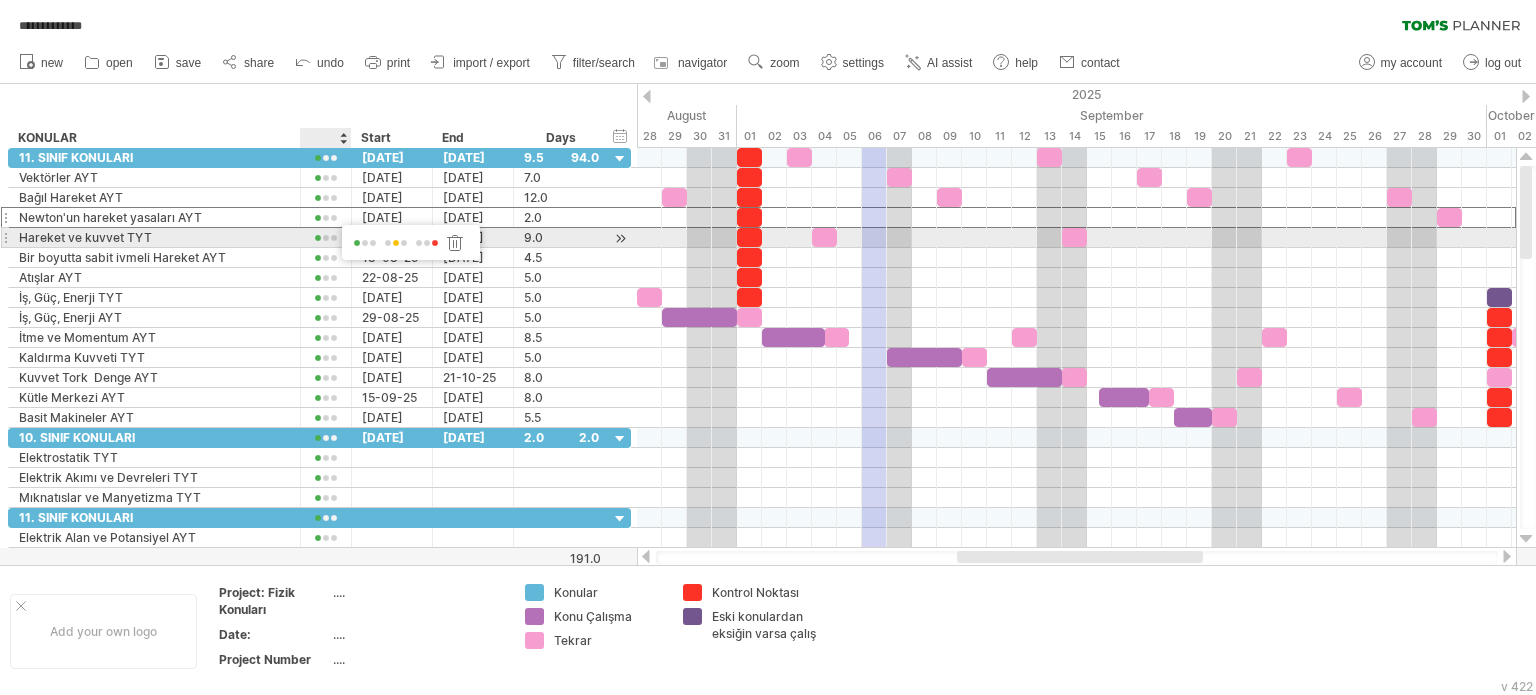 click at bounding box center (396, 243) 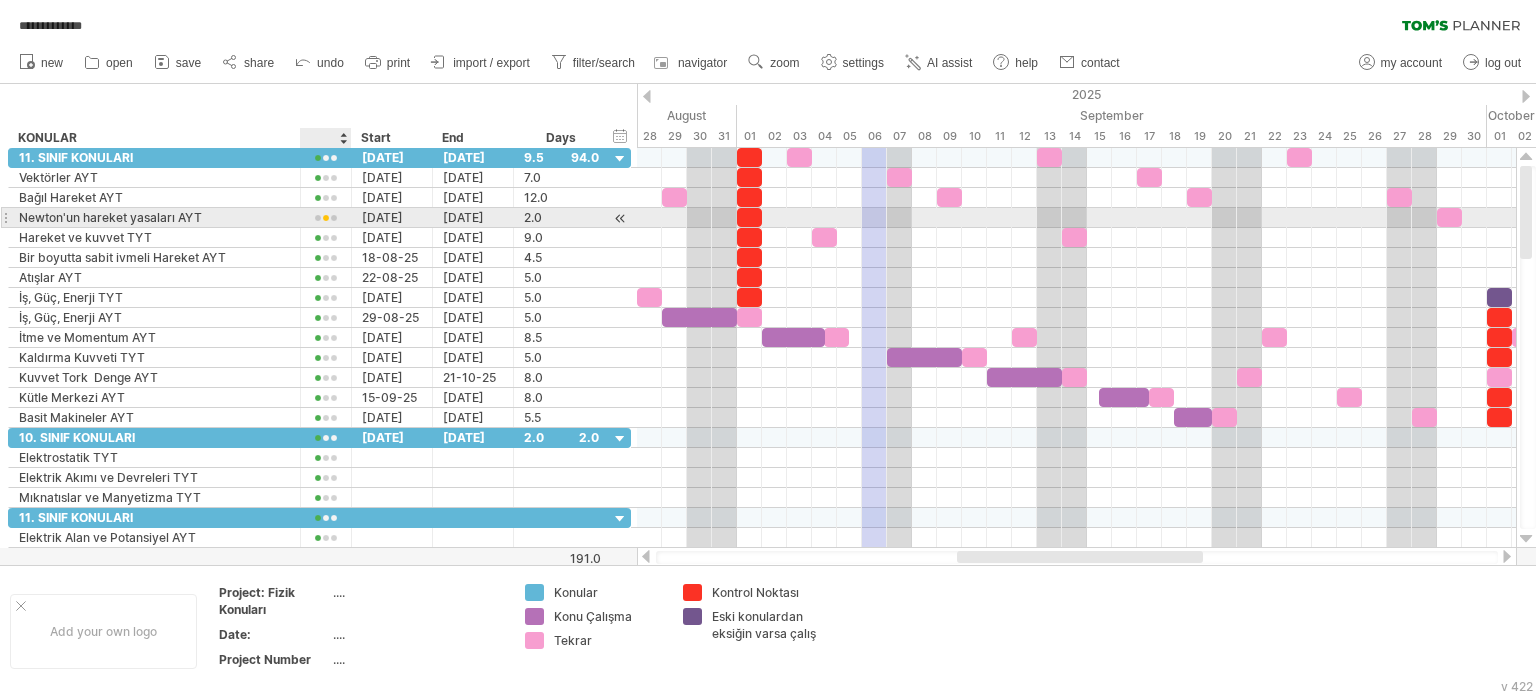 click at bounding box center [326, 218] 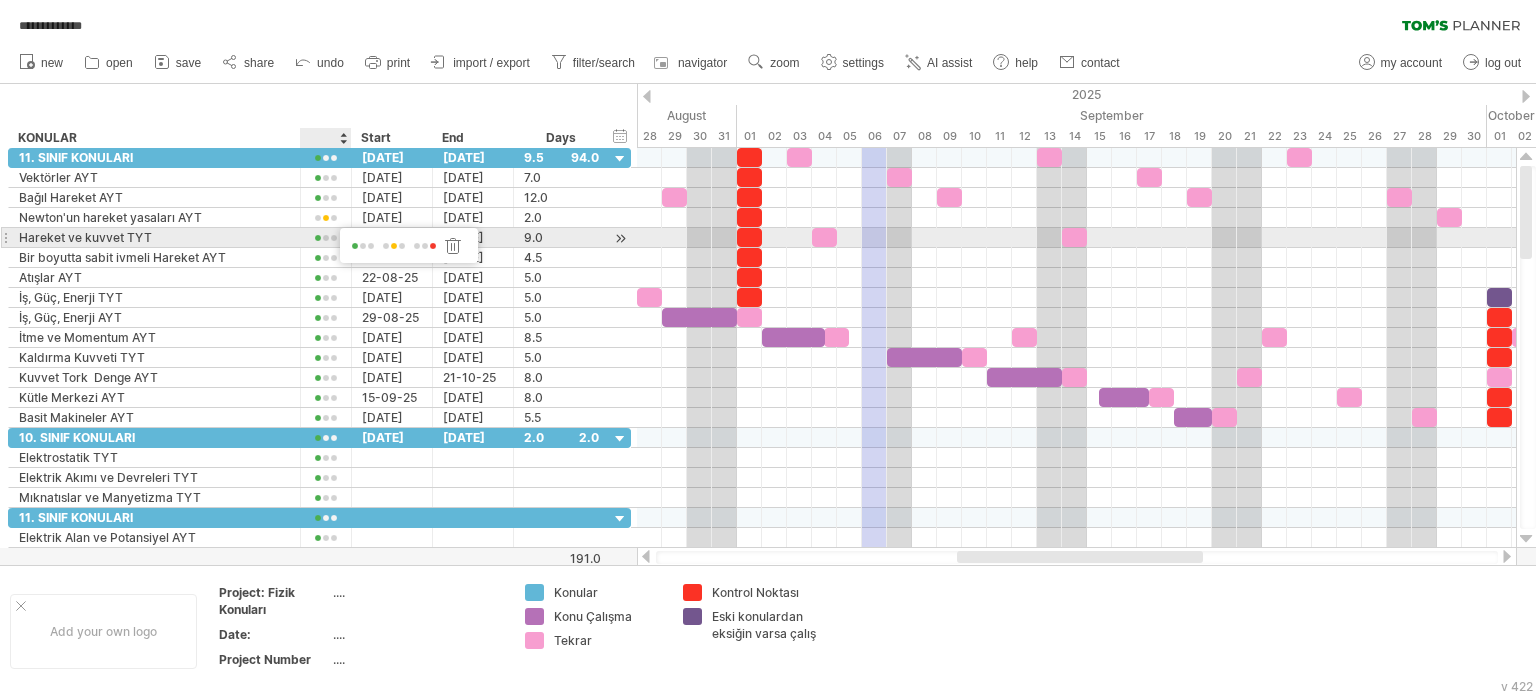 click at bounding box center (425, 246) 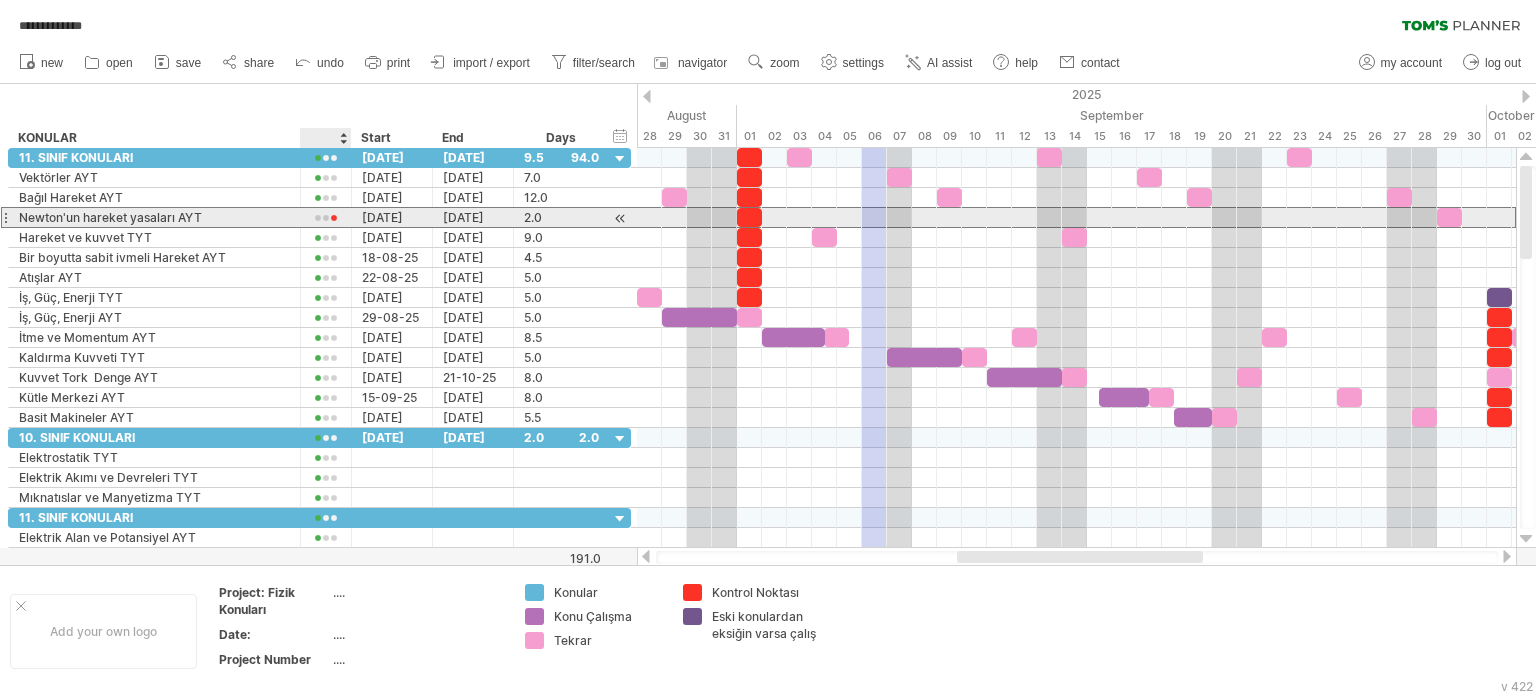 click at bounding box center (326, 218) 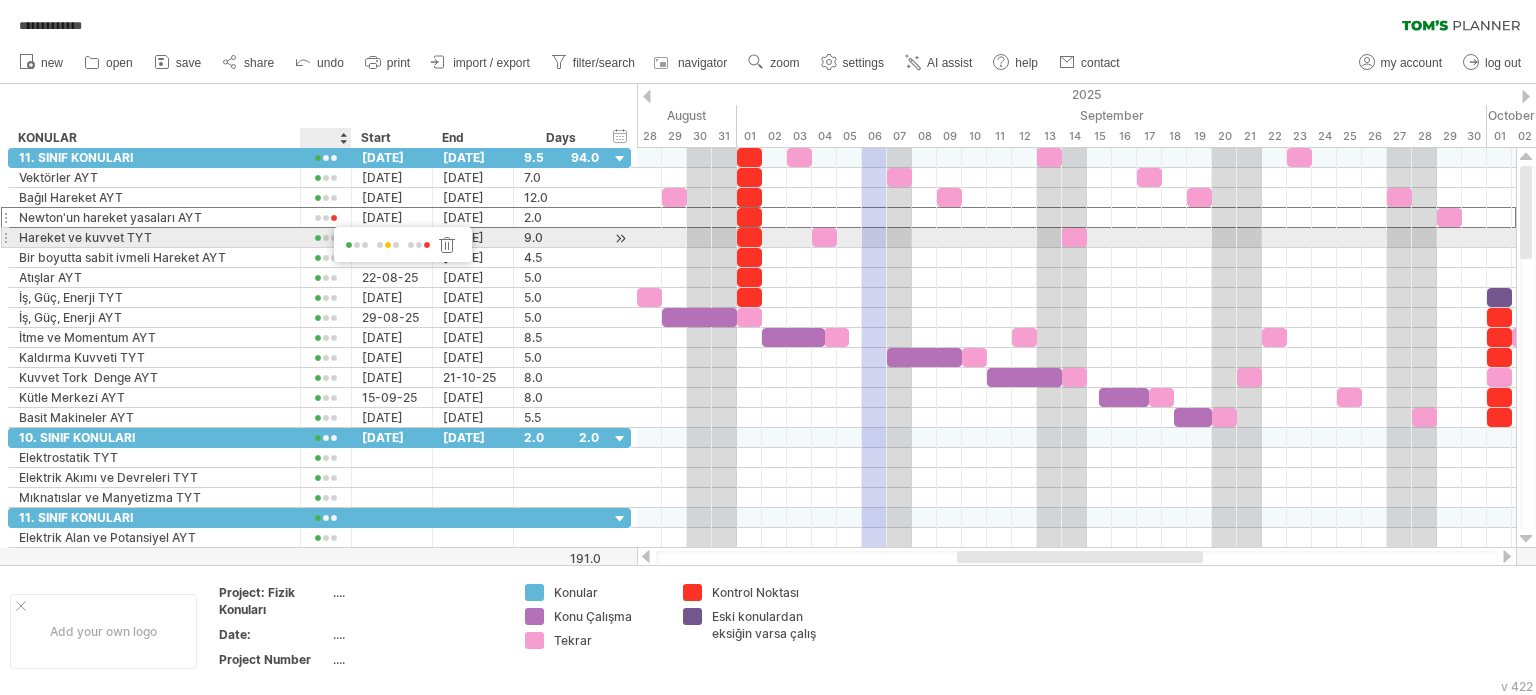 click at bounding box center (357, 245) 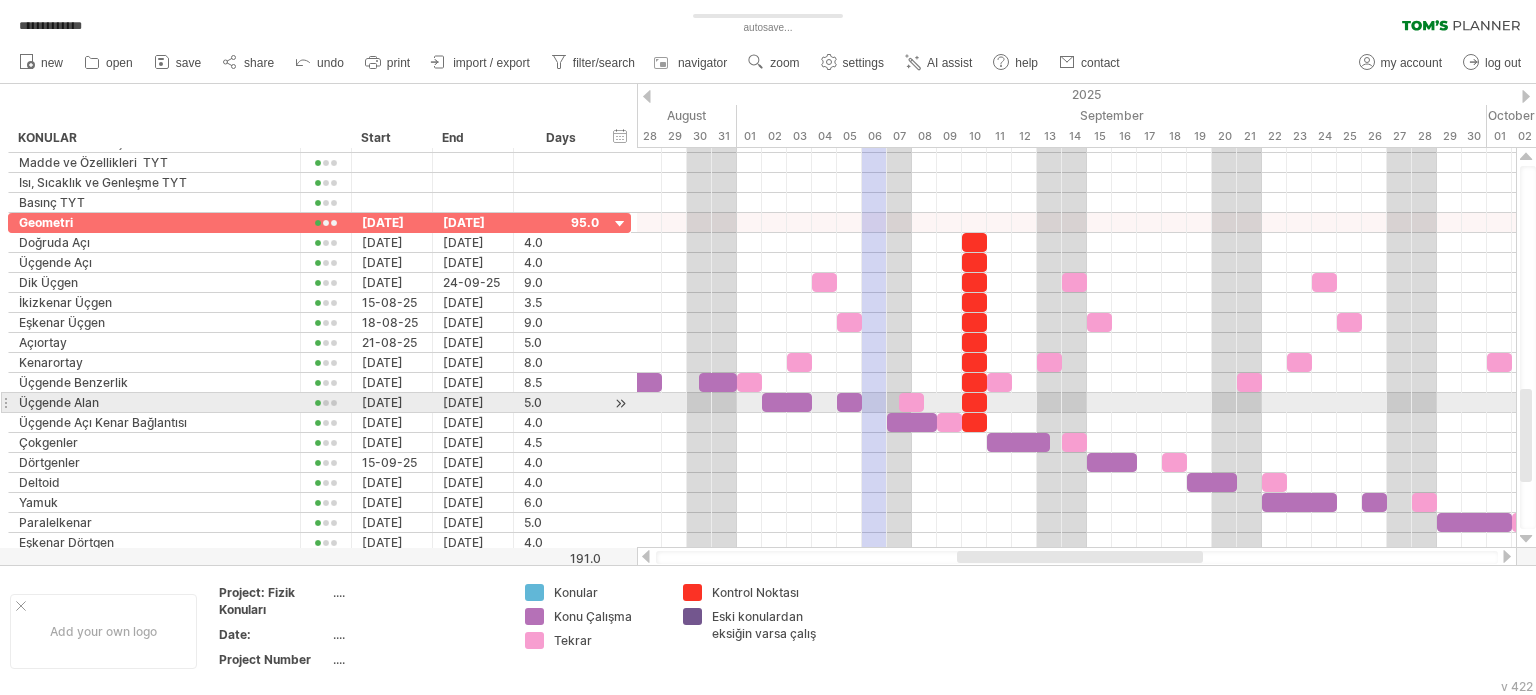 drag, startPoint x: 1530, startPoint y: 180, endPoint x: 1532, endPoint y: 403, distance: 223.00897 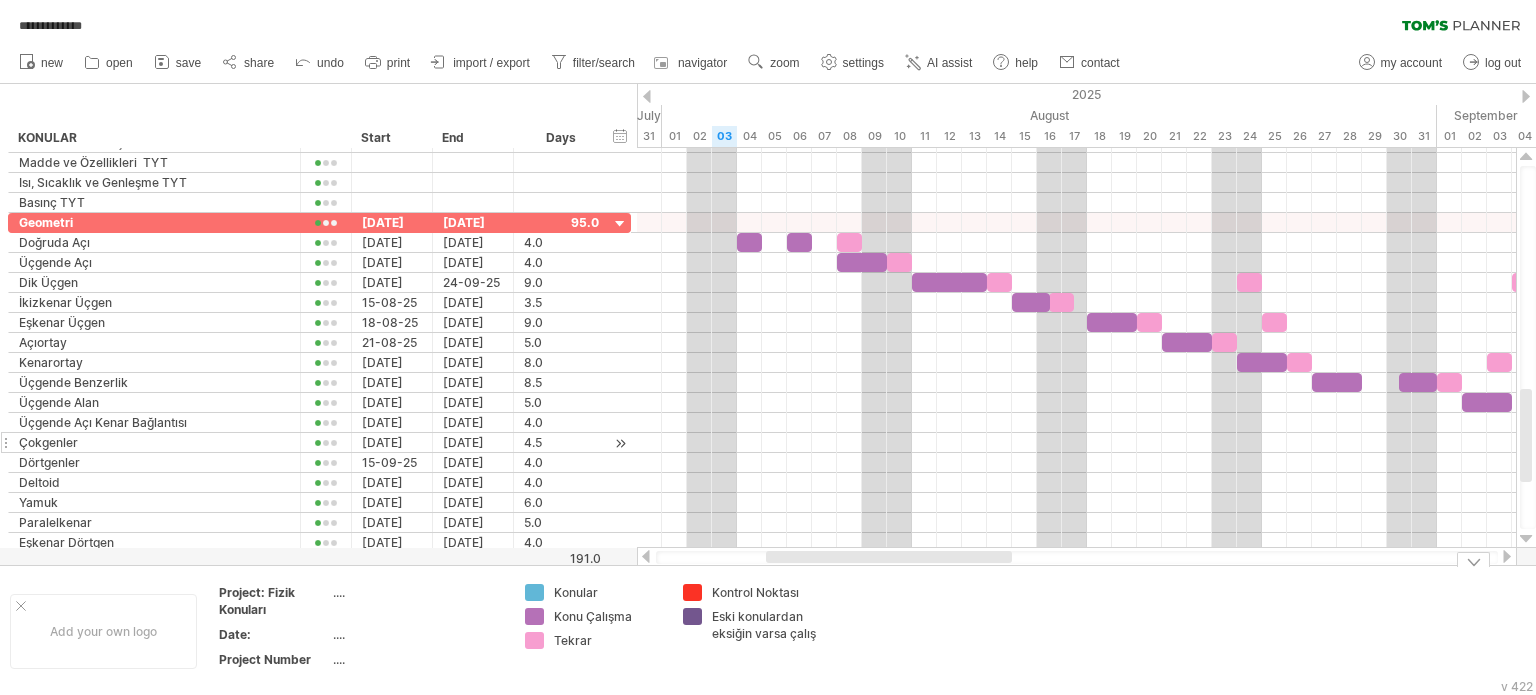 drag, startPoint x: 1004, startPoint y: 563, endPoint x: 311, endPoint y: 438, distance: 704.1832 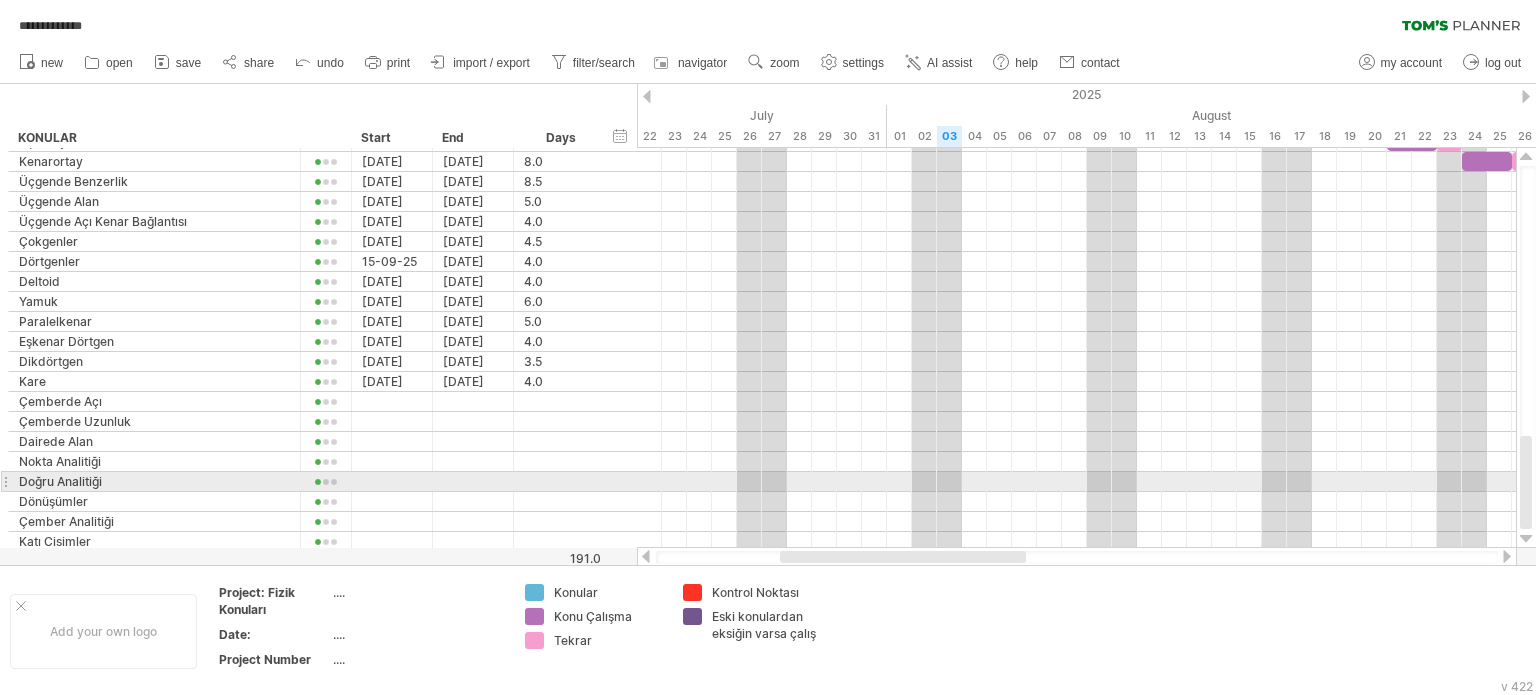 drag, startPoint x: 1530, startPoint y: 402, endPoint x: 1524, endPoint y: 492, distance: 90.199776 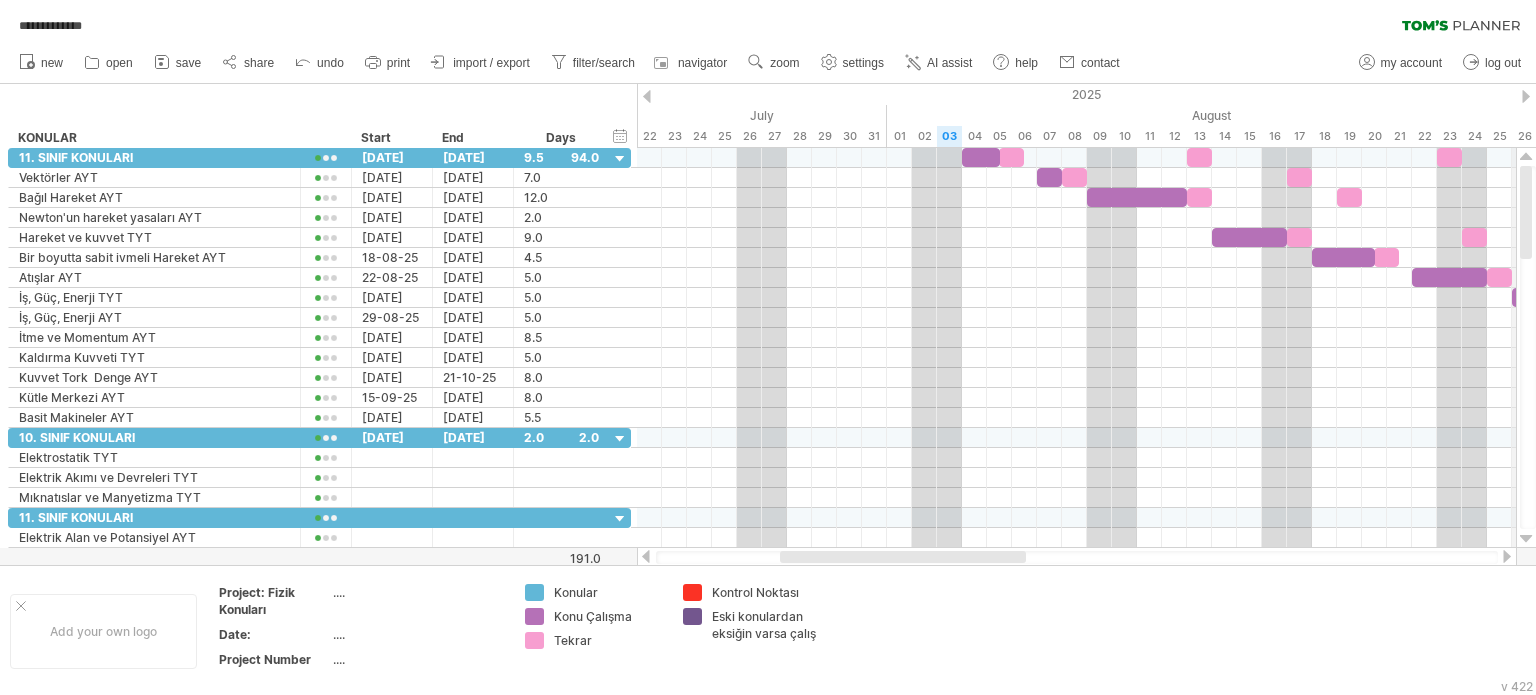 drag, startPoint x: 1524, startPoint y: 466, endPoint x: 1527, endPoint y: 175, distance: 291.01547 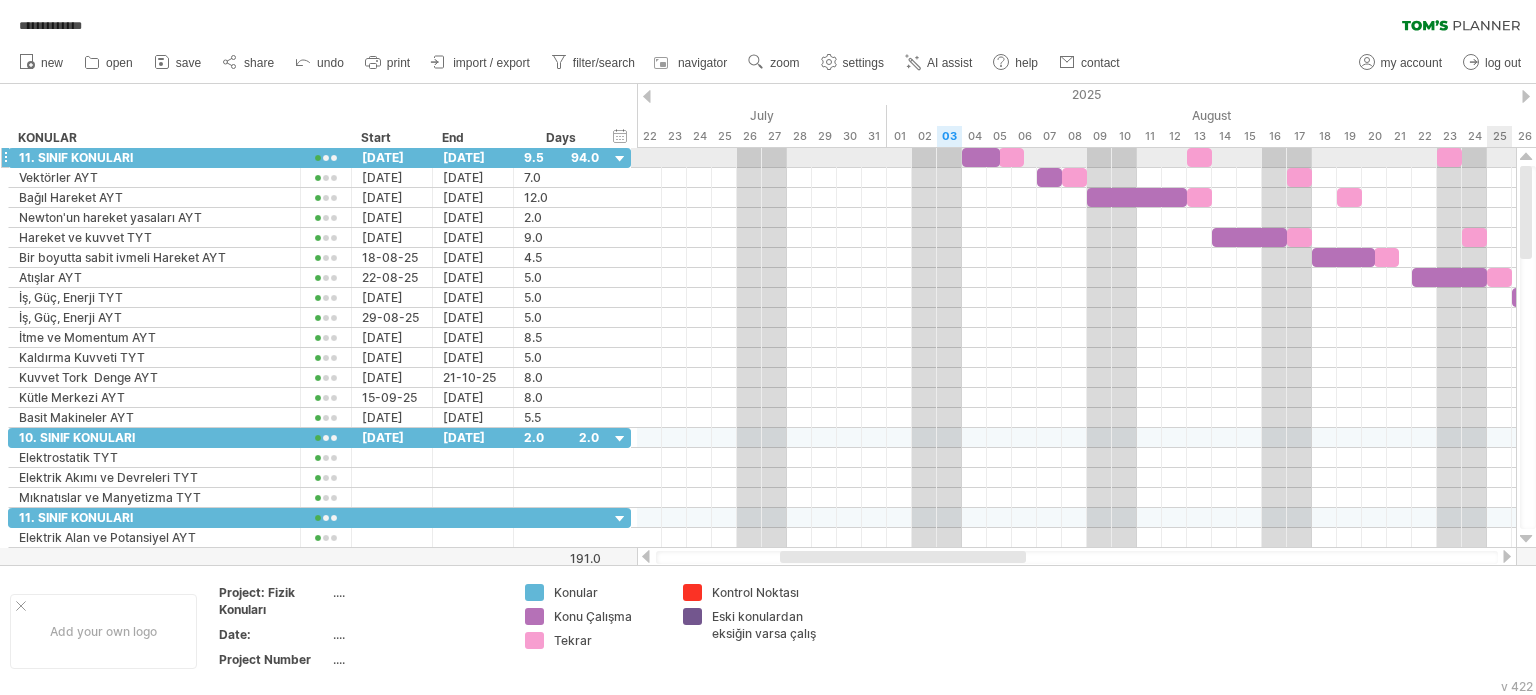 drag, startPoint x: 1532, startPoint y: 210, endPoint x: 1468, endPoint y: 185, distance: 68.70953 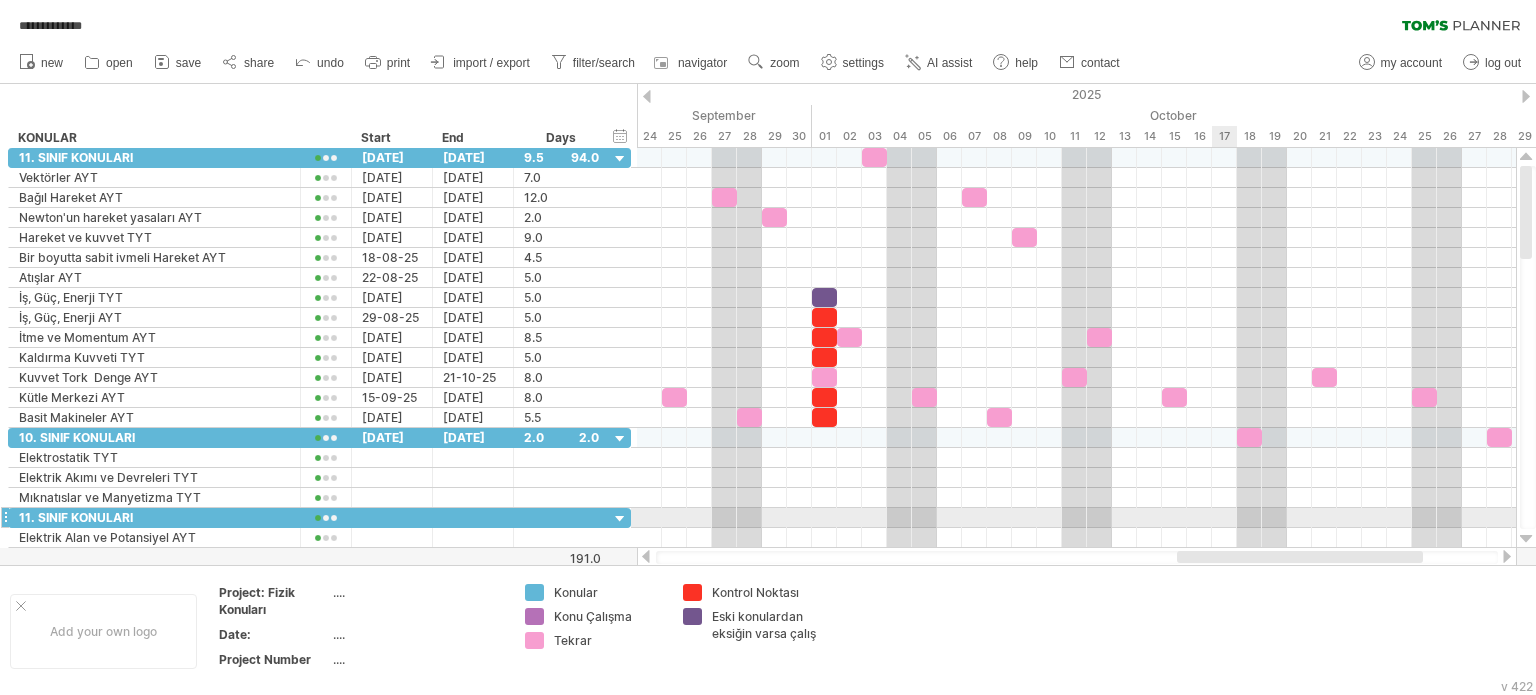 drag, startPoint x: 828, startPoint y: 559, endPoint x: 1225, endPoint y: 518, distance: 399.1115 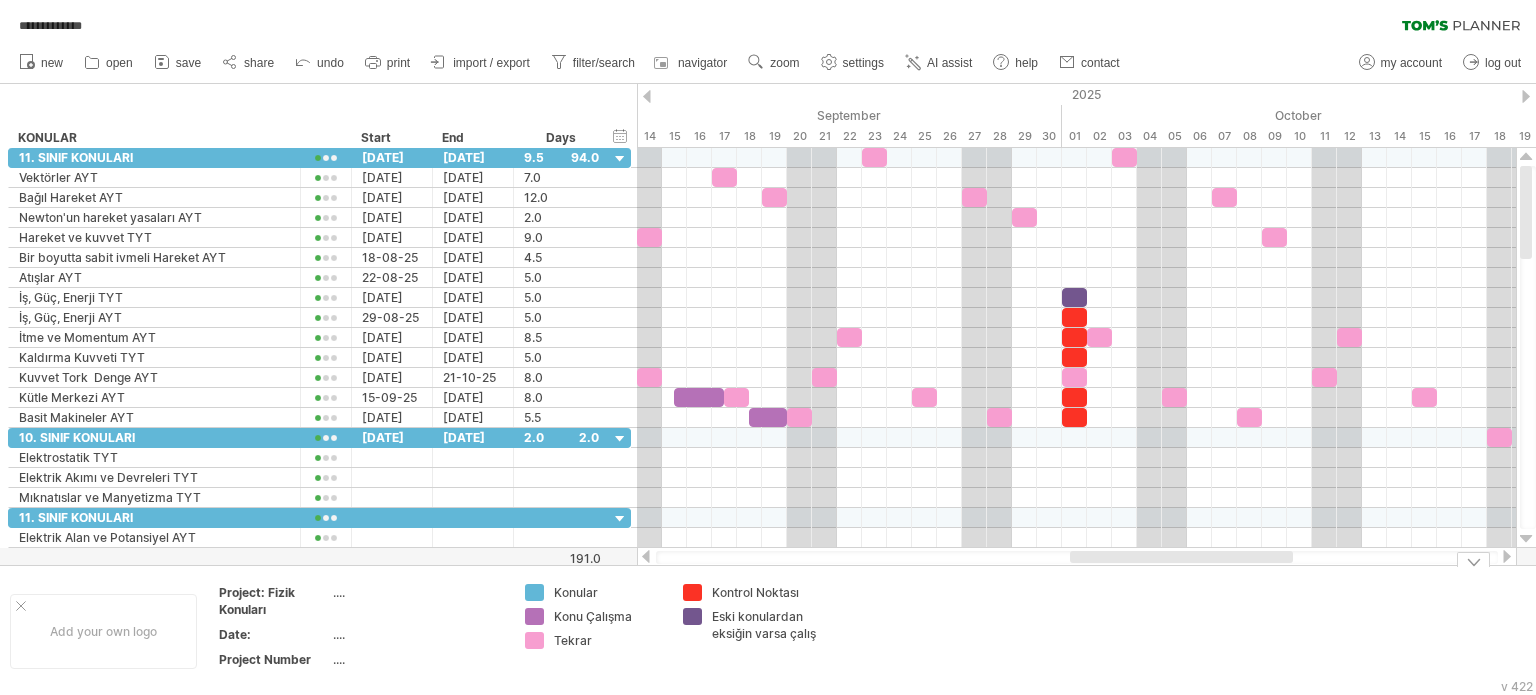 drag, startPoint x: 1186, startPoint y: 557, endPoint x: 1119, endPoint y: 568, distance: 67.89698 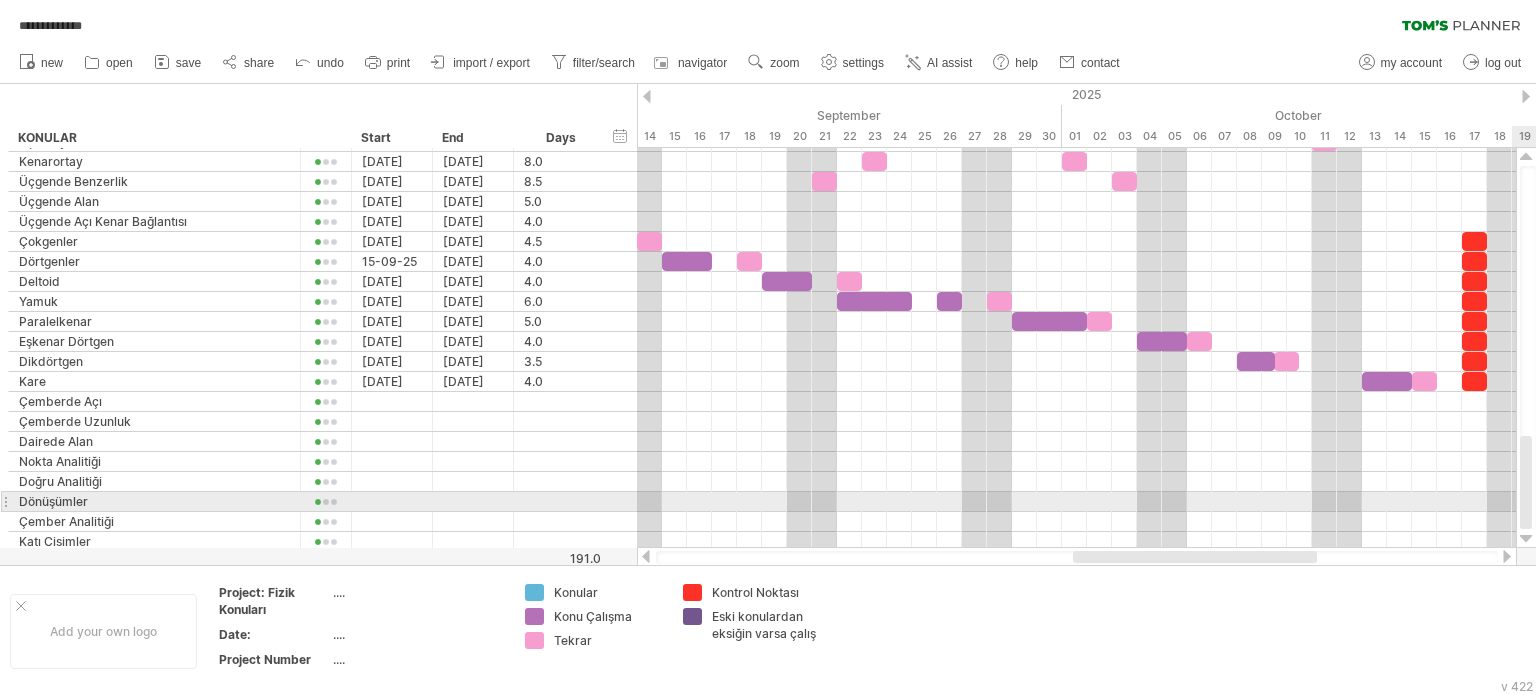 drag, startPoint x: 1527, startPoint y: 198, endPoint x: 1535, endPoint y: 501, distance: 303.1056 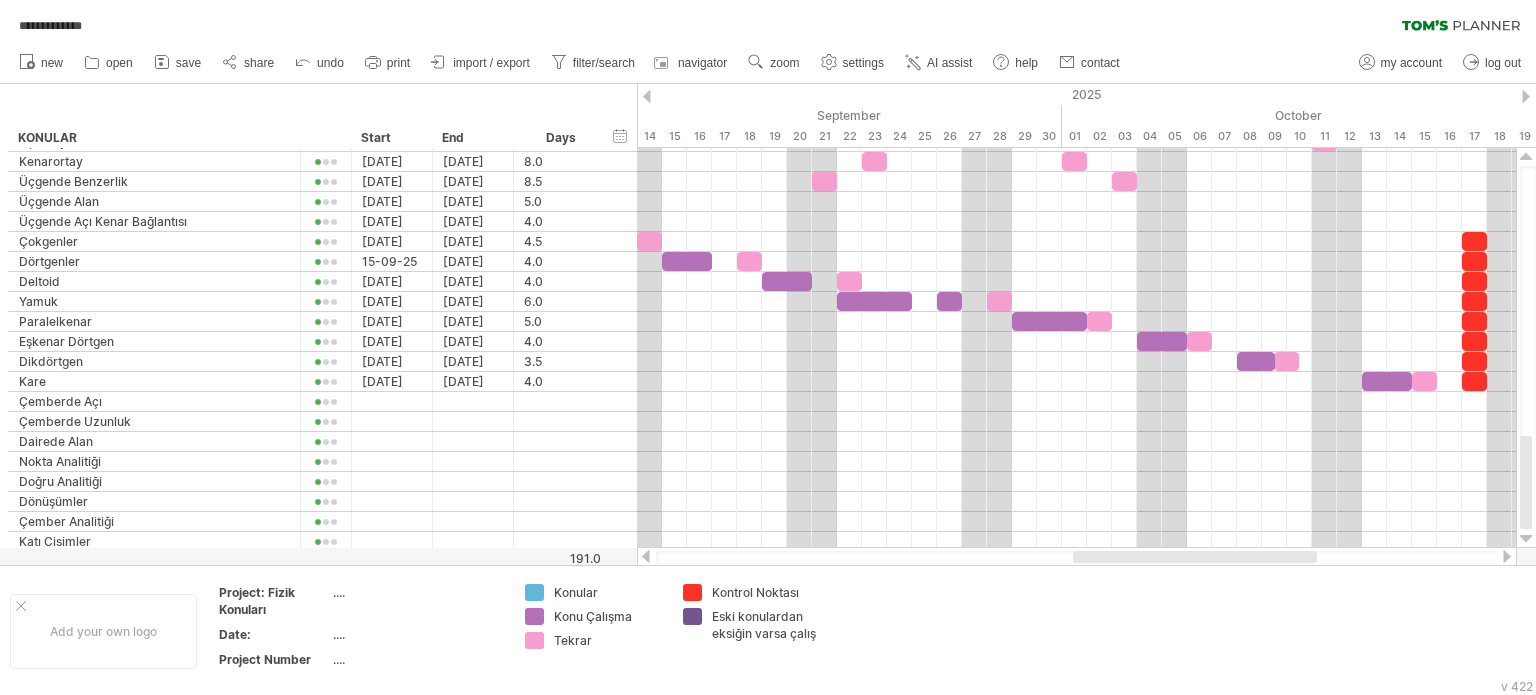drag, startPoint x: 1529, startPoint y: 471, endPoint x: 1535, endPoint y: 552, distance: 81.22192 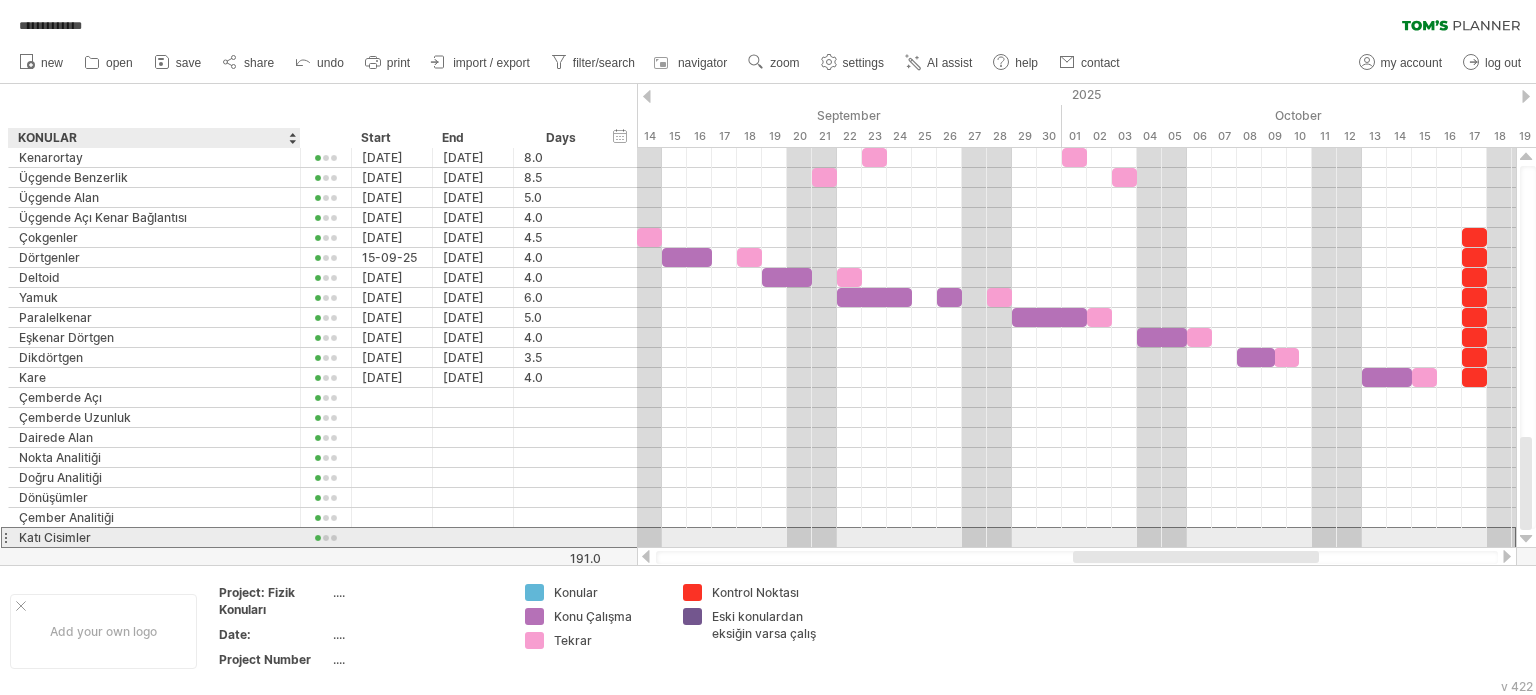 click on "Katı Cisimler" at bounding box center [154, 537] 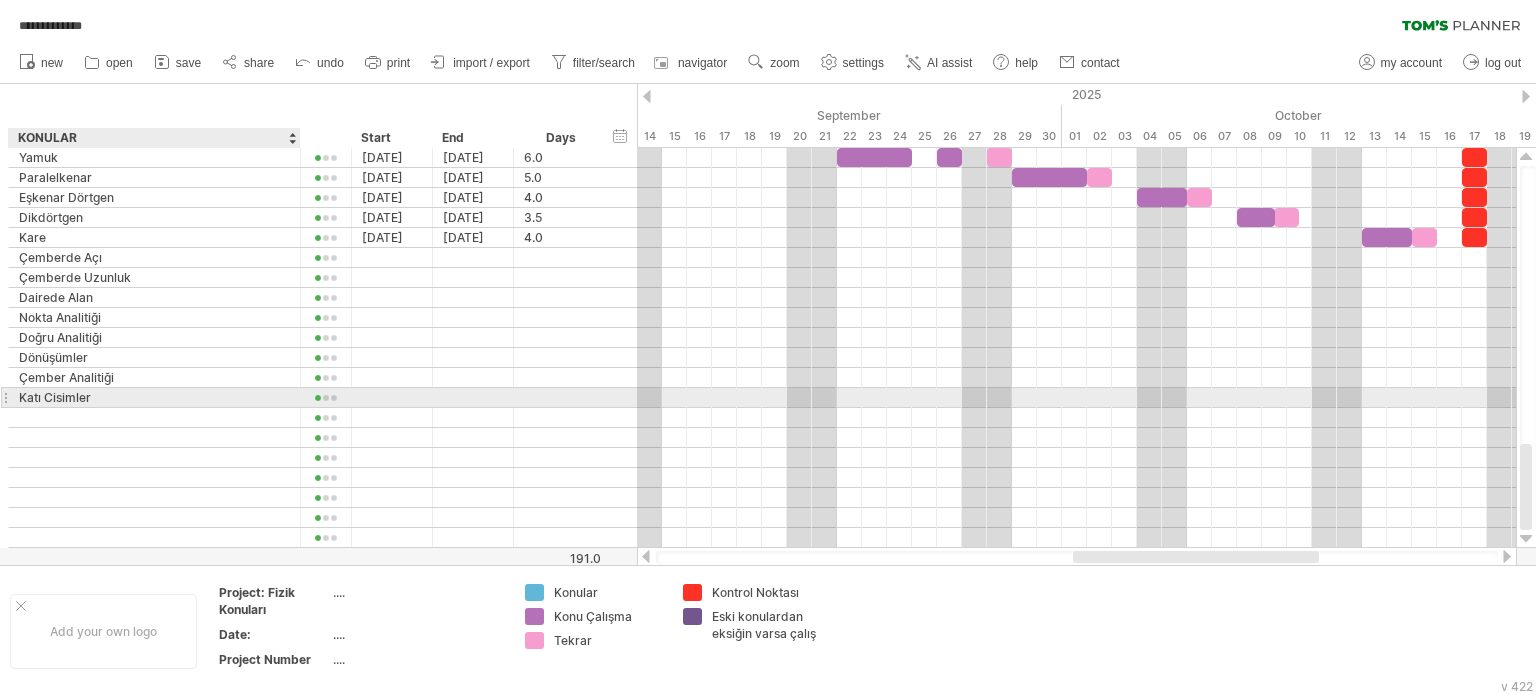 scroll, scrollTop: 0, scrollLeft: 0, axis: both 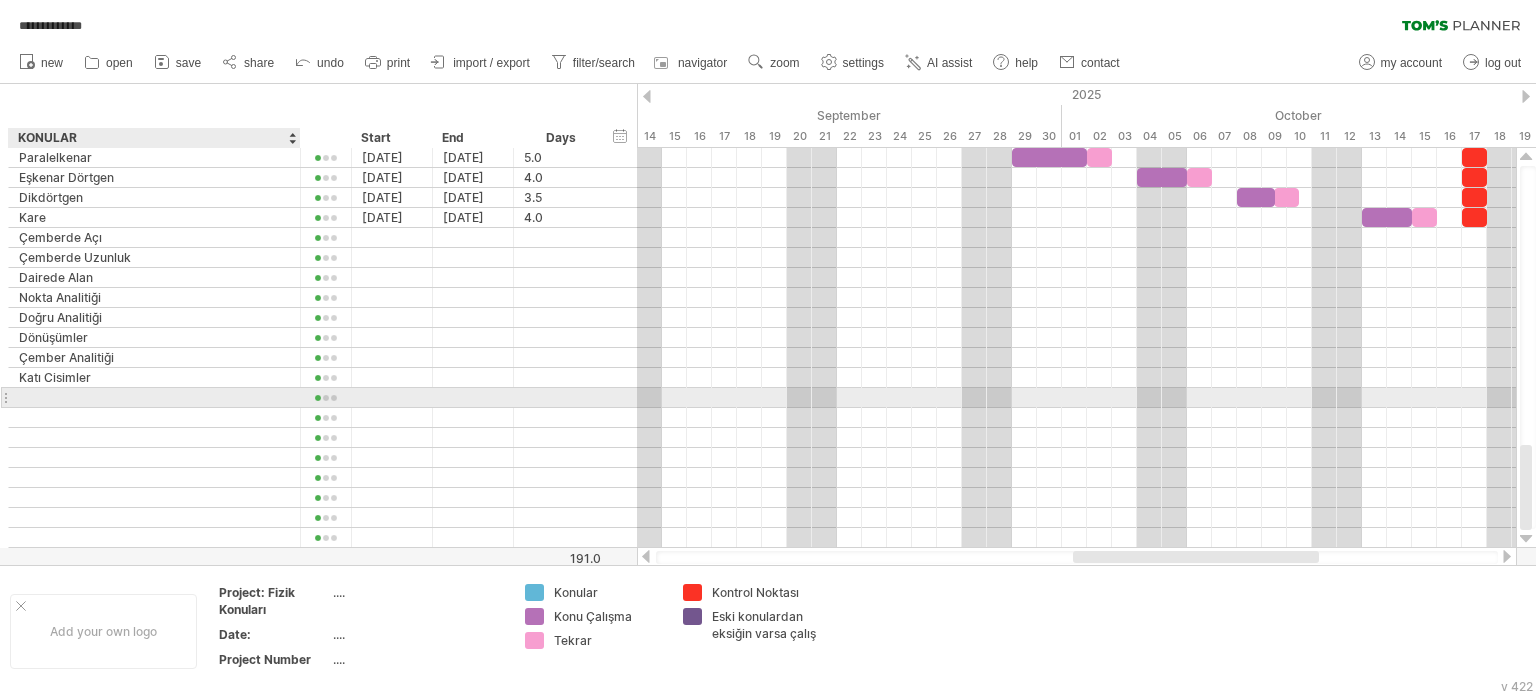 click at bounding box center (154, 397) 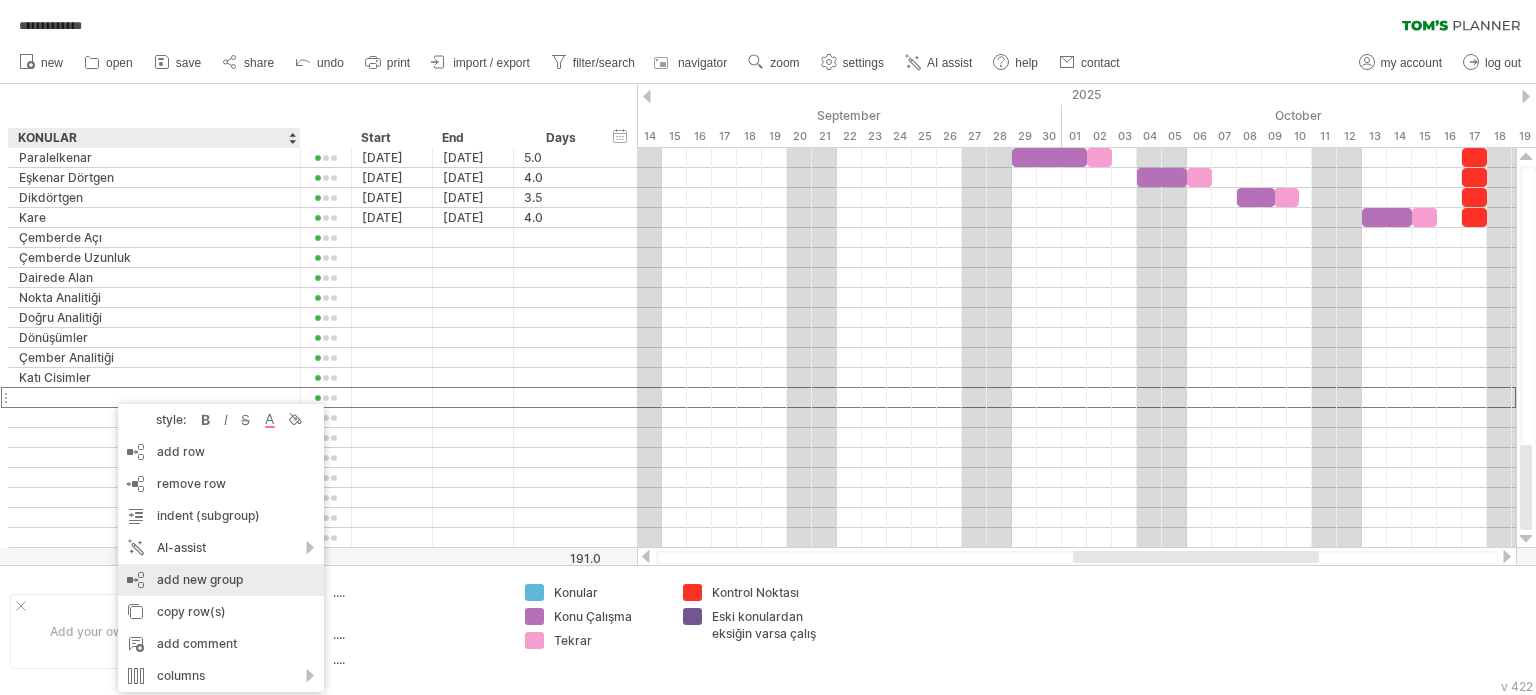 click on "add new group" at bounding box center (221, 580) 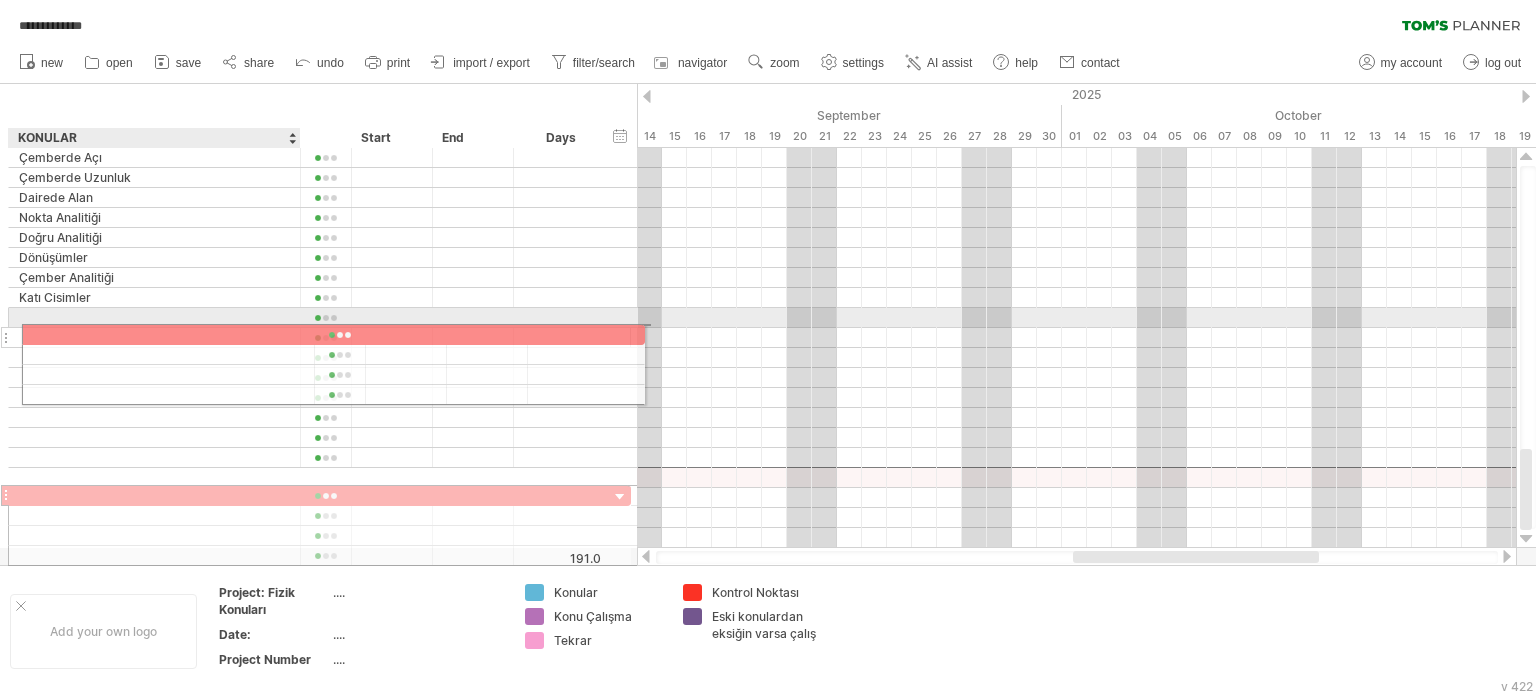 drag, startPoint x: 144, startPoint y: 473, endPoint x: 153, endPoint y: 331, distance: 142.28493 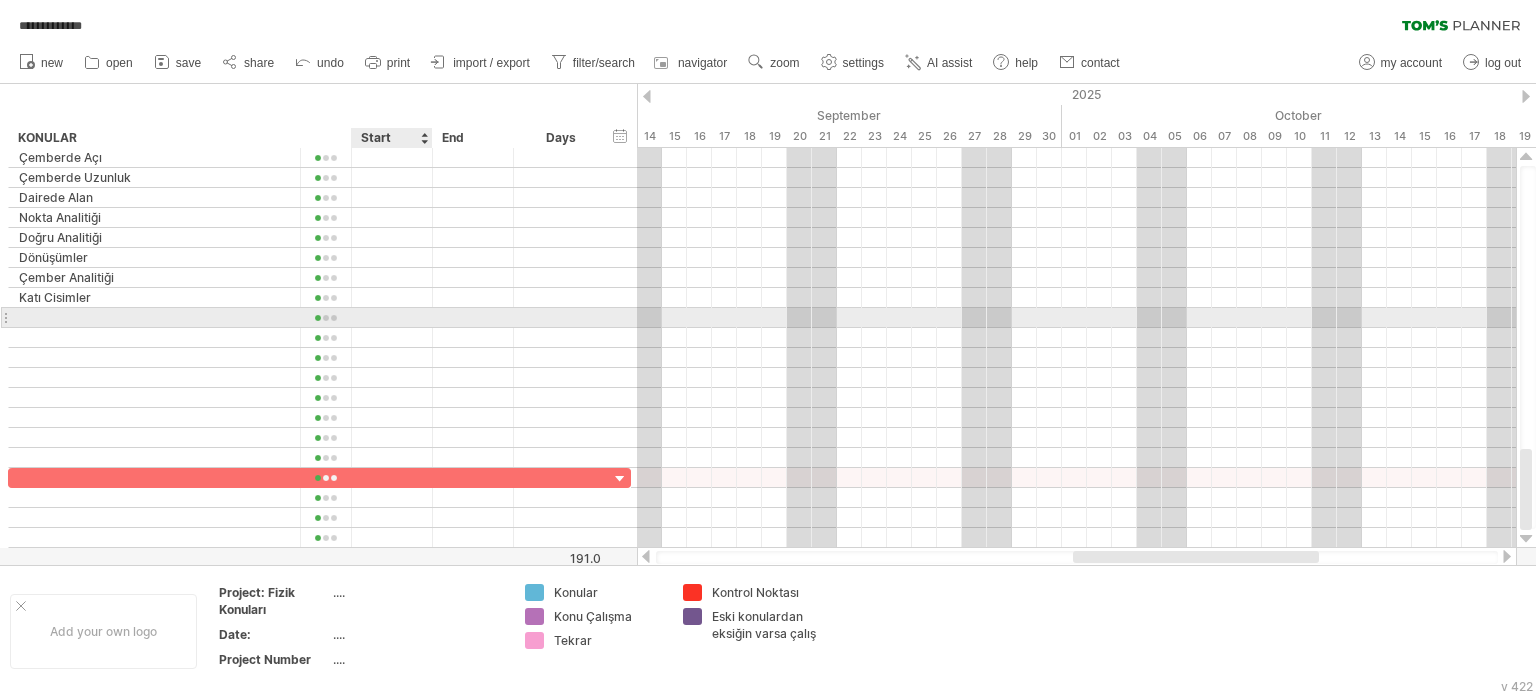 drag, startPoint x: 614, startPoint y: 475, endPoint x: 404, endPoint y: 313, distance: 265.22443 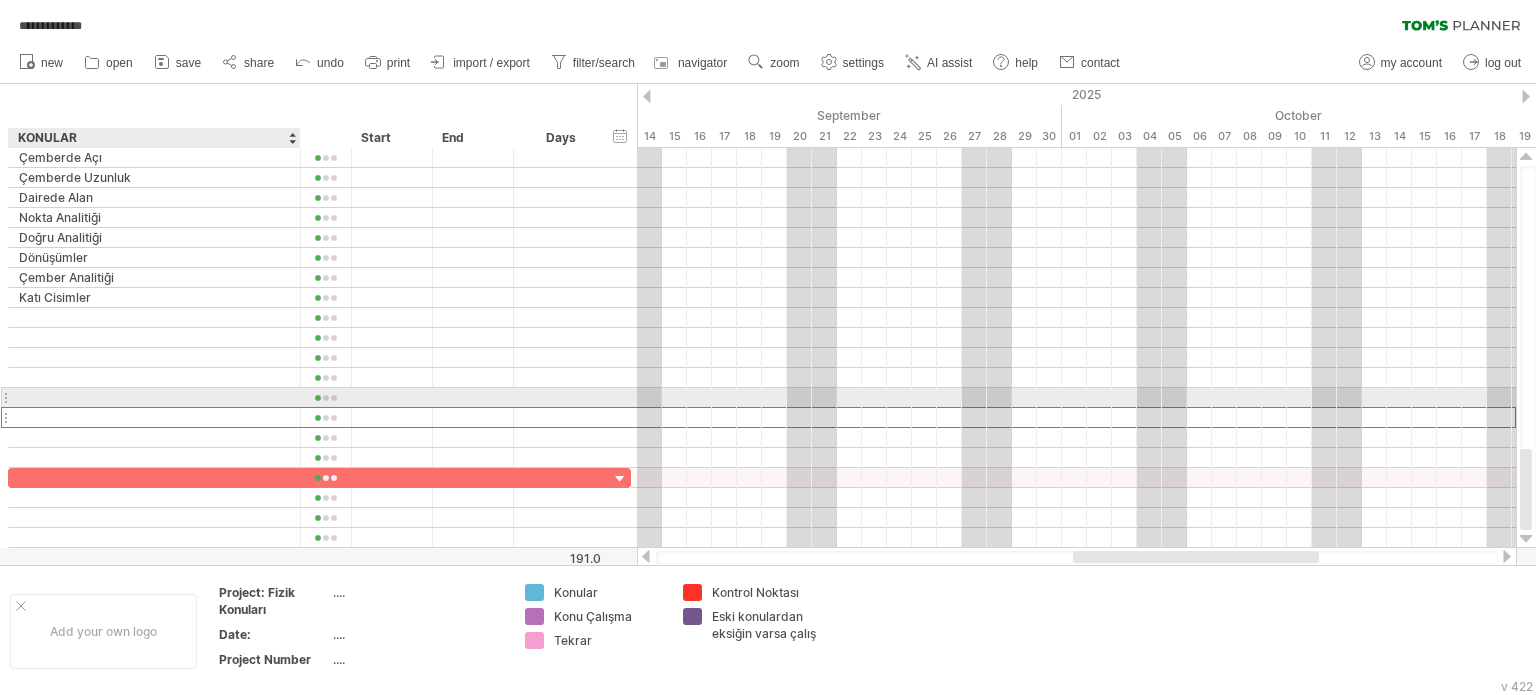 click at bounding box center (154, 417) 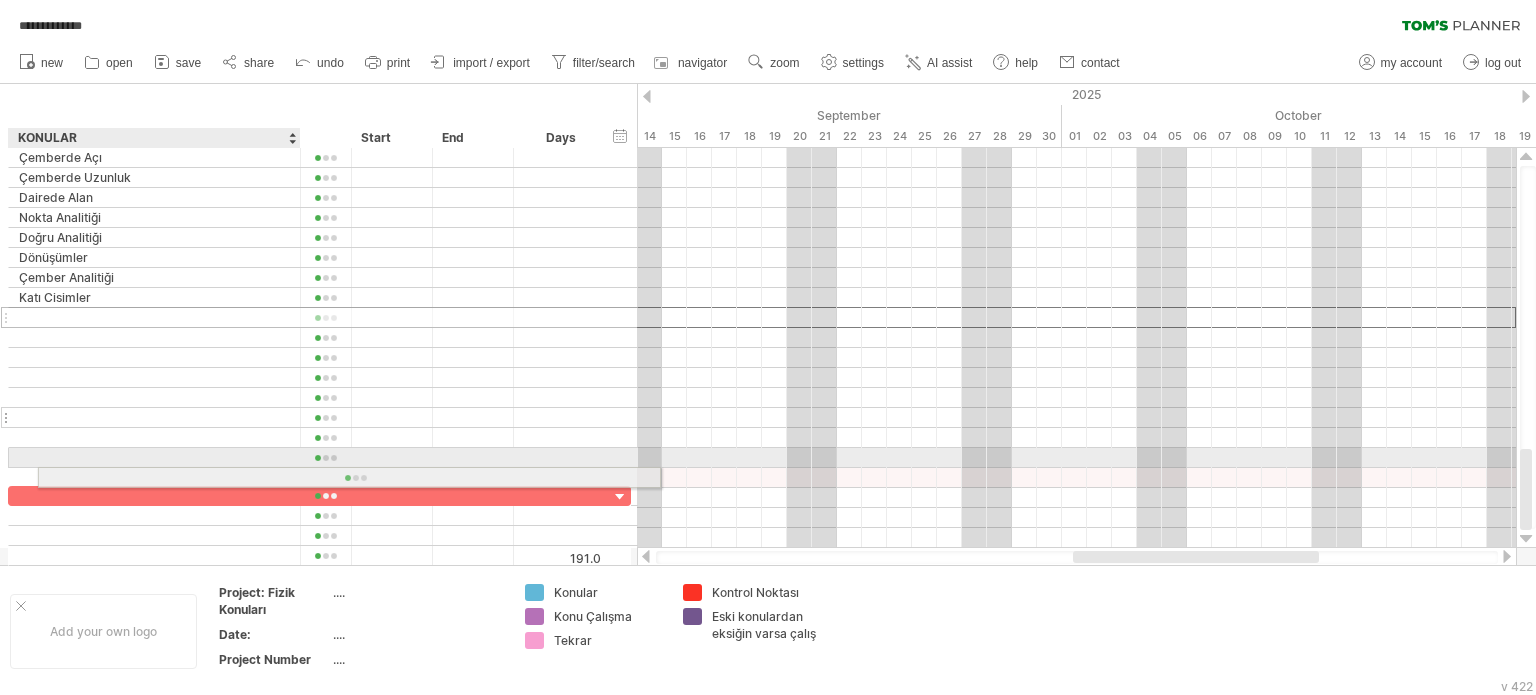 drag, startPoint x: 100, startPoint y: 317, endPoint x: 62, endPoint y: 392, distance: 84.07735 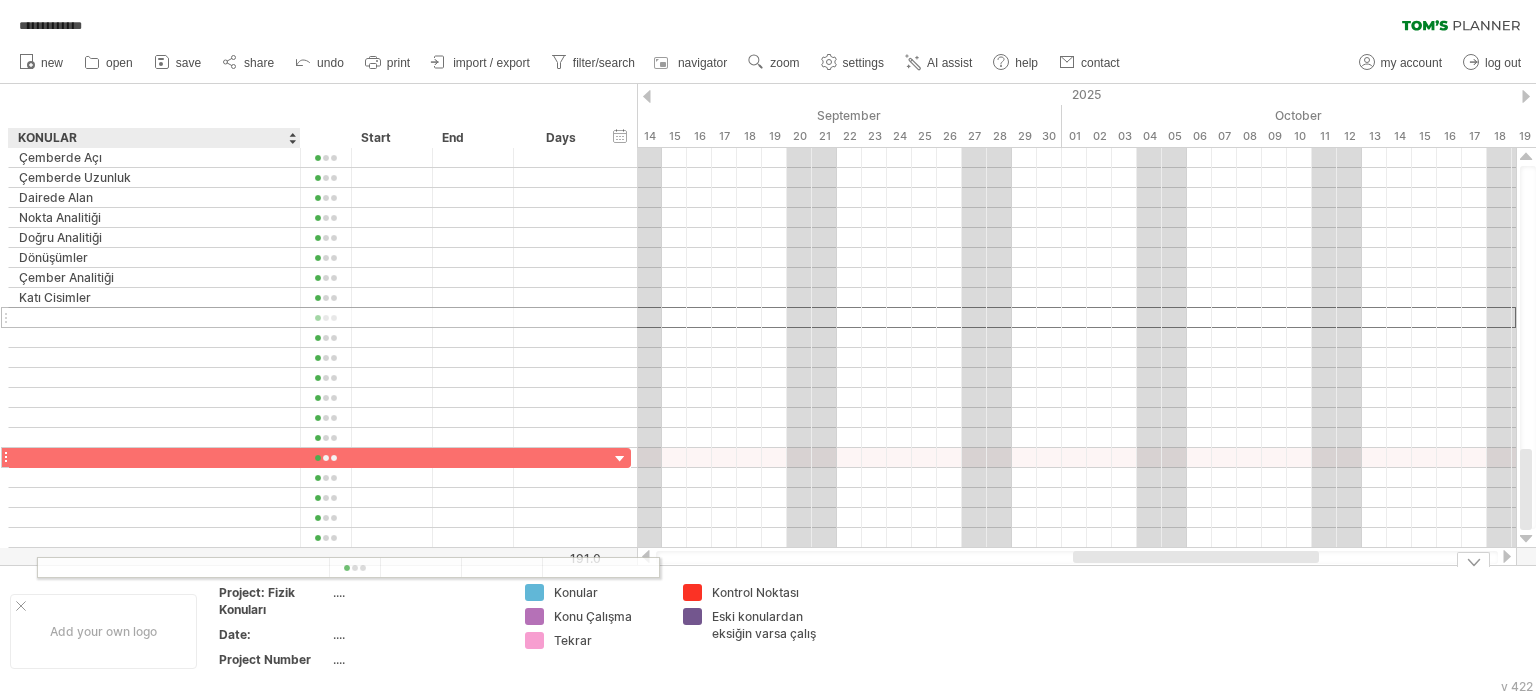 drag, startPoint x: 51, startPoint y: 323, endPoint x: 70, endPoint y: 443, distance: 121.49486 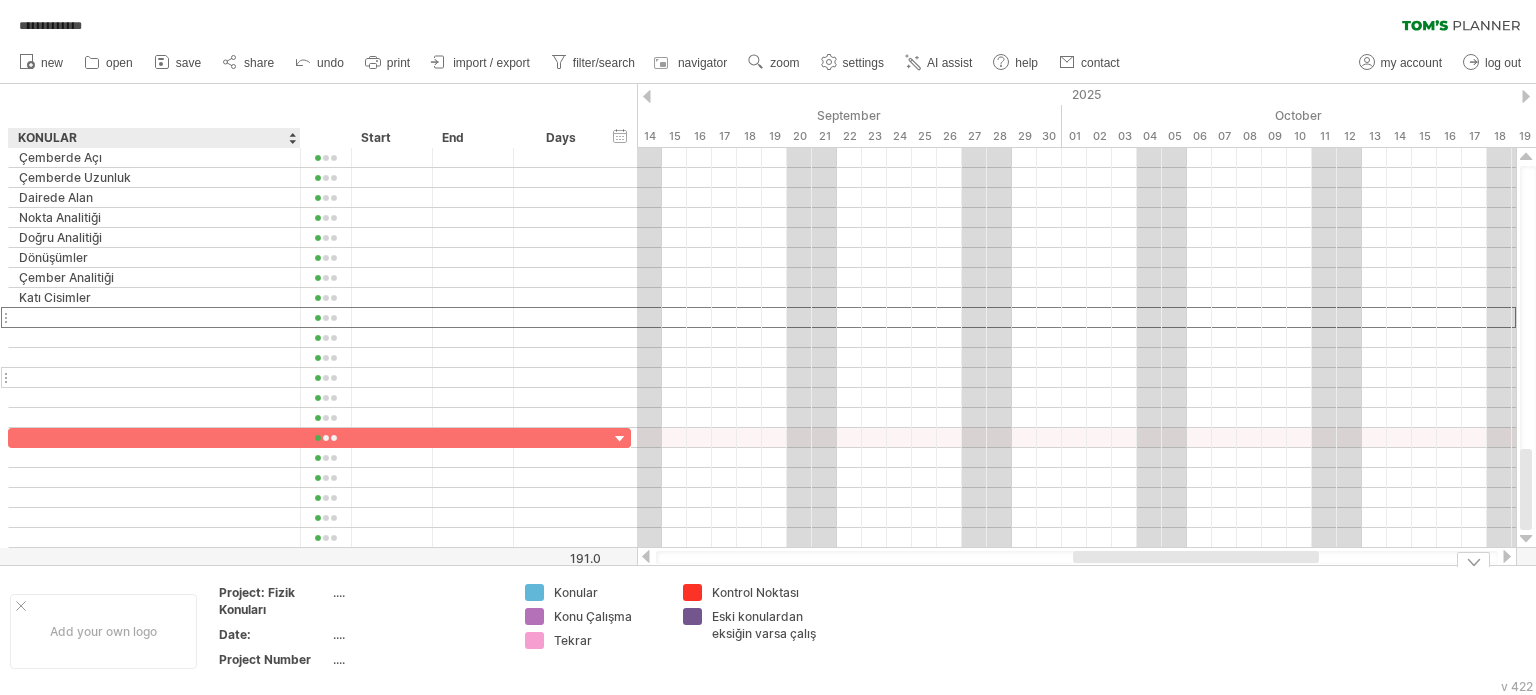 drag, startPoint x: 90, startPoint y: 325, endPoint x: 94, endPoint y: 369, distance: 44.181442 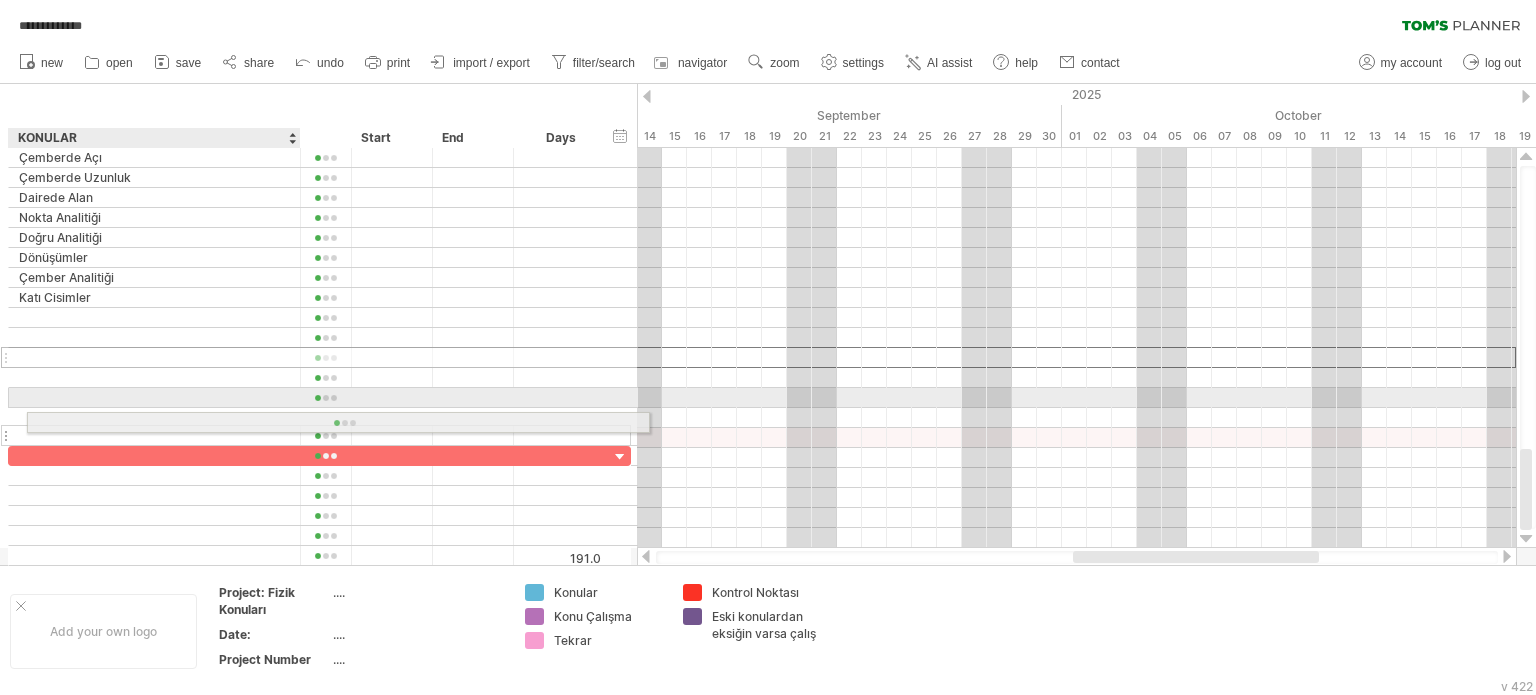 drag, startPoint x: 96, startPoint y: 352, endPoint x: 107, endPoint y: 391, distance: 40.5216 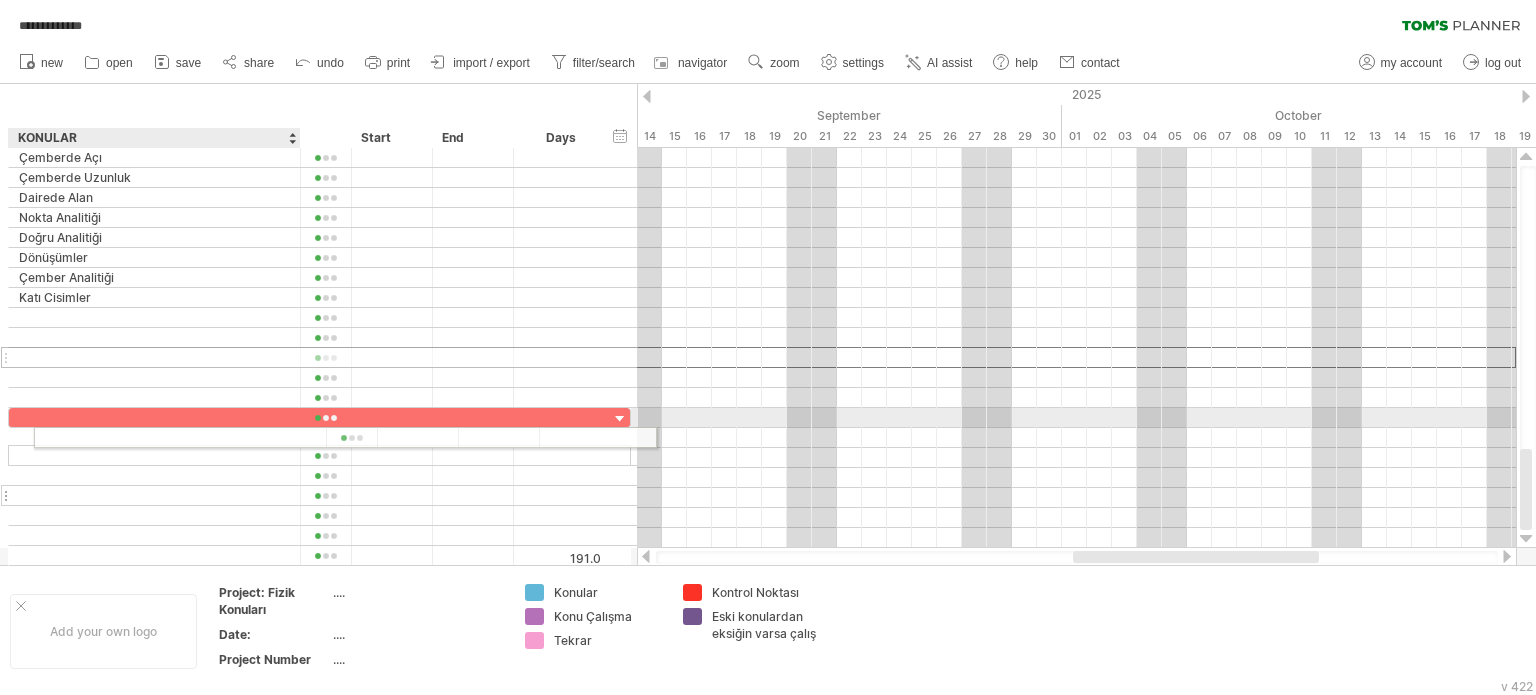drag, startPoint x: 109, startPoint y: 359, endPoint x: 139, endPoint y: 482, distance: 126.60569 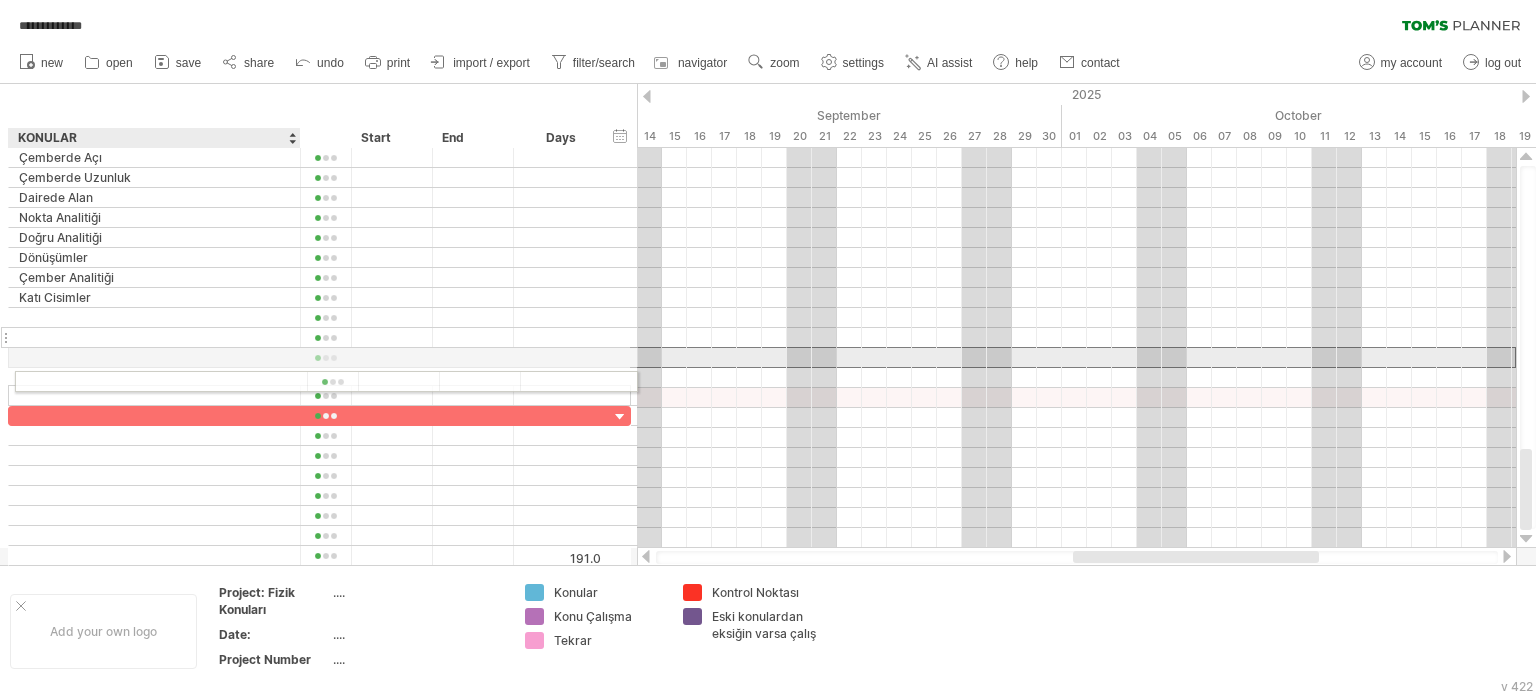 drag, startPoint x: 120, startPoint y: 364, endPoint x: 117, endPoint y: 337, distance: 27.166155 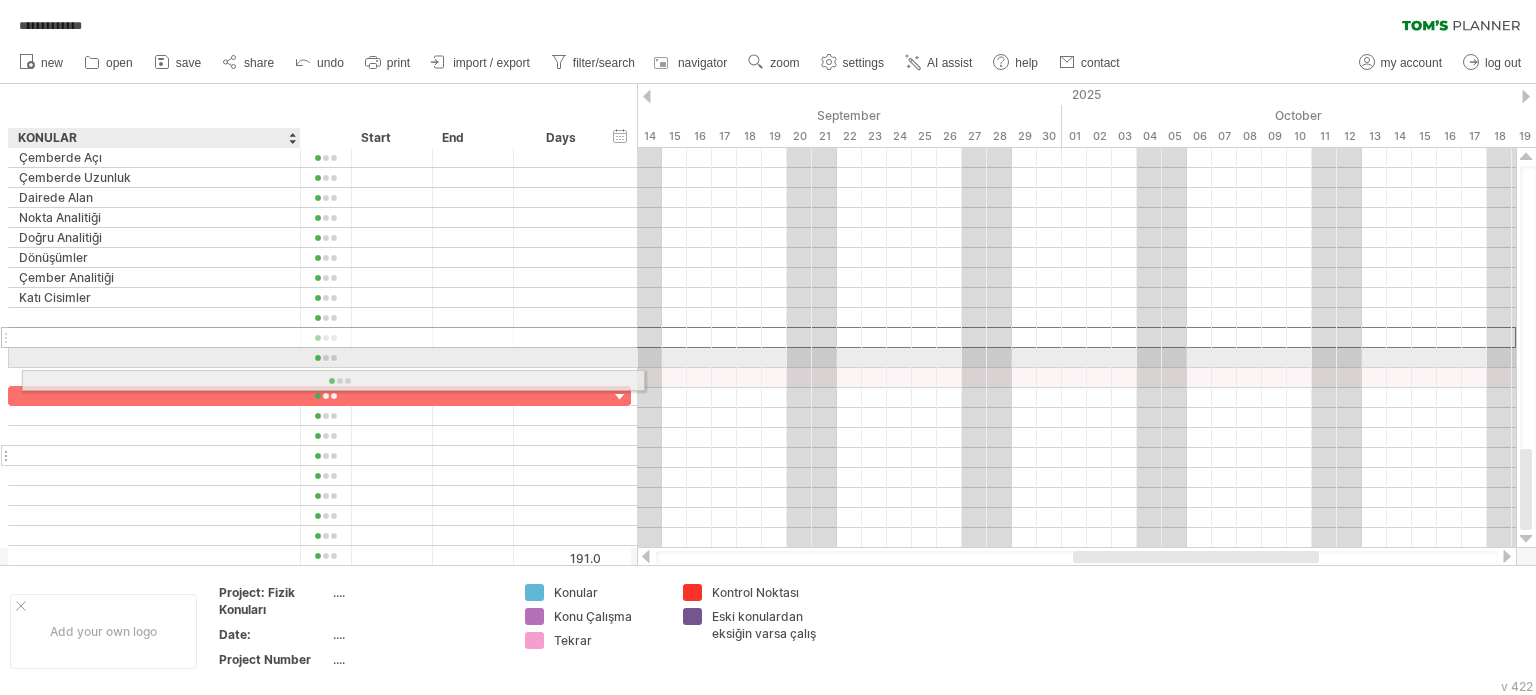 drag, startPoint x: 120, startPoint y: 347, endPoint x: 132, endPoint y: 435, distance: 88.814415 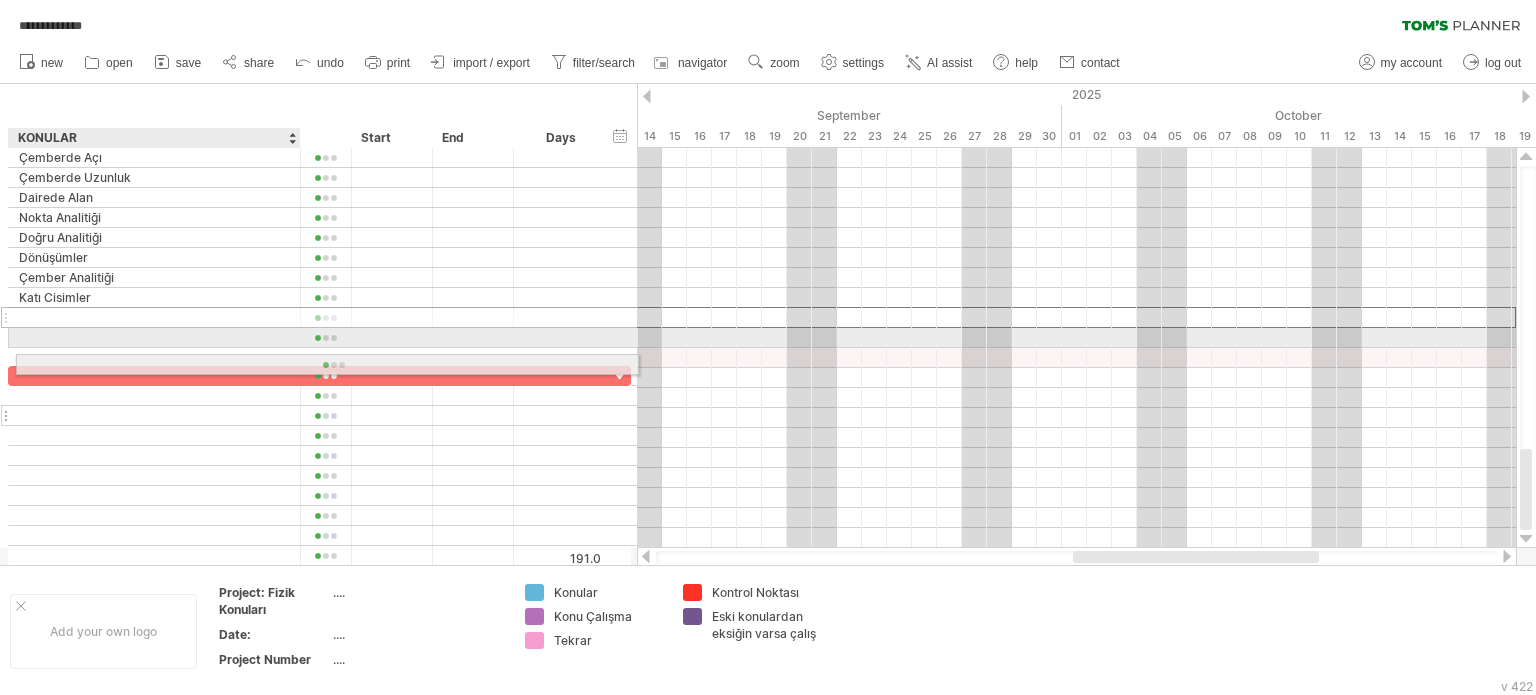 drag, startPoint x: 123, startPoint y: 345, endPoint x: 125, endPoint y: 389, distance: 44.04543 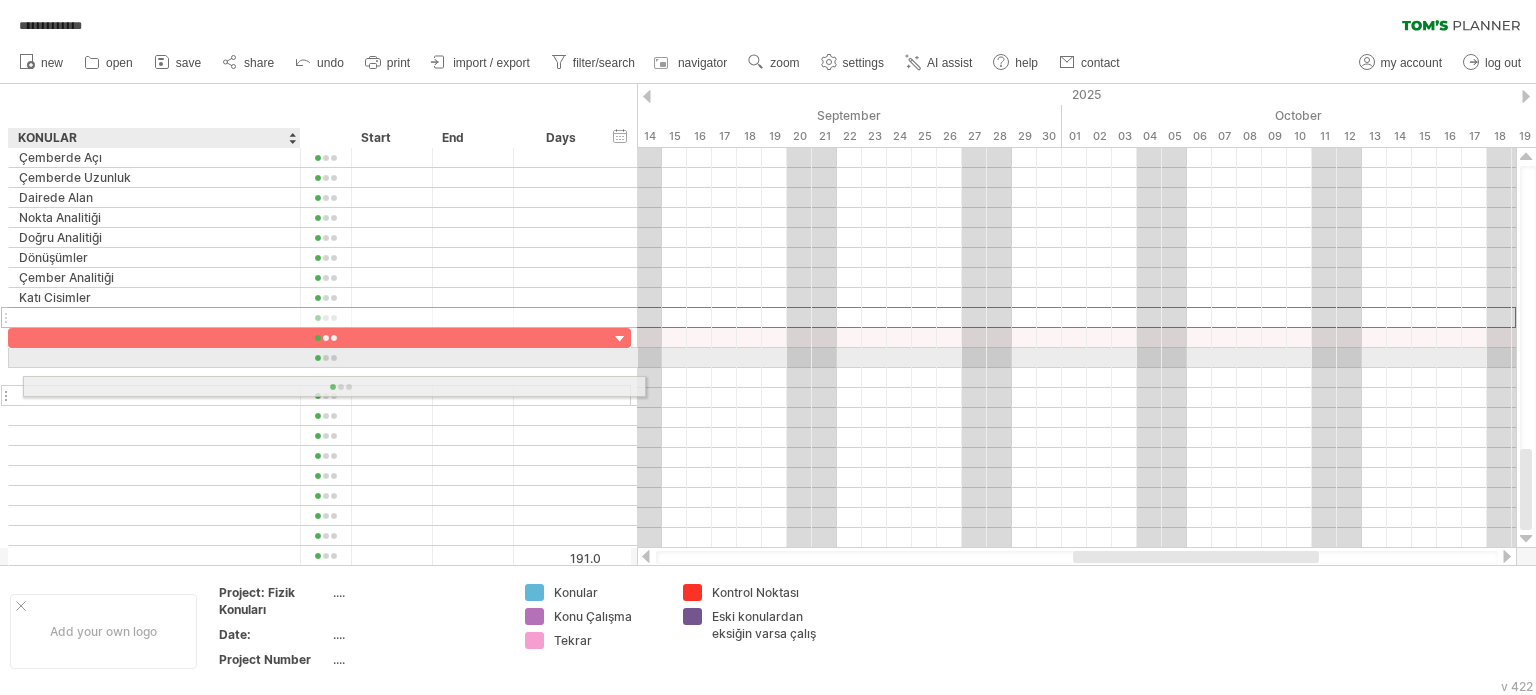 drag, startPoint x: 117, startPoint y: 311, endPoint x: 117, endPoint y: 376, distance: 65 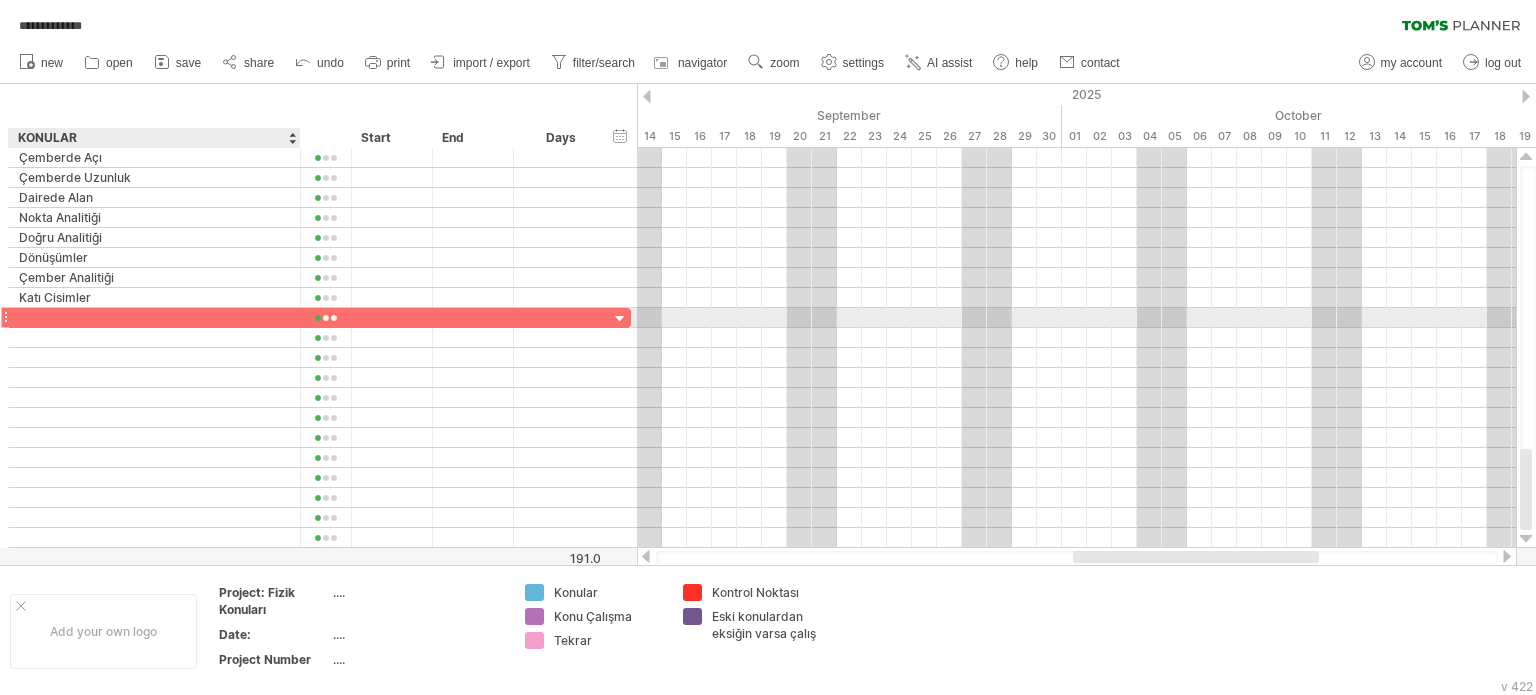 click at bounding box center (154, 317) 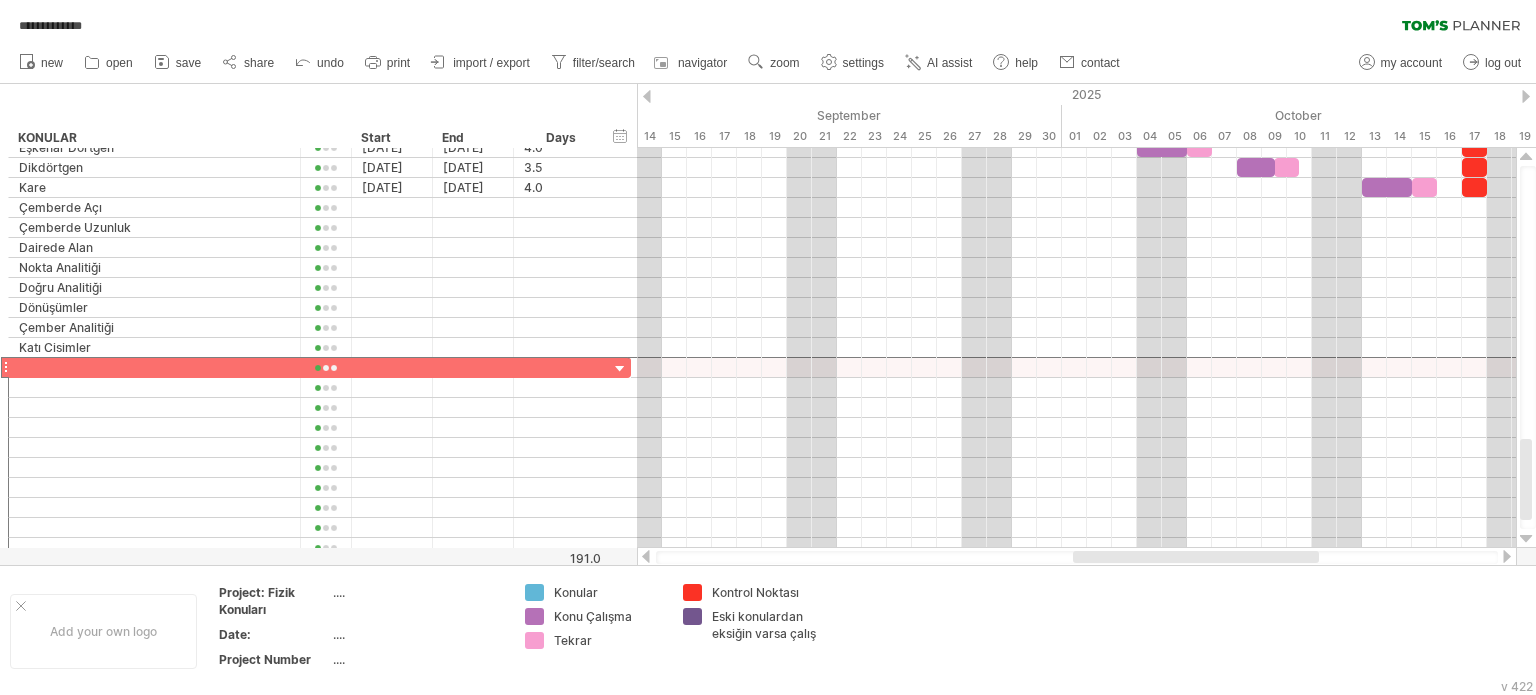 scroll, scrollTop: 0, scrollLeft: 0, axis: both 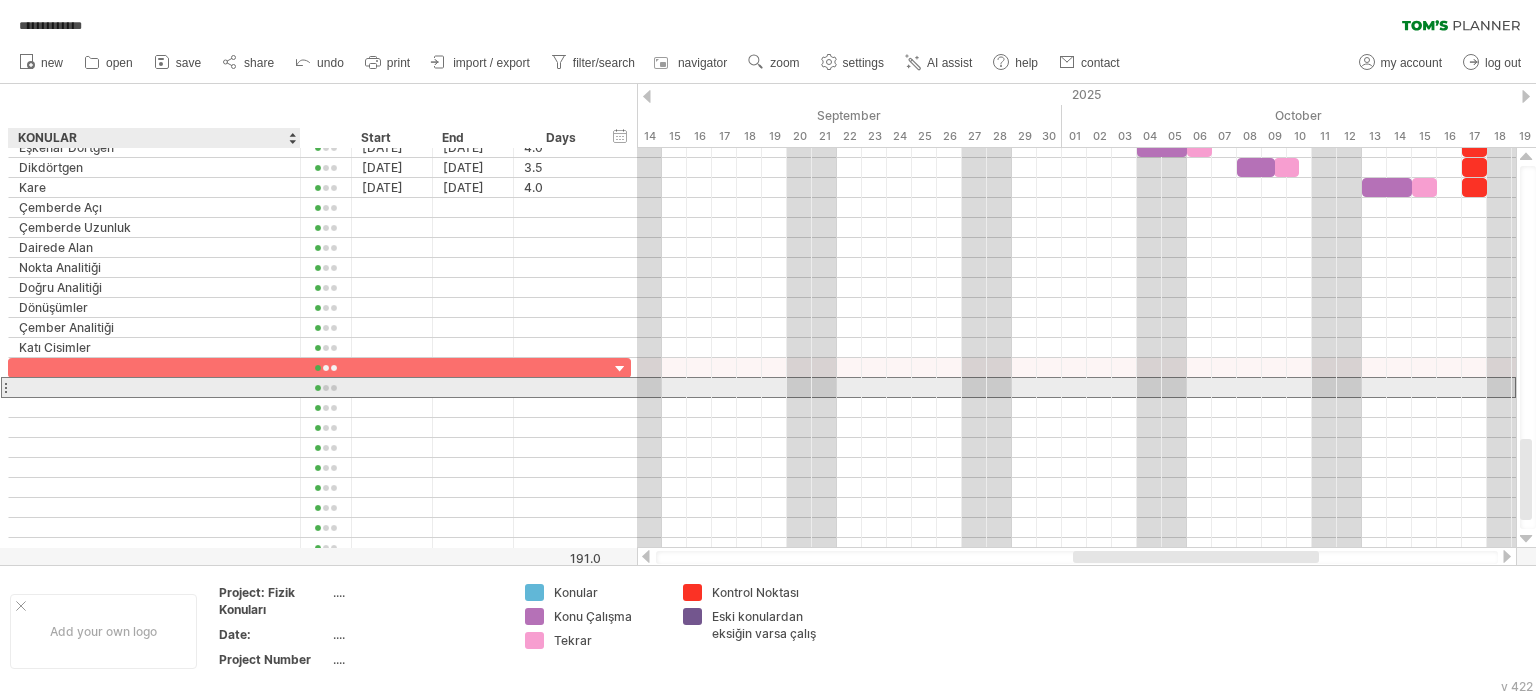 click at bounding box center [154, 387] 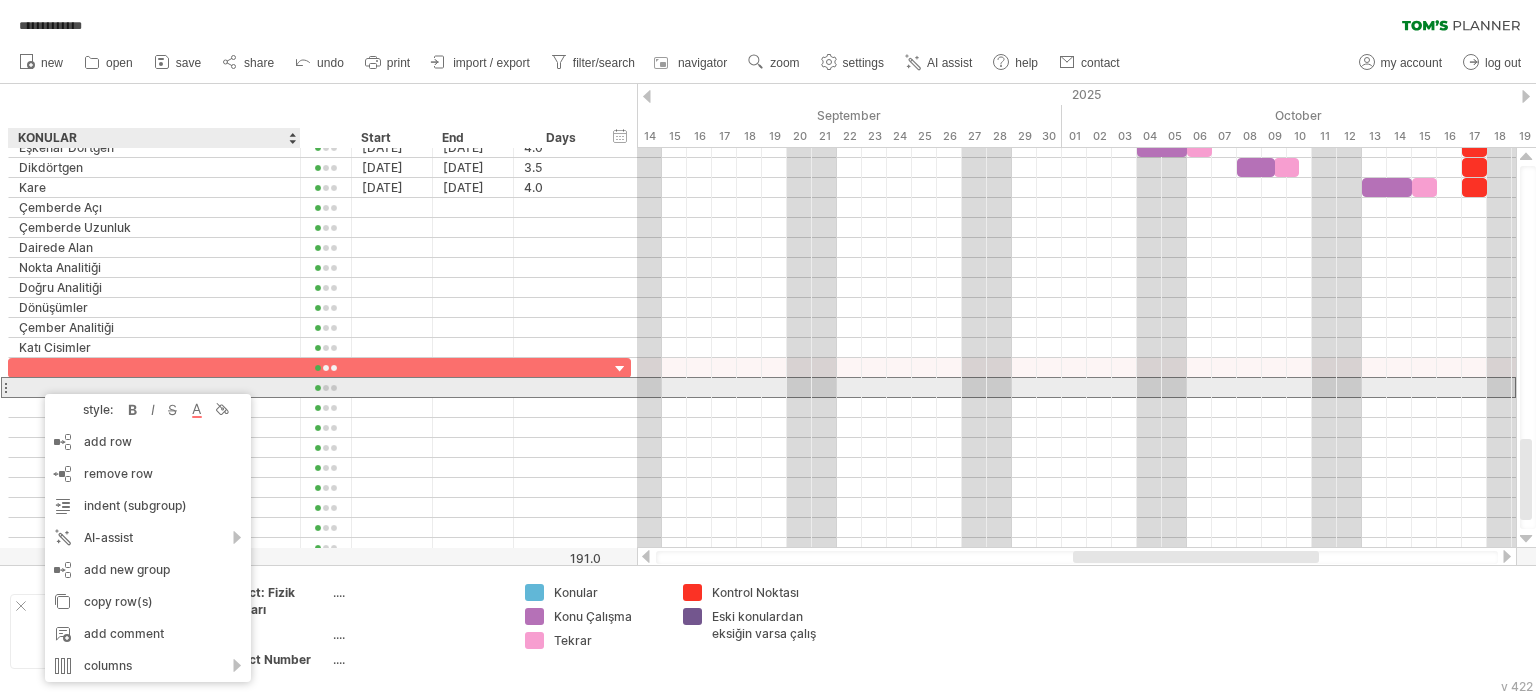 click at bounding box center (154, 387) 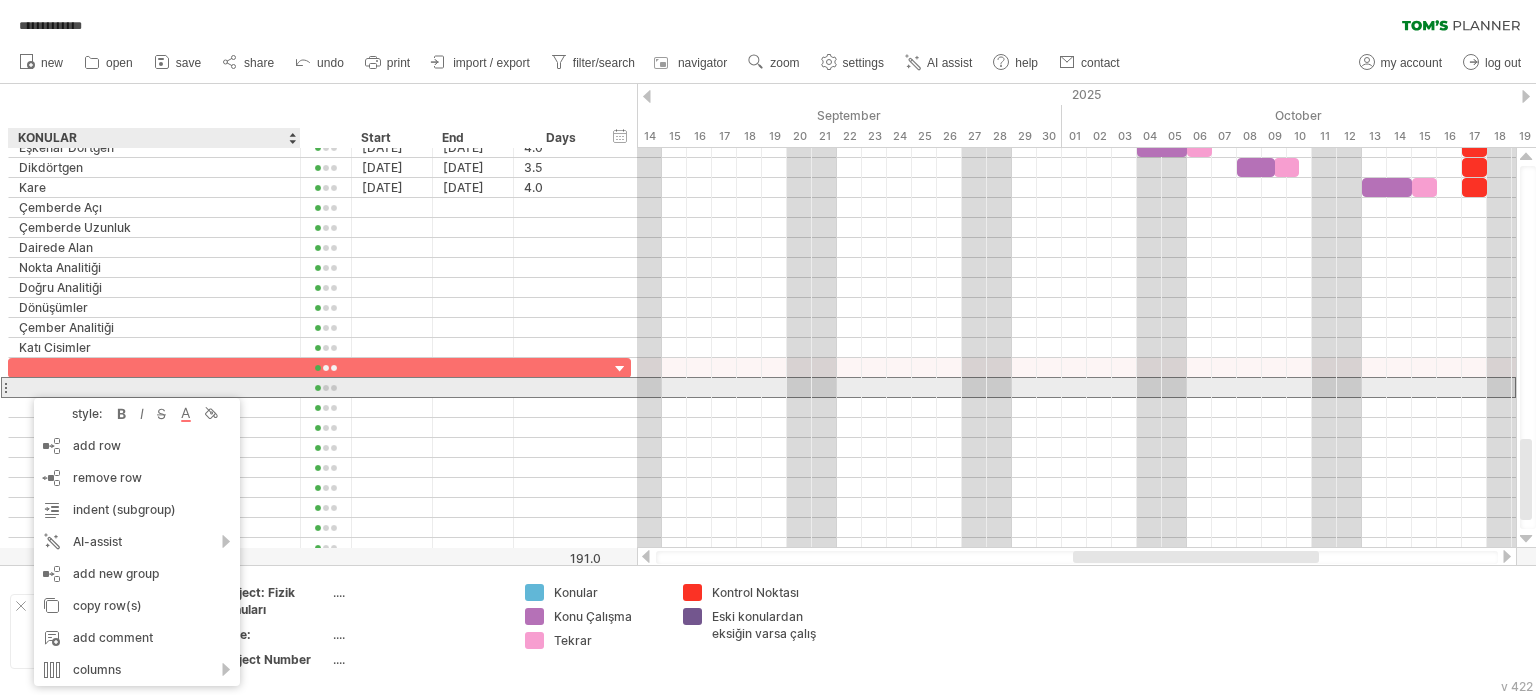 click at bounding box center [154, 387] 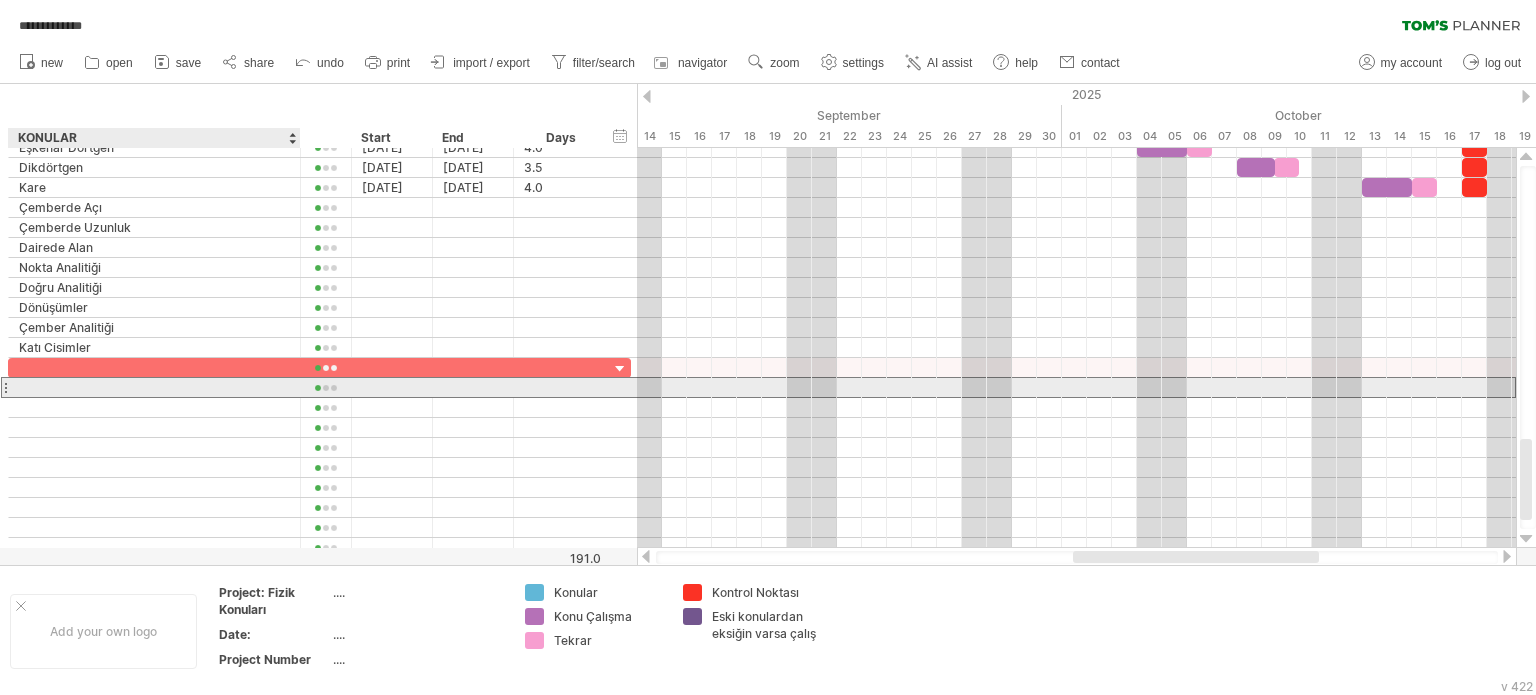 paste on "**********" 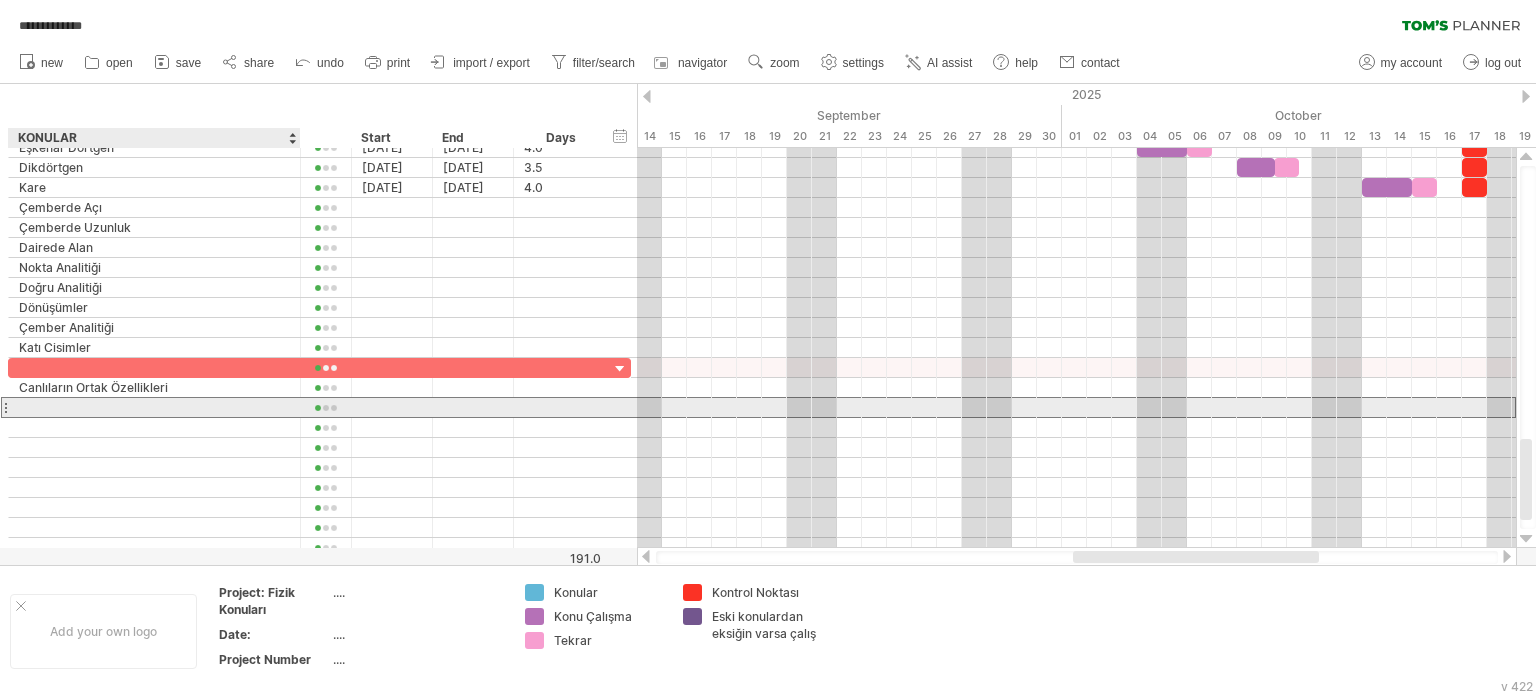 click at bounding box center [154, 407] 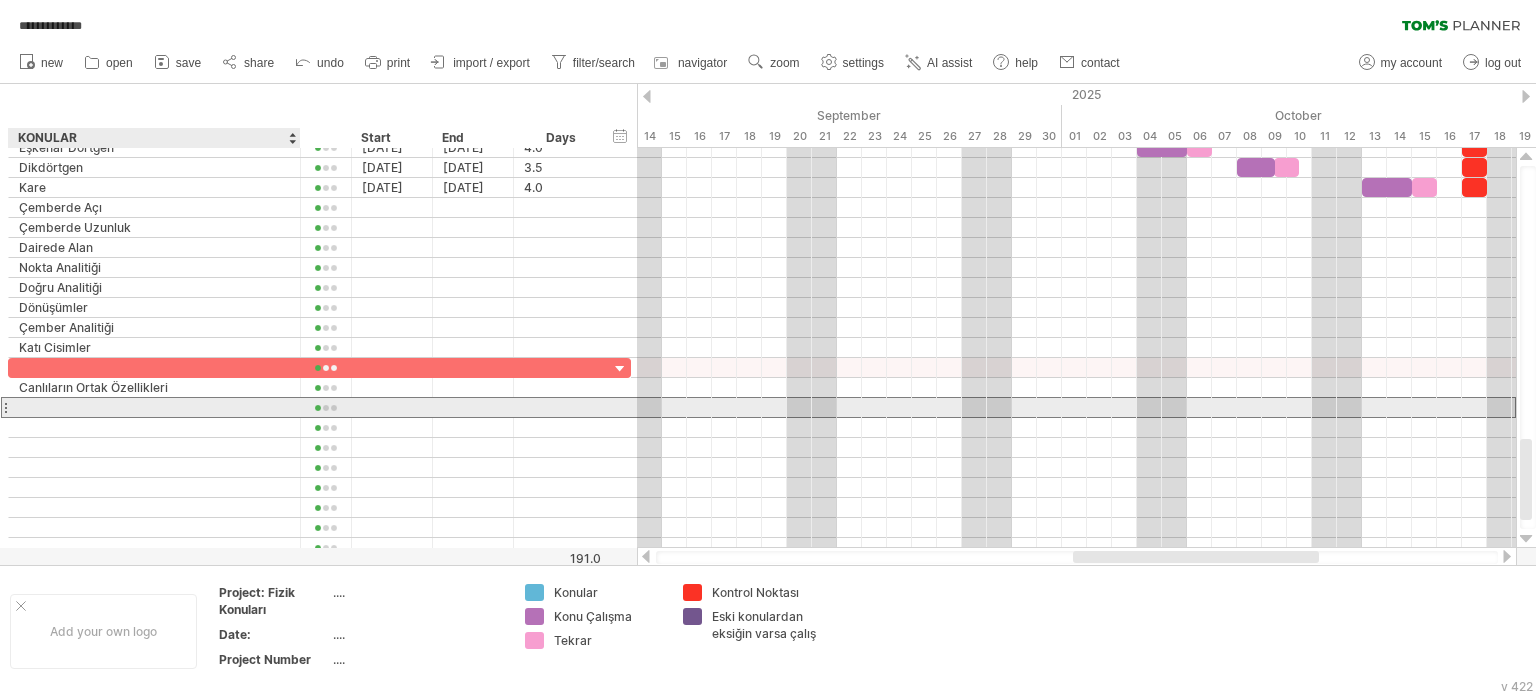 click at bounding box center (154, 407) 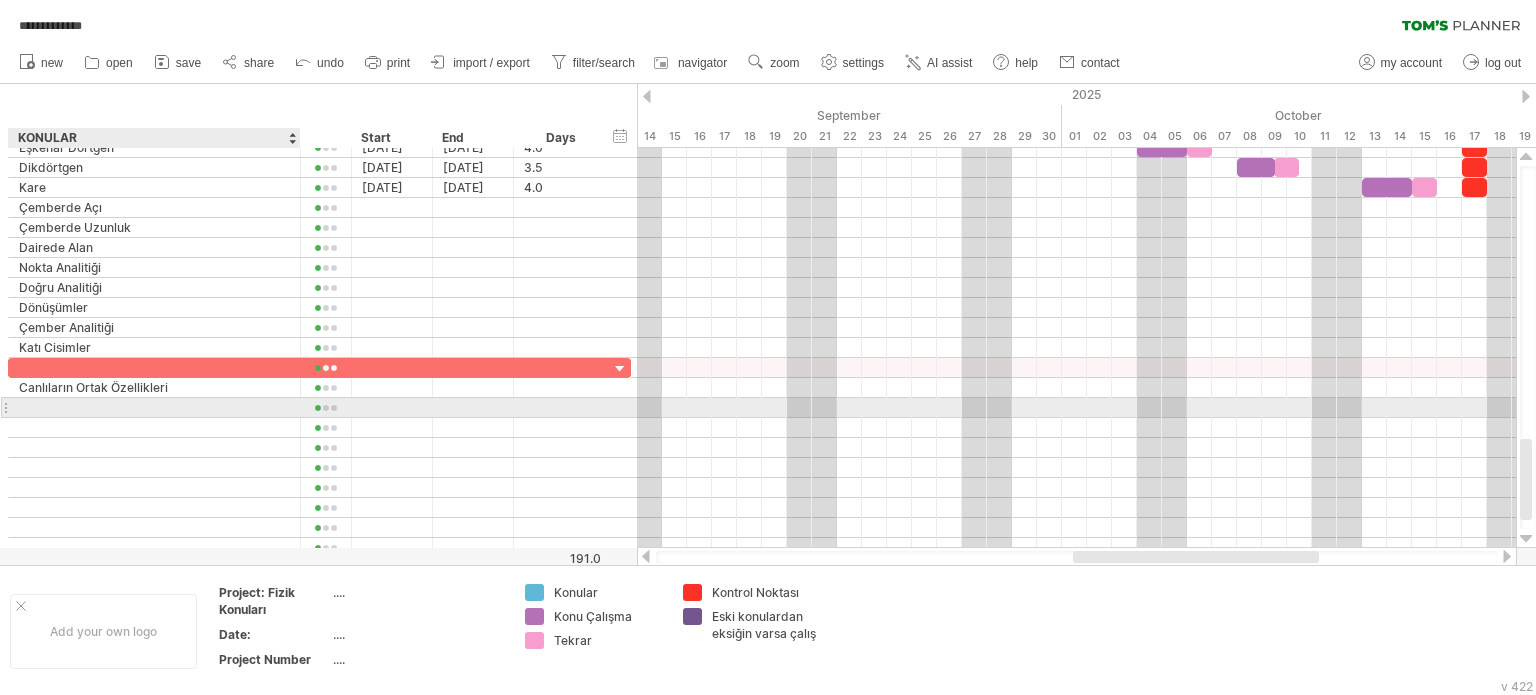 paste on "**********" 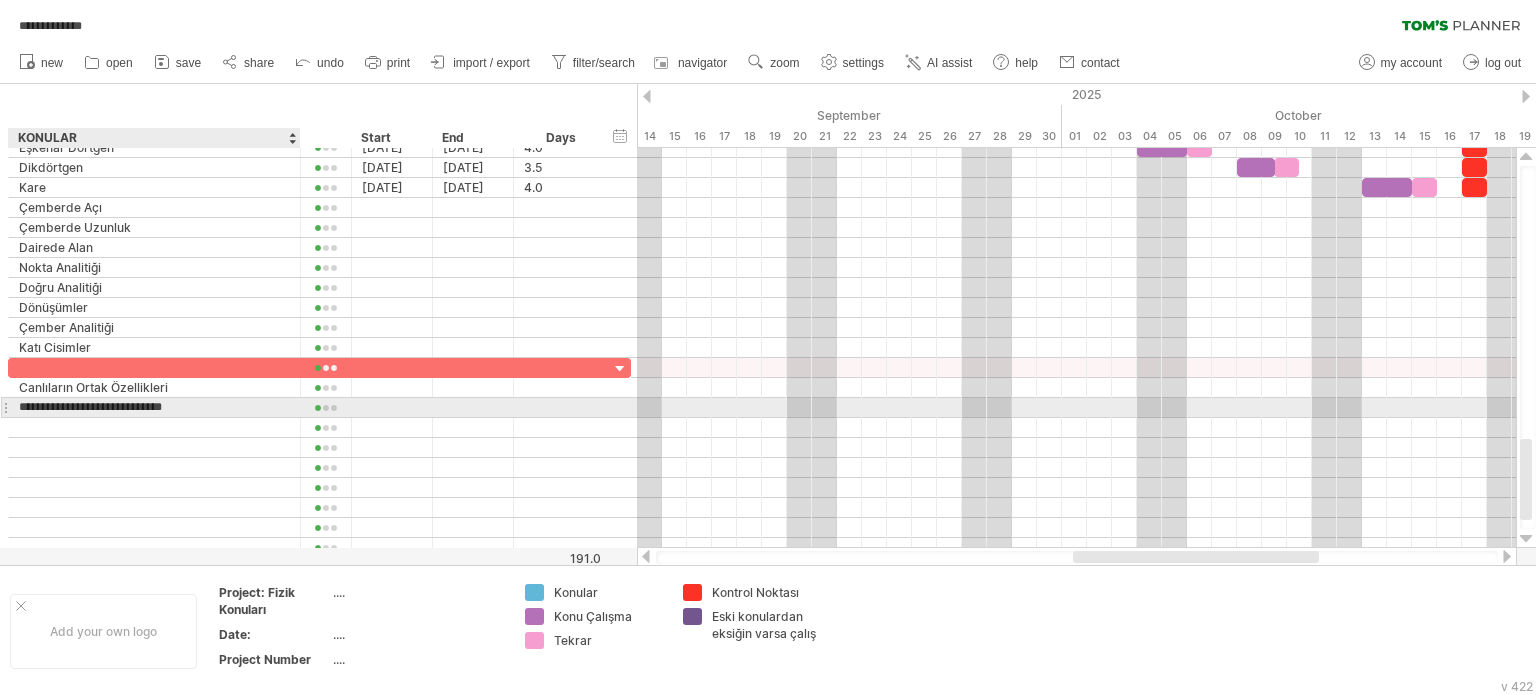 click on "**********" at bounding box center [154, 407] 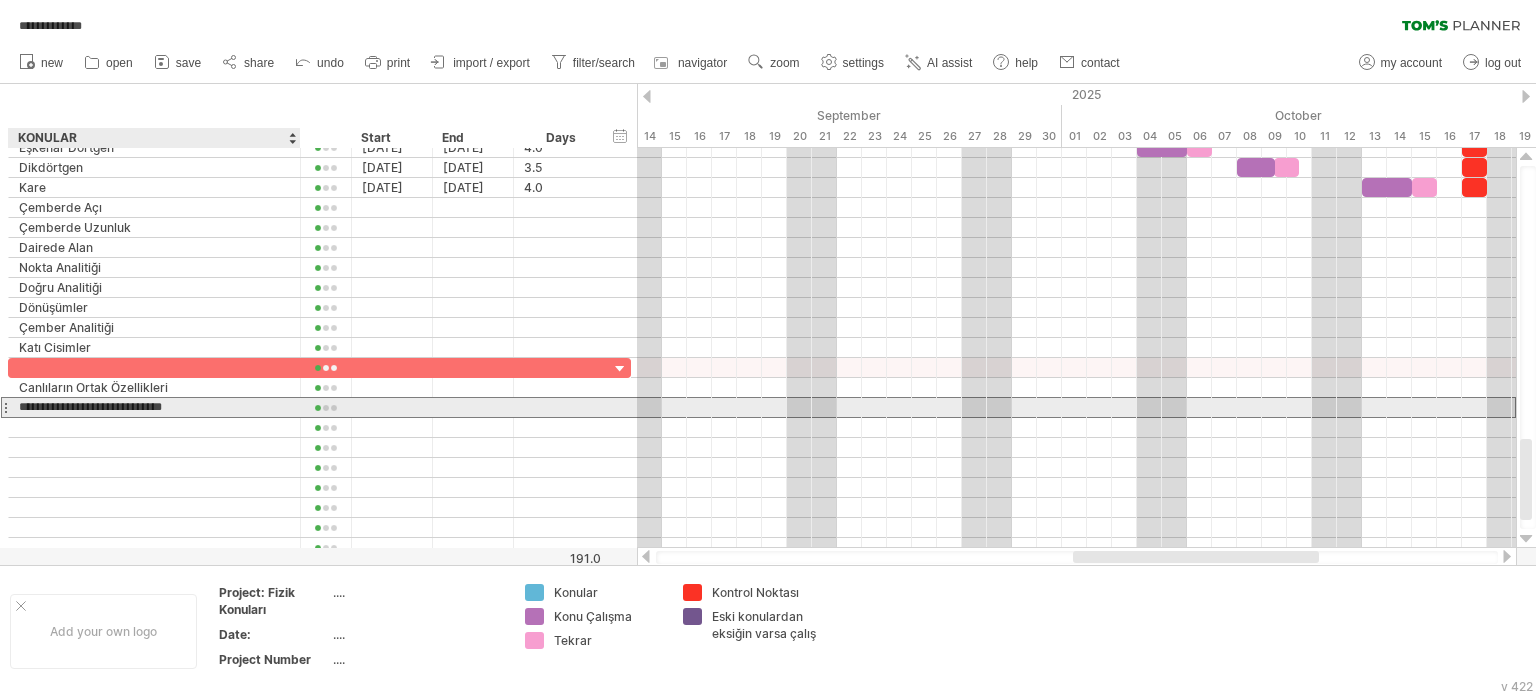 click on "**********" at bounding box center [154, 407] 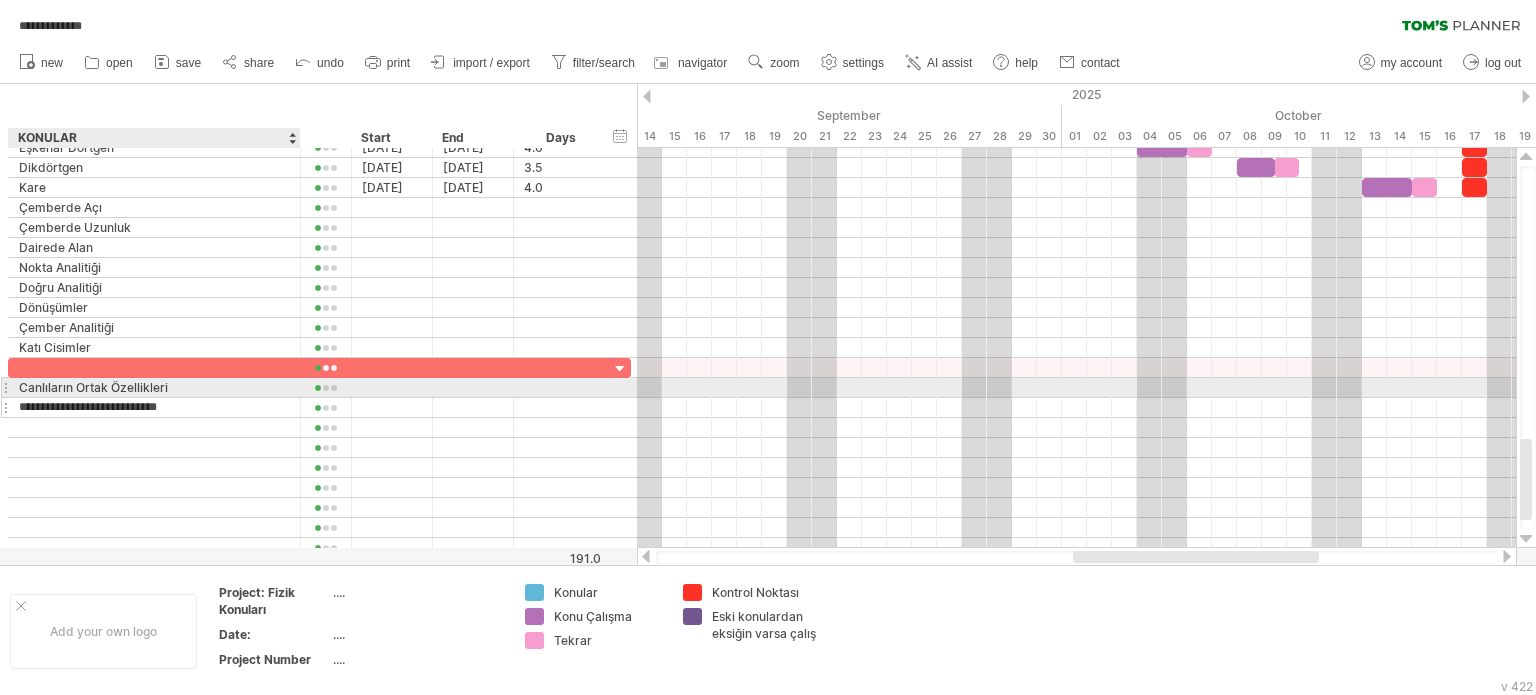 type on "**********" 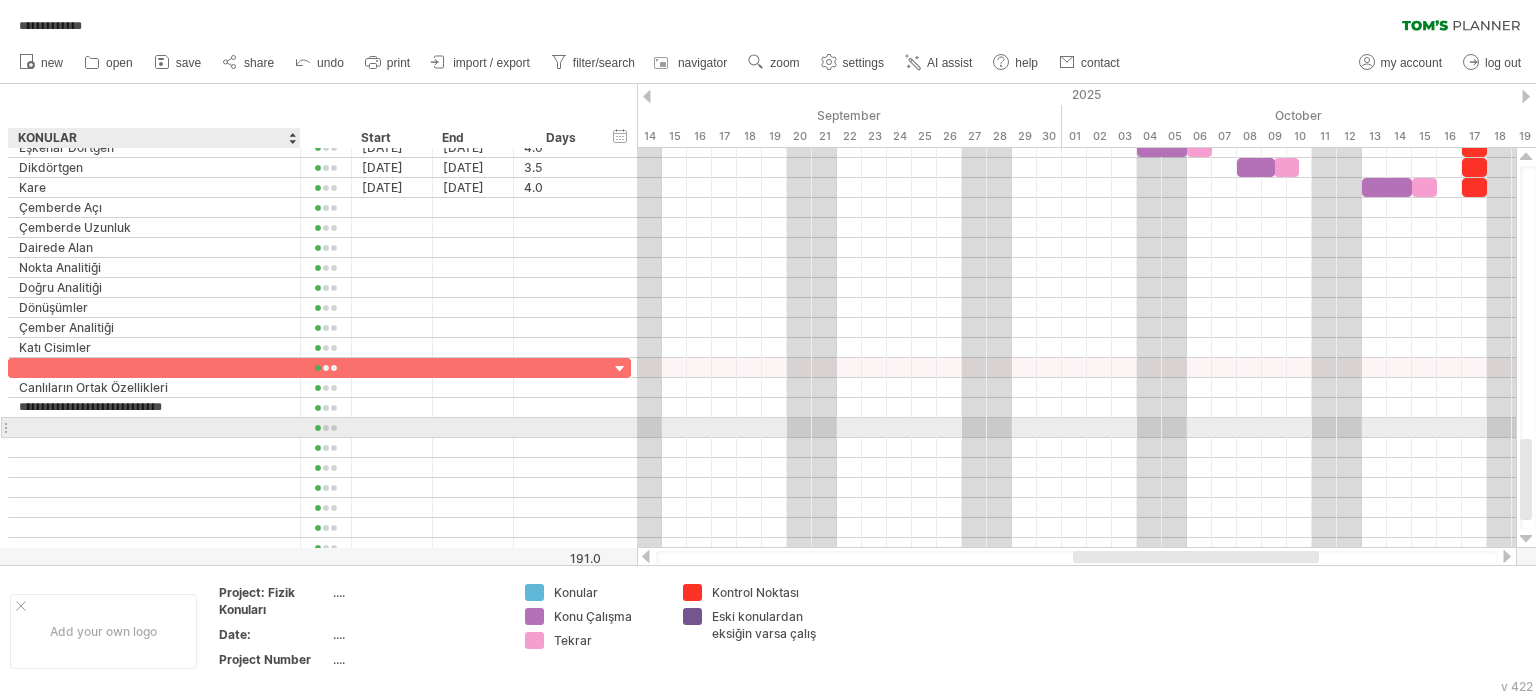 click at bounding box center (154, 427) 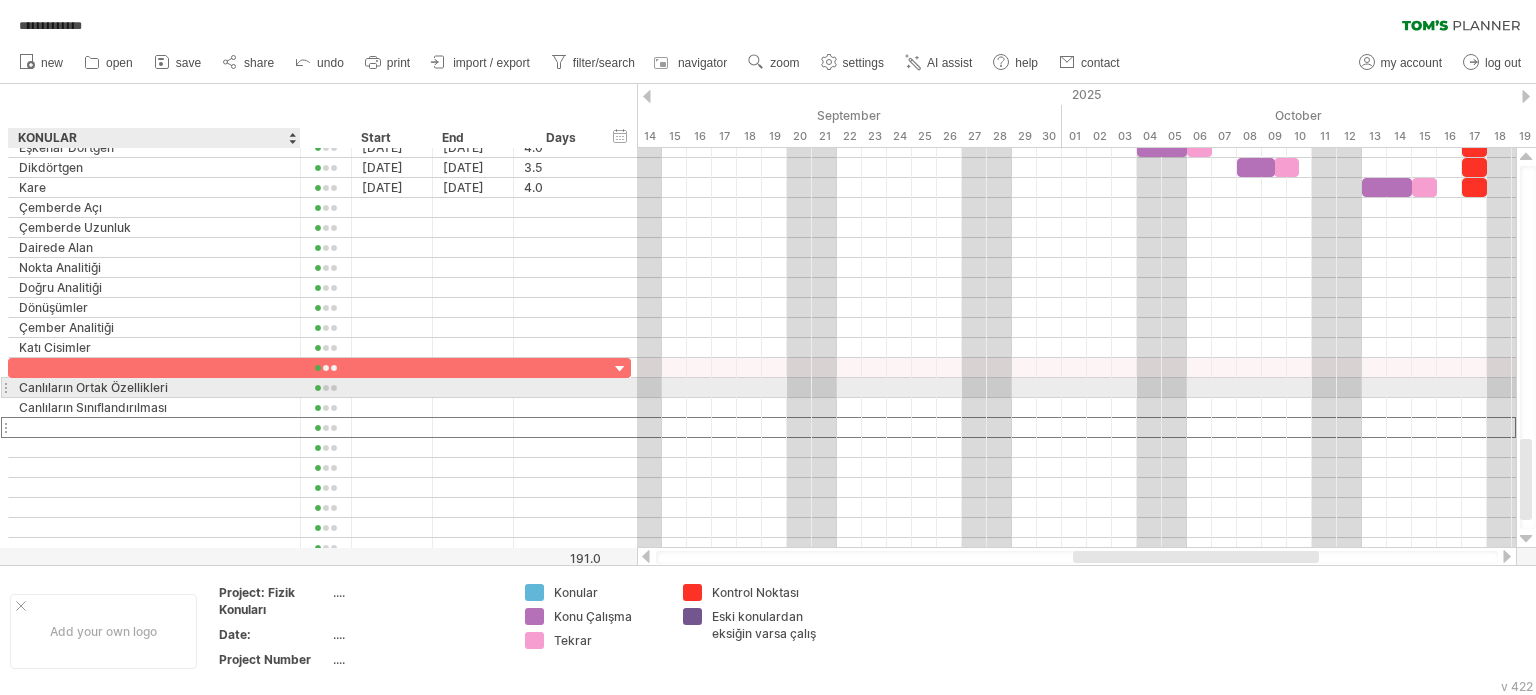 click on "Canlıların Ortak Özellikleri" at bounding box center (154, 387) 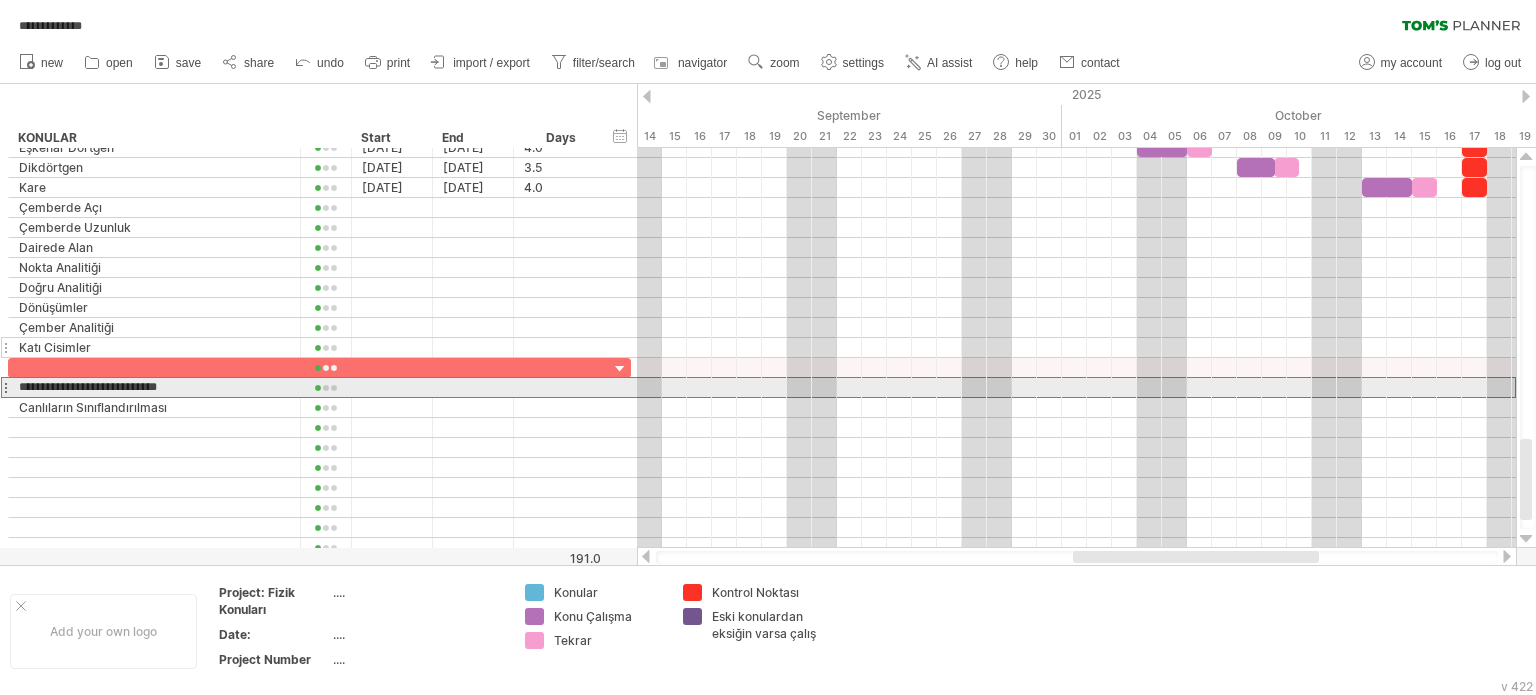 drag, startPoint x: 196, startPoint y: 379, endPoint x: 372, endPoint y: 355, distance: 177.62883 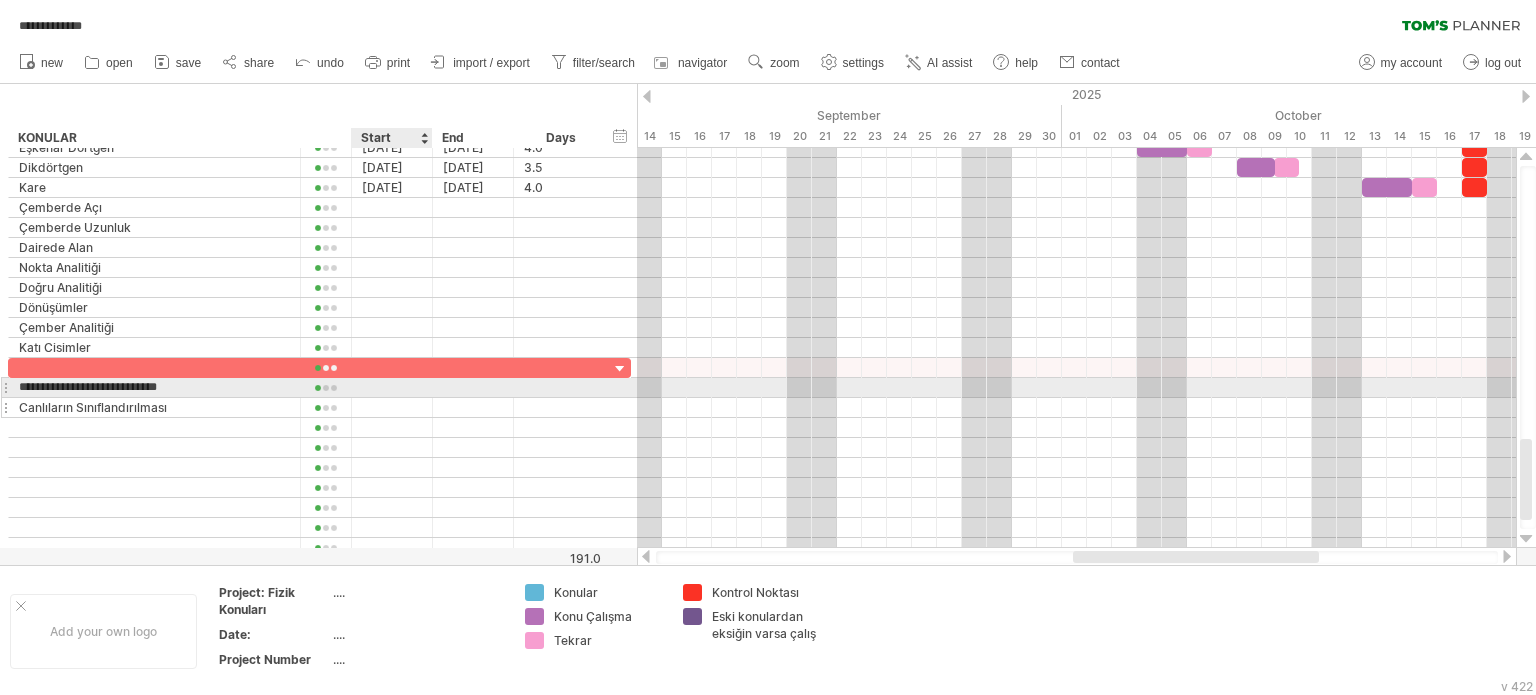 type 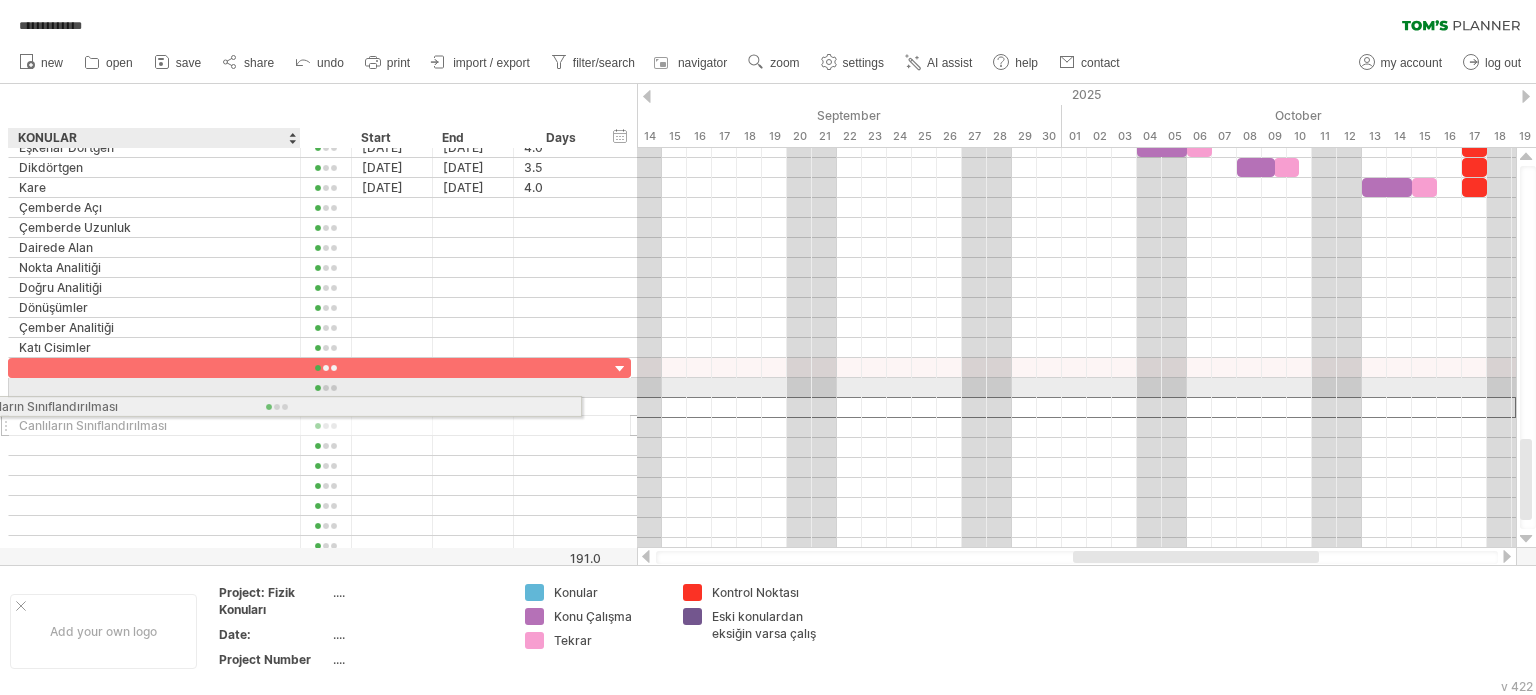 drag, startPoint x: 182, startPoint y: 404, endPoint x: 144, endPoint y: 412, distance: 38.832977 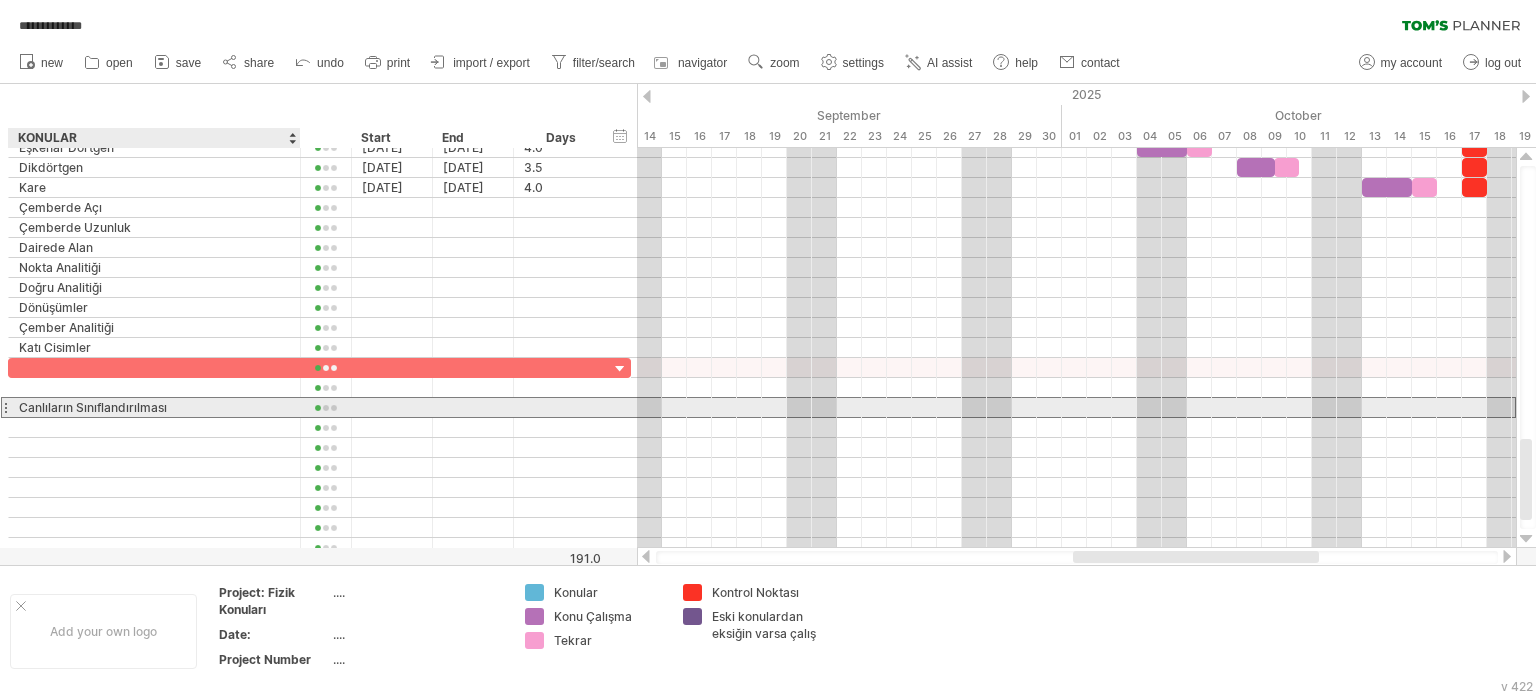 click on "Canlıların Sınıflandırılması" at bounding box center [154, 407] 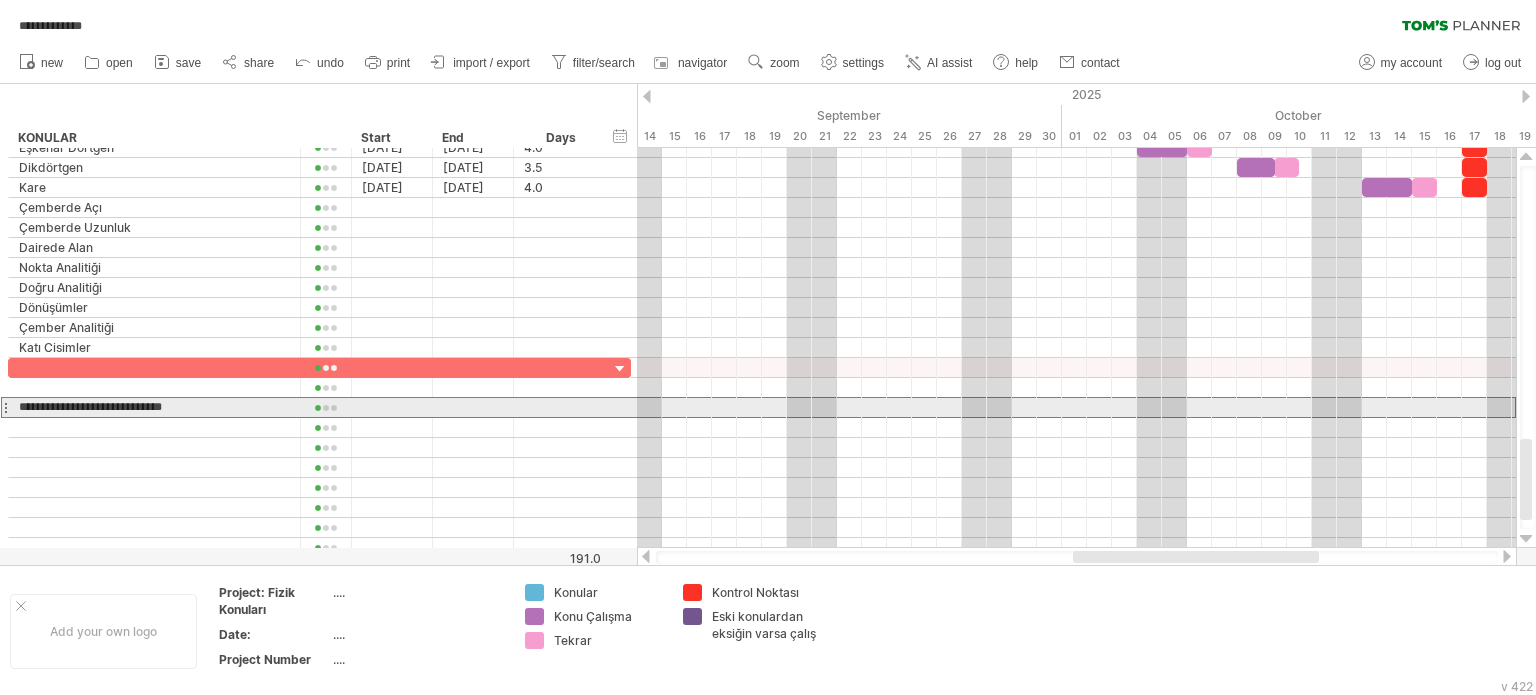 drag, startPoint x: 164, startPoint y: 400, endPoint x: 218, endPoint y: 403, distance: 54.08327 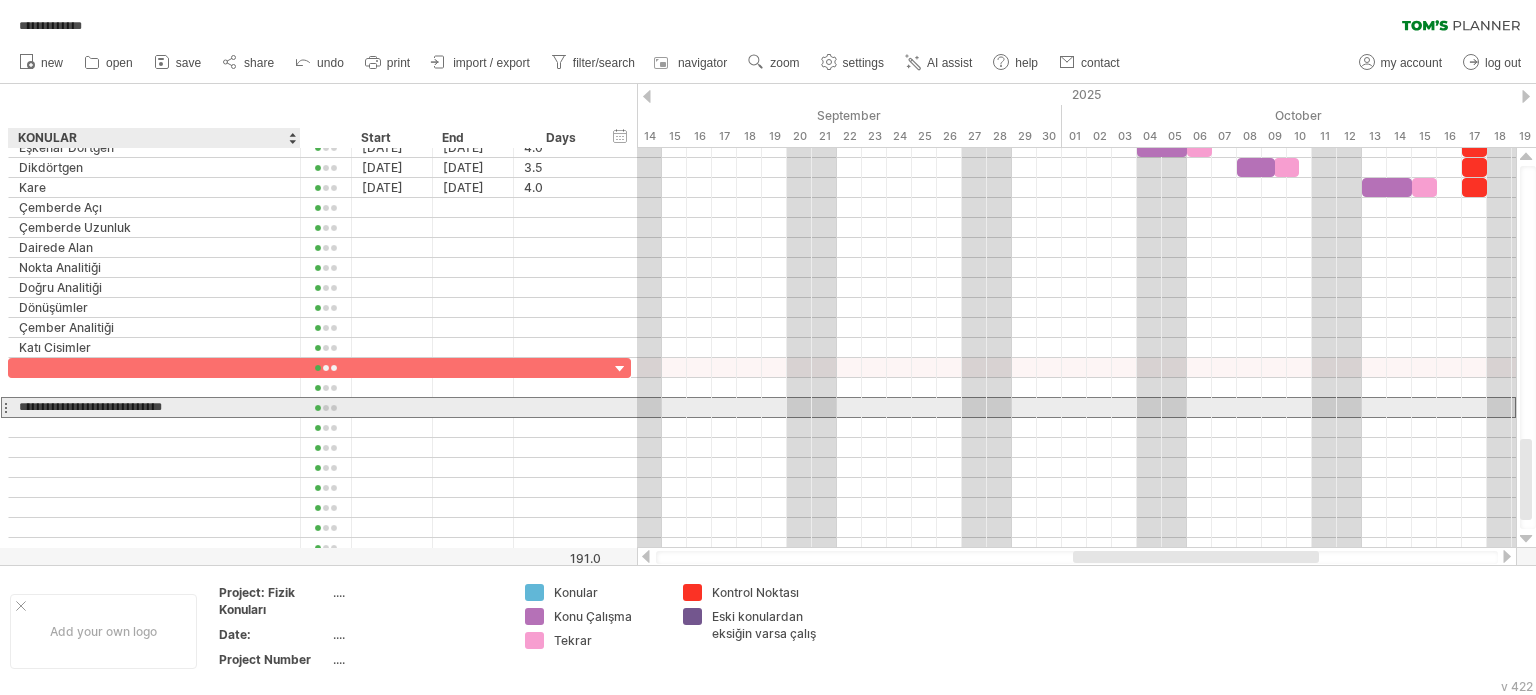 click on "**********" at bounding box center [154, 407] 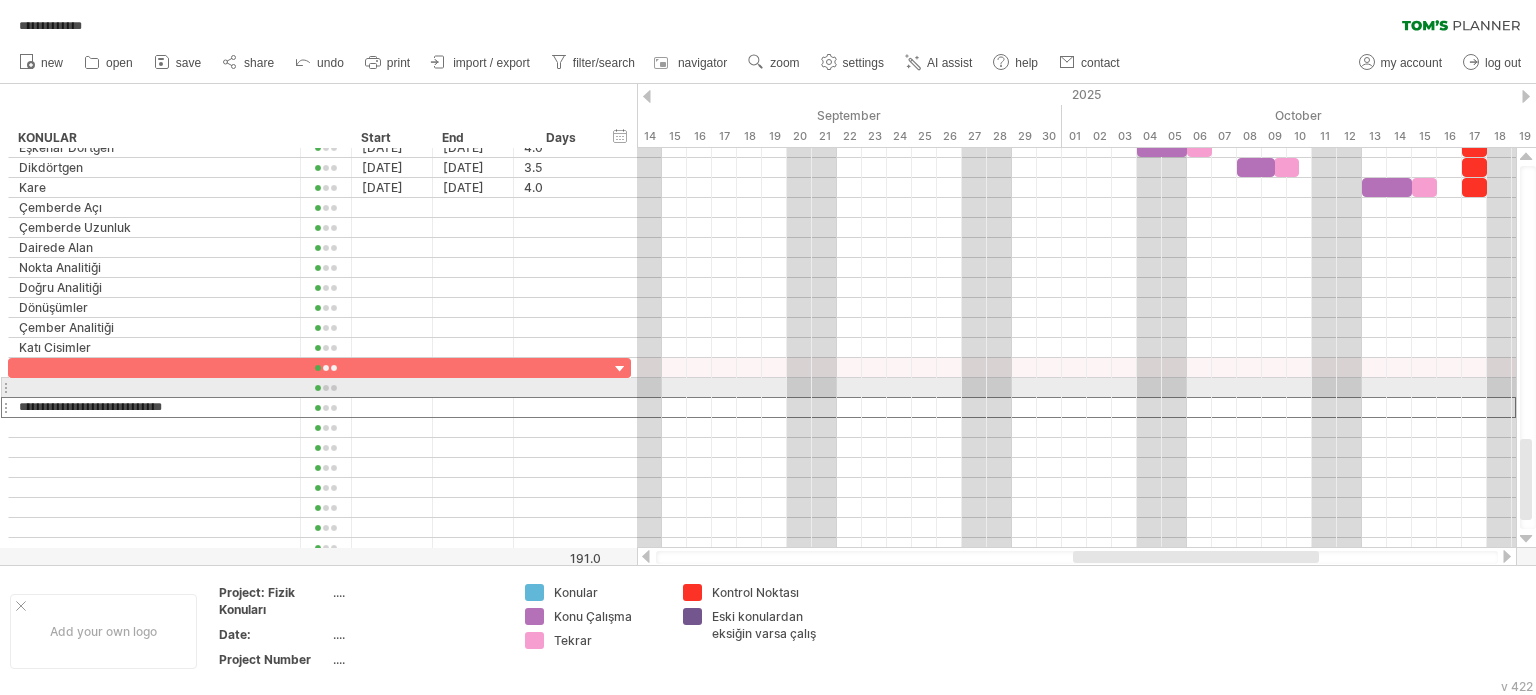 drag, startPoint x: 181, startPoint y: 396, endPoint x: 0, endPoint y: 394, distance: 181.01105 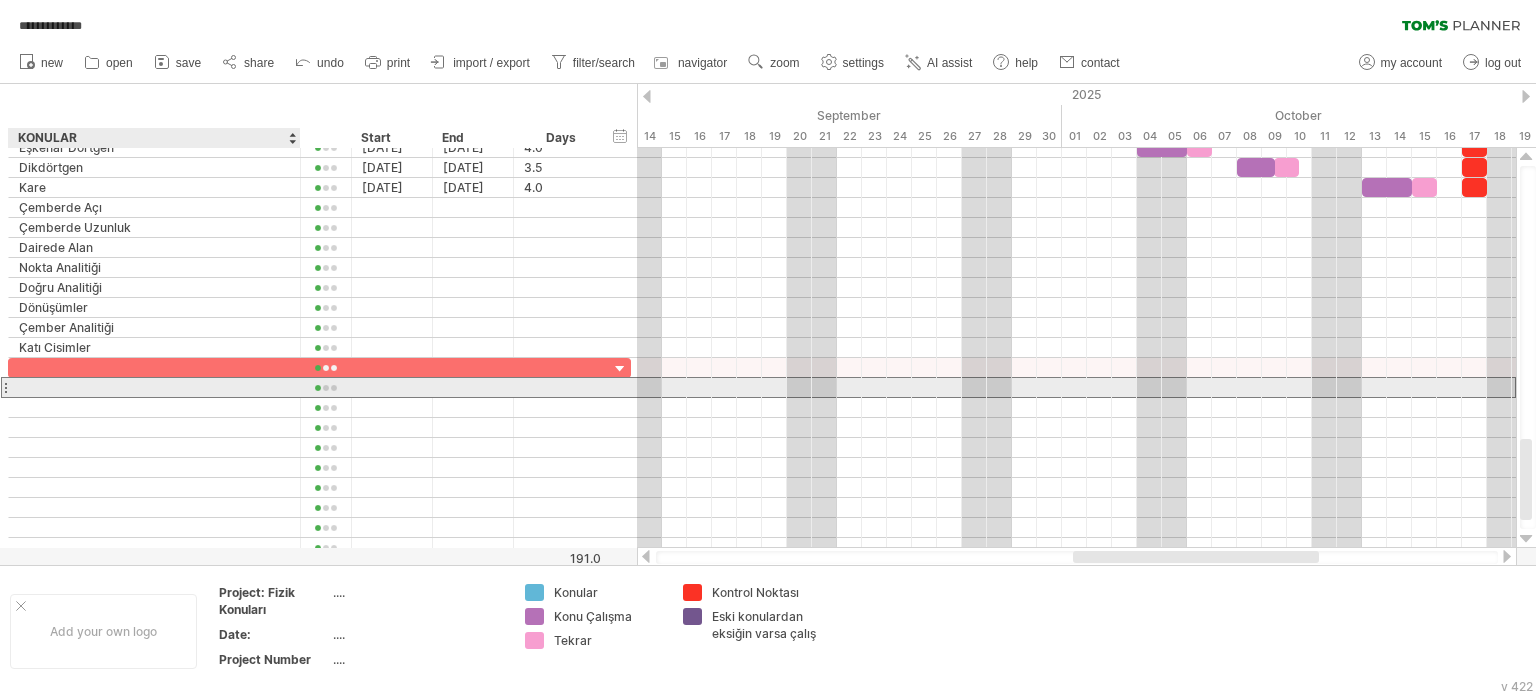 click at bounding box center (154, 387) 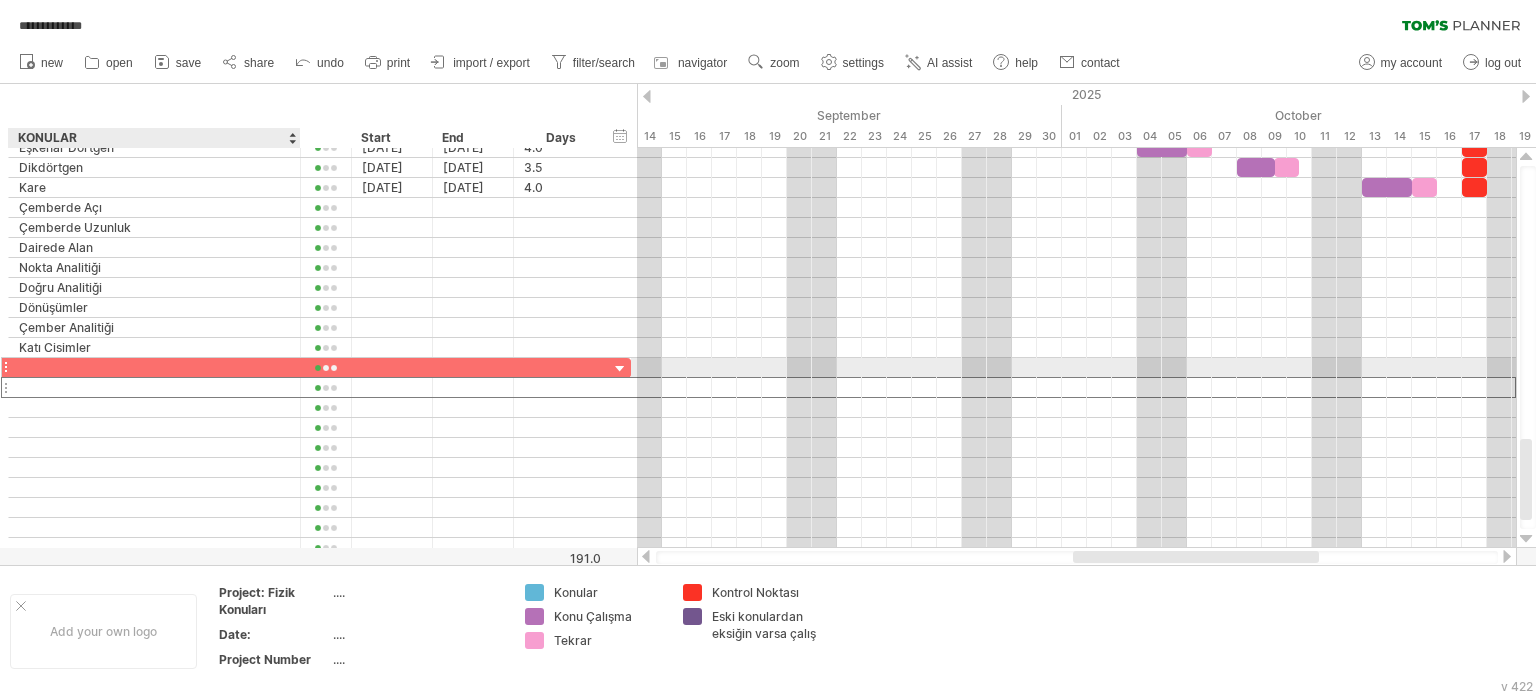 click at bounding box center (154, 367) 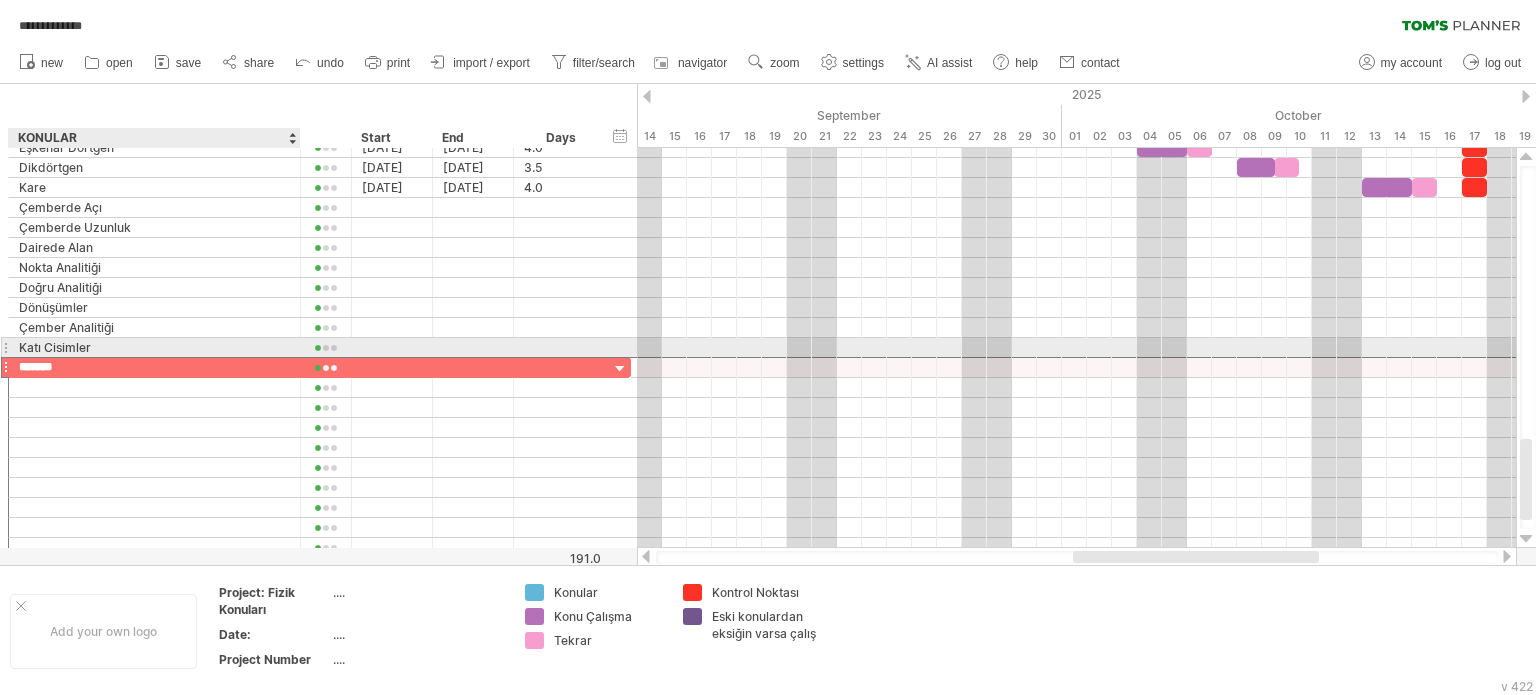 type on "********" 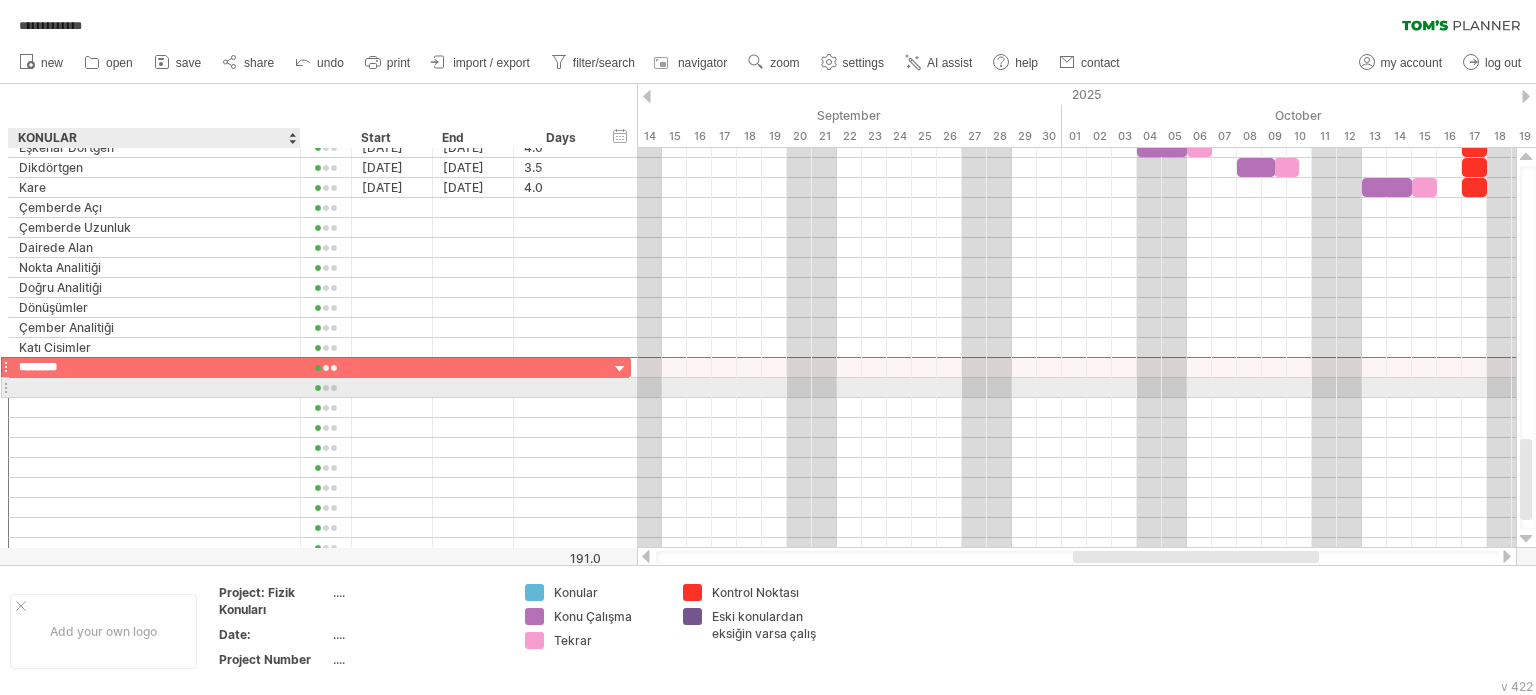 click at bounding box center [154, 387] 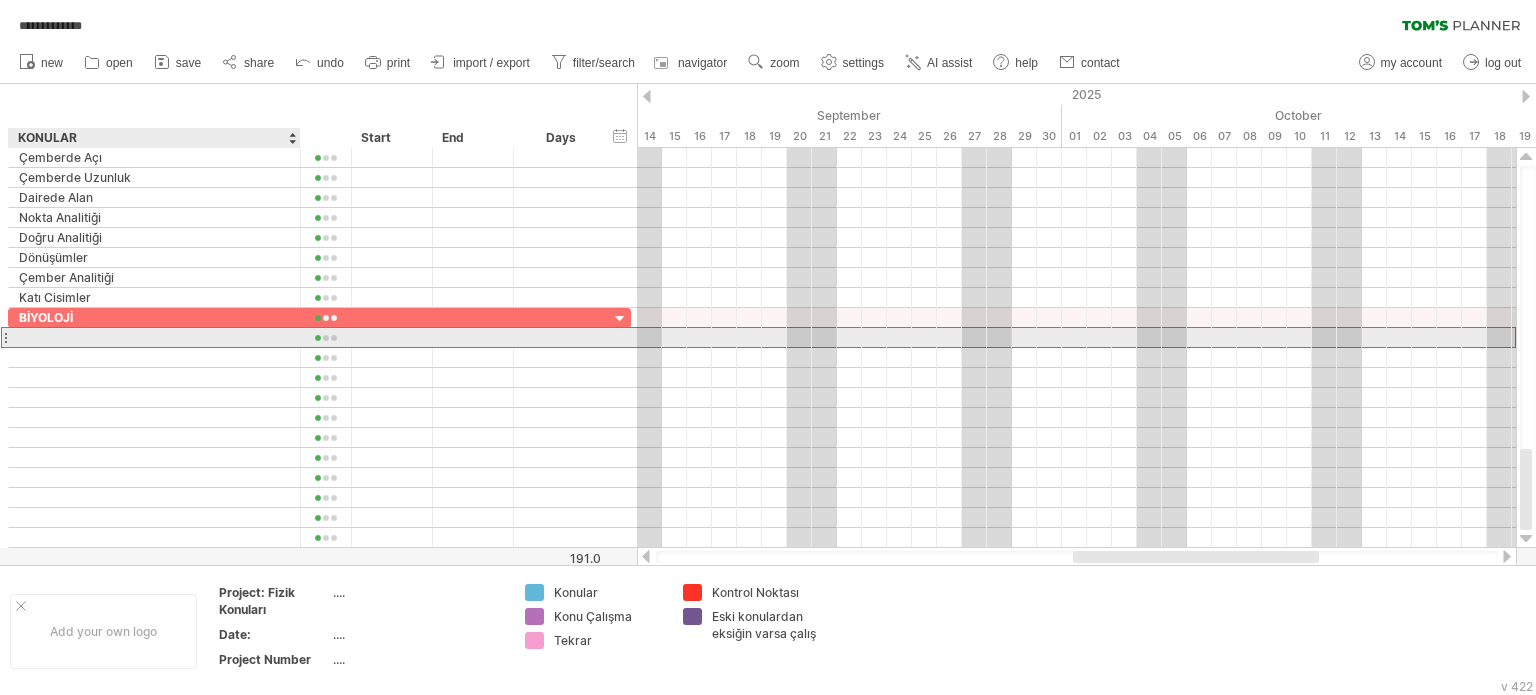 click at bounding box center [154, 337] 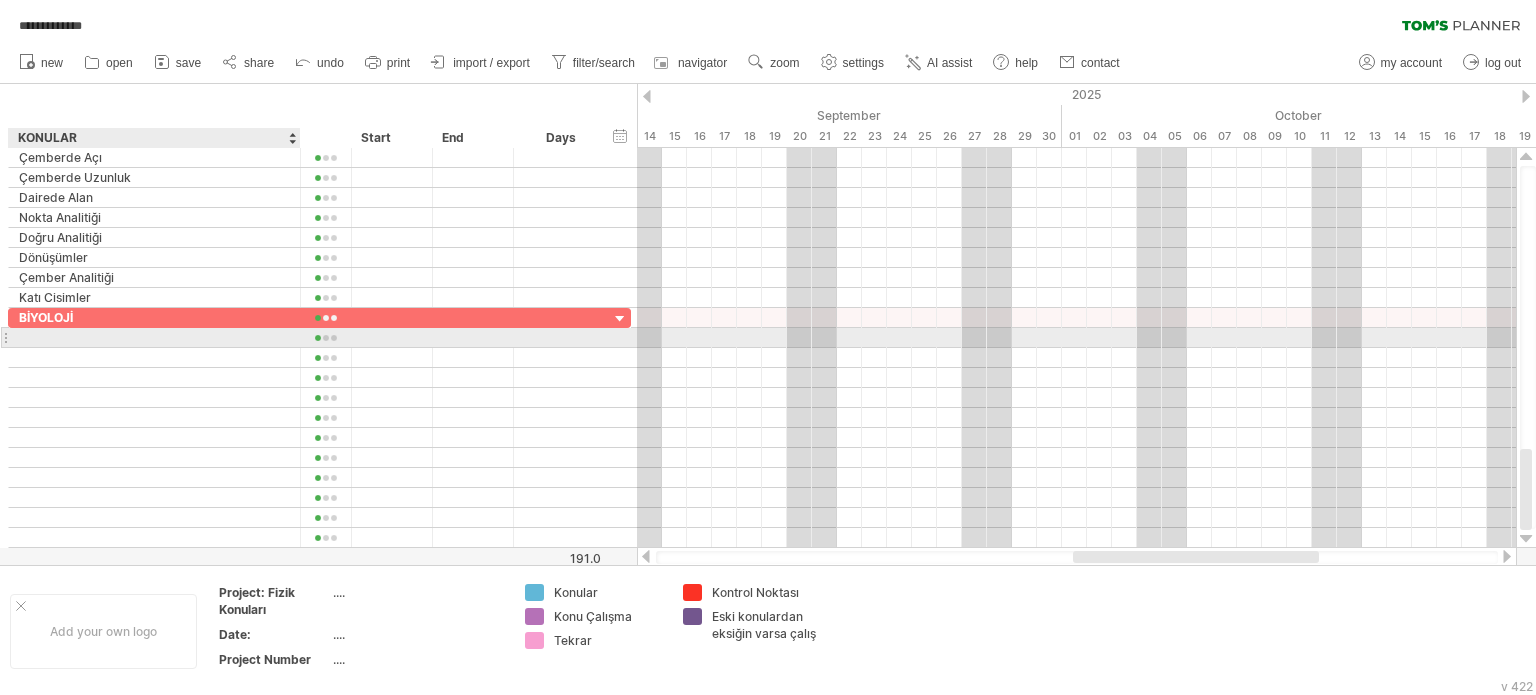 click at bounding box center (154, 337) 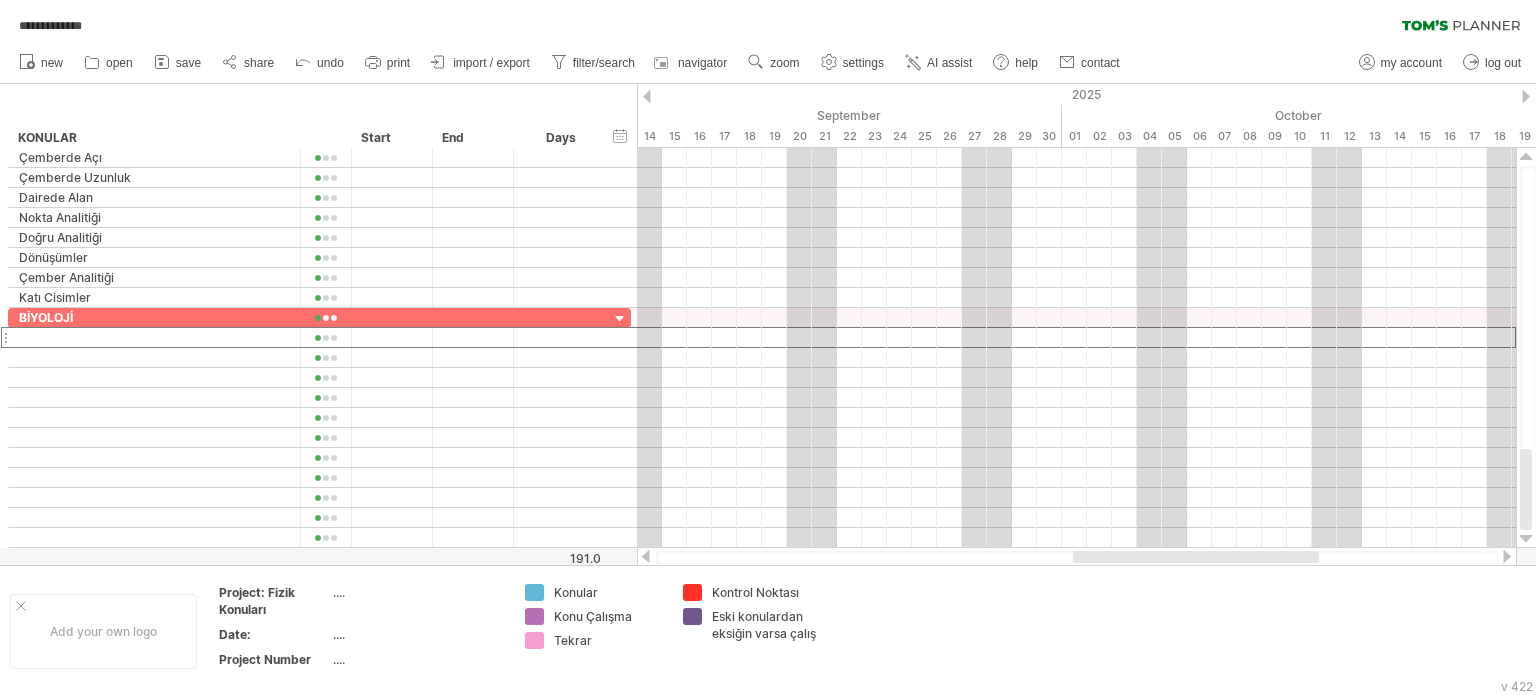 scroll, scrollTop: 0, scrollLeft: 0, axis: both 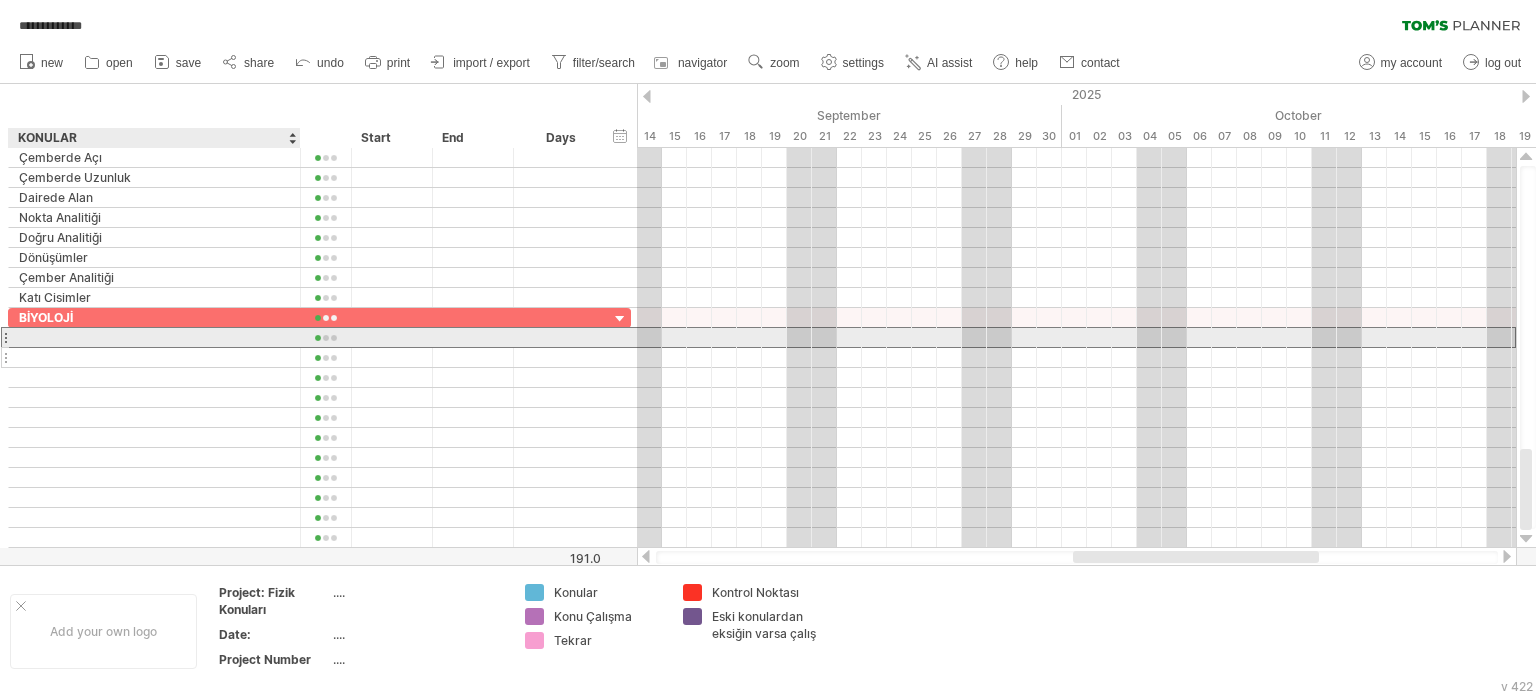 click at bounding box center [154, 357] 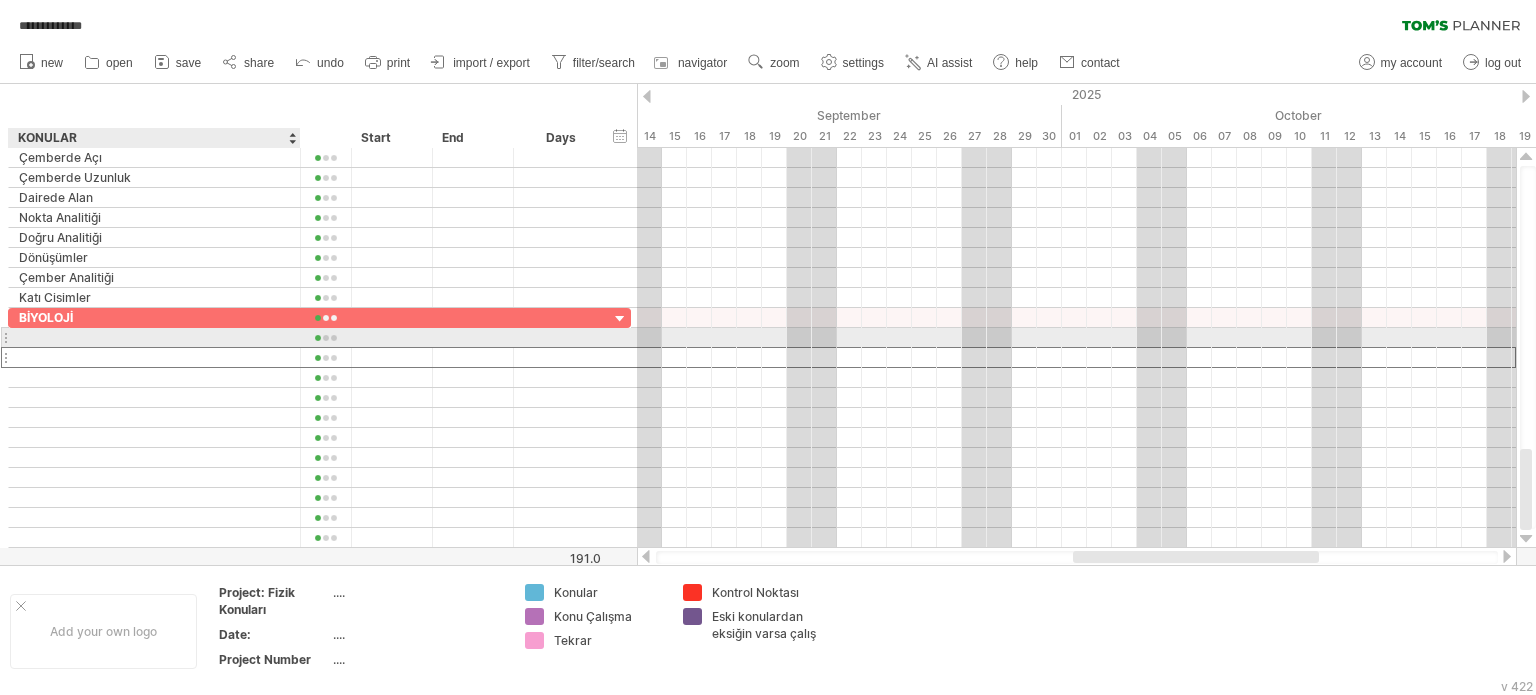 click at bounding box center [154, 337] 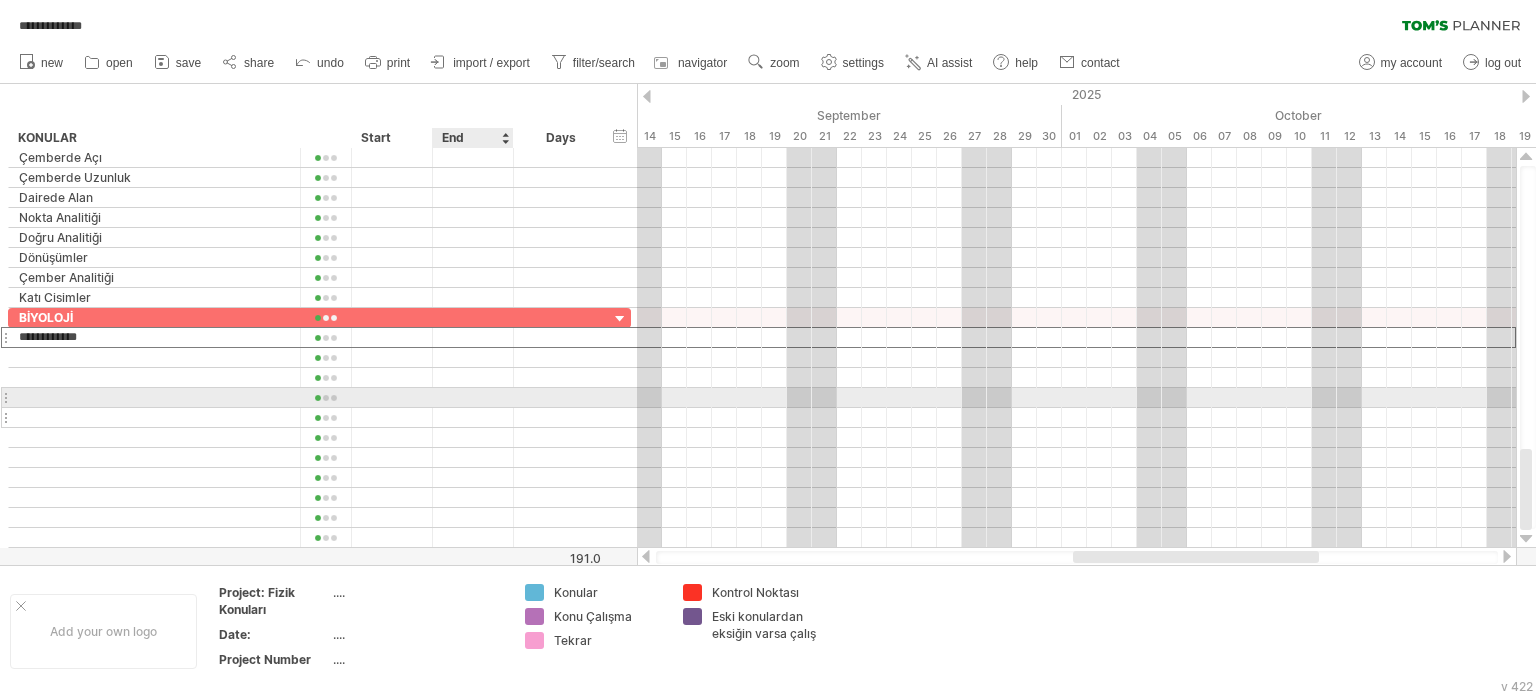 type on "**********" 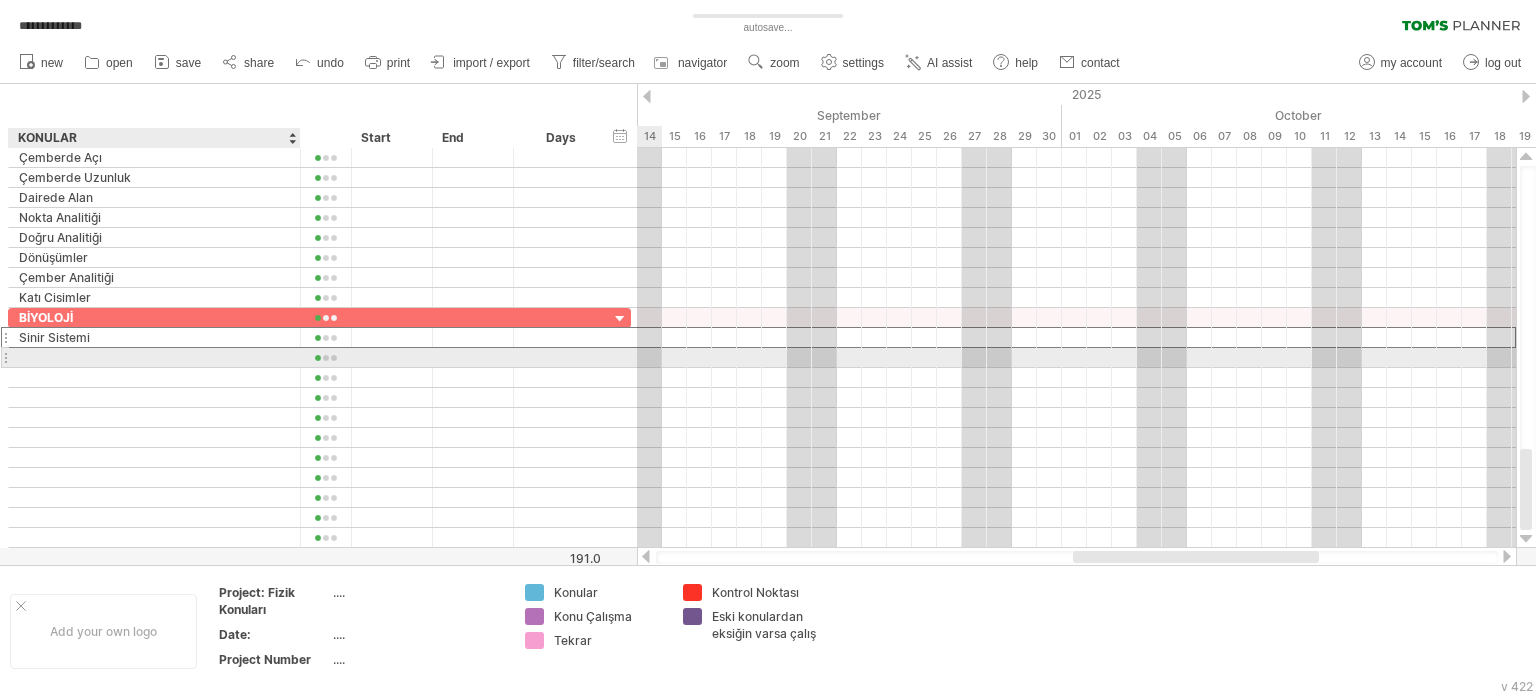 click at bounding box center (154, 357) 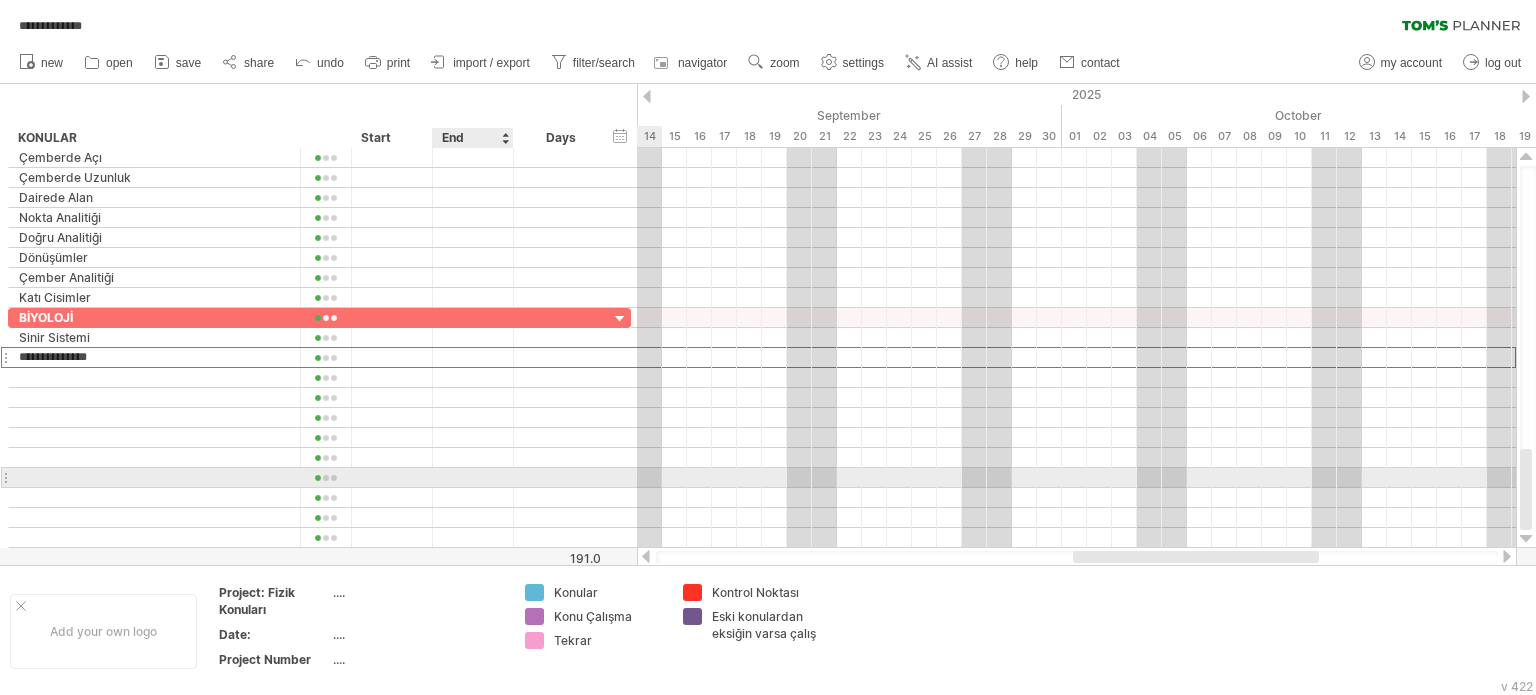 type on "**********" 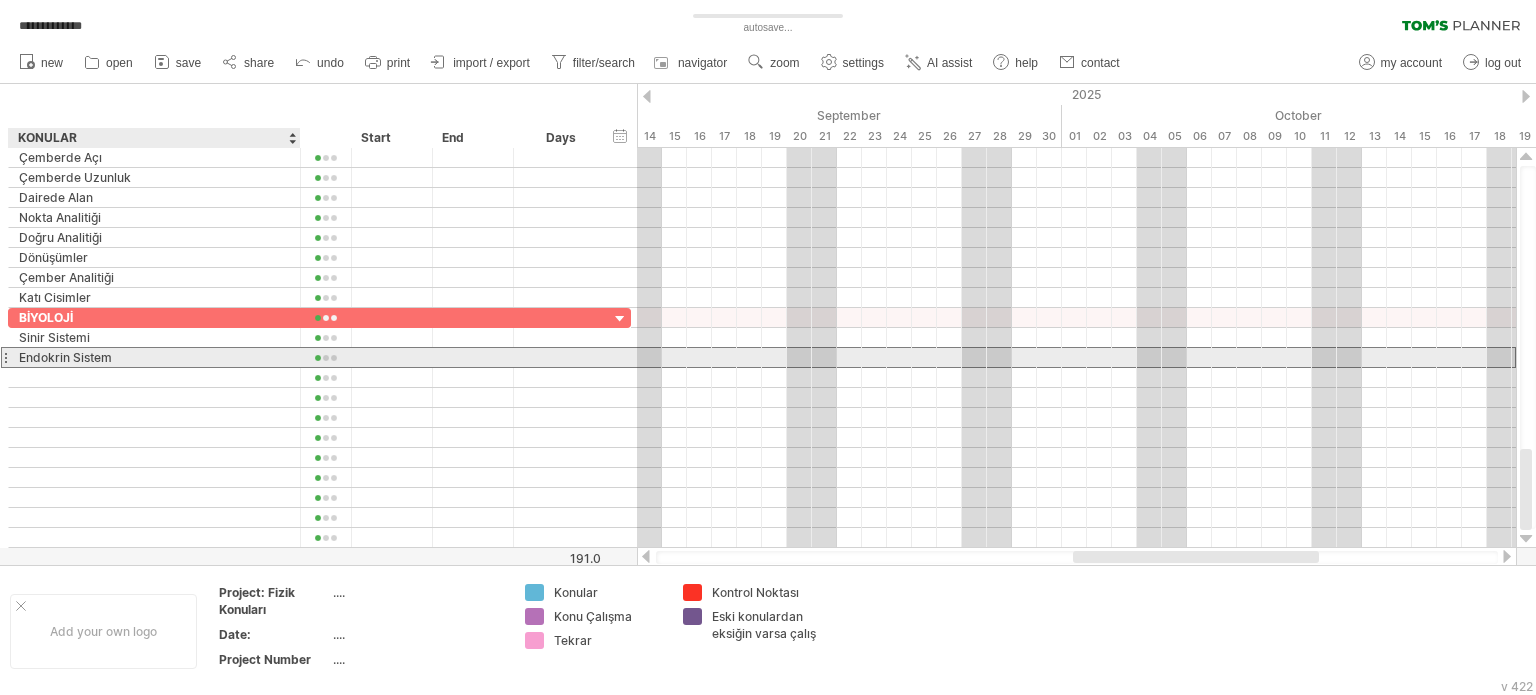click on "Endokrin Sistem" at bounding box center [154, 357] 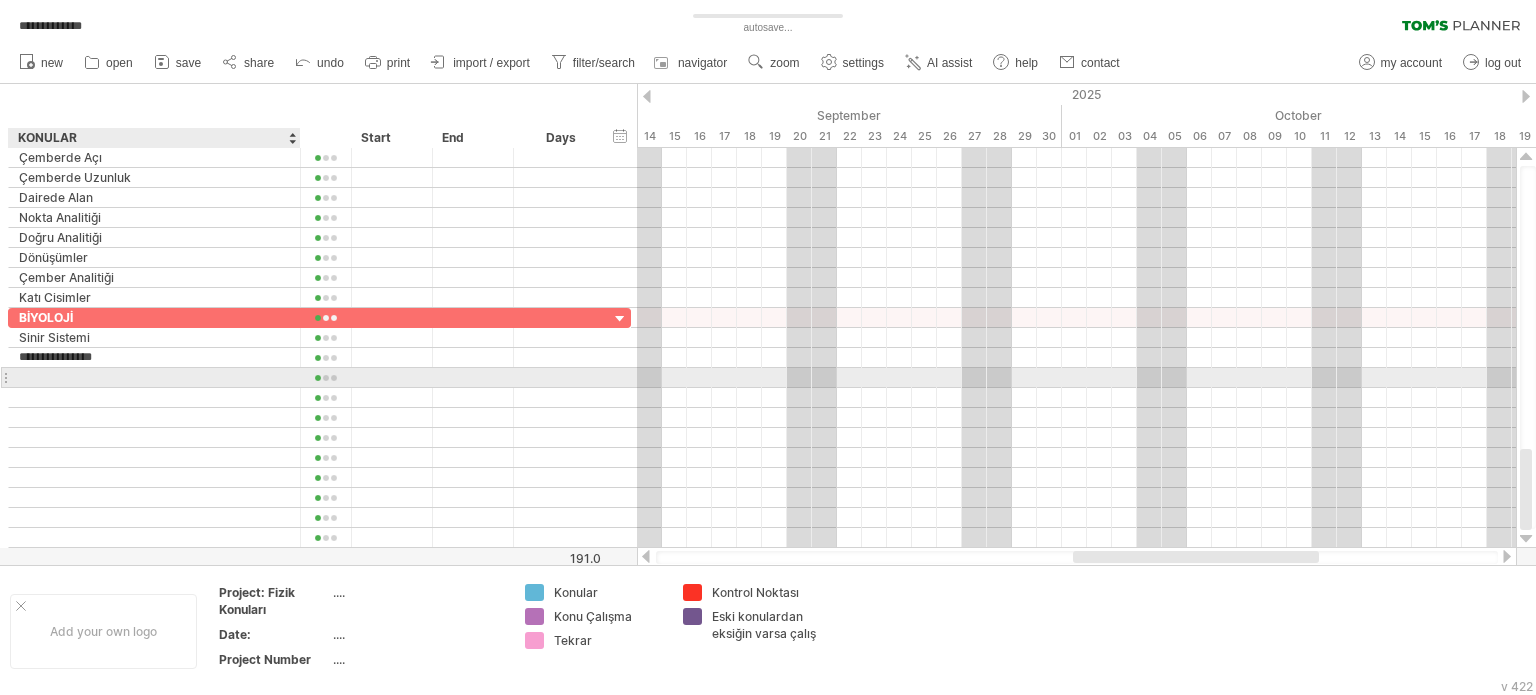 click at bounding box center (154, 377) 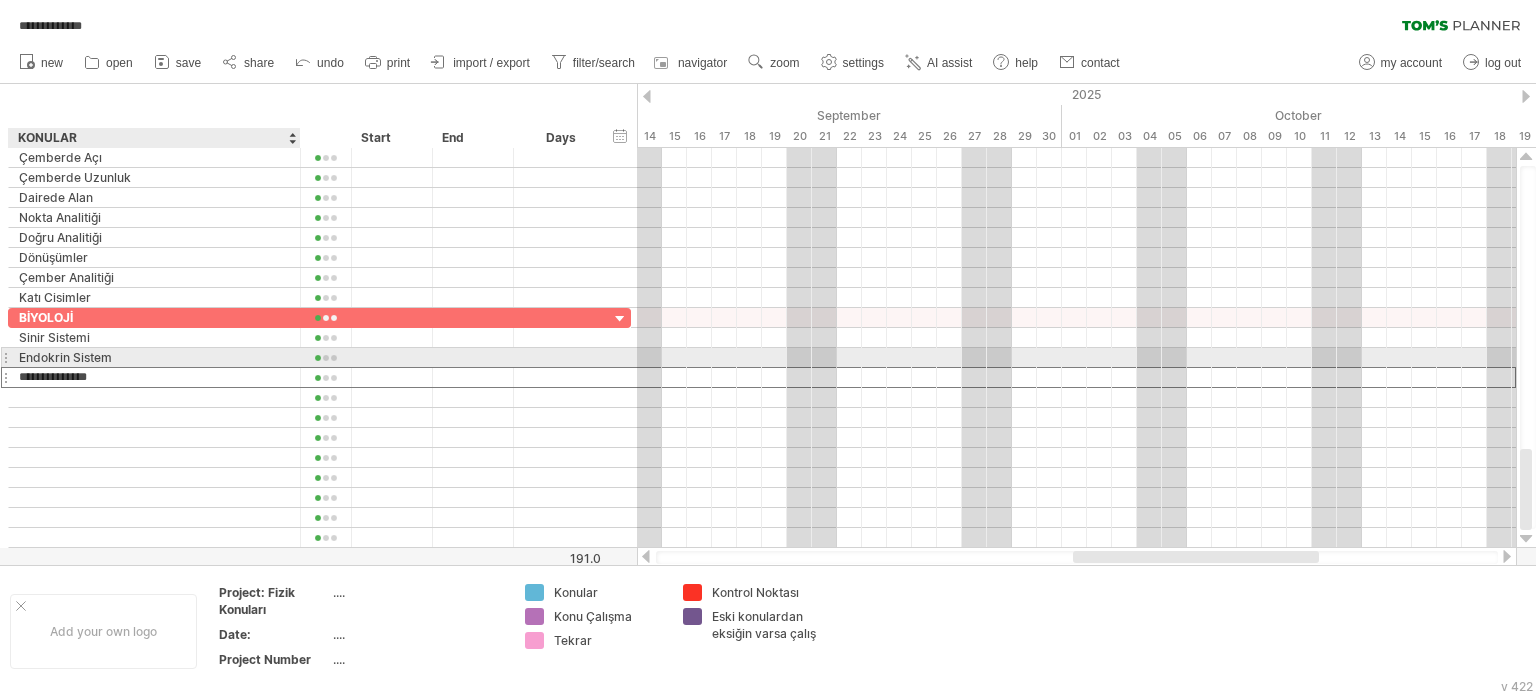 type on "**********" 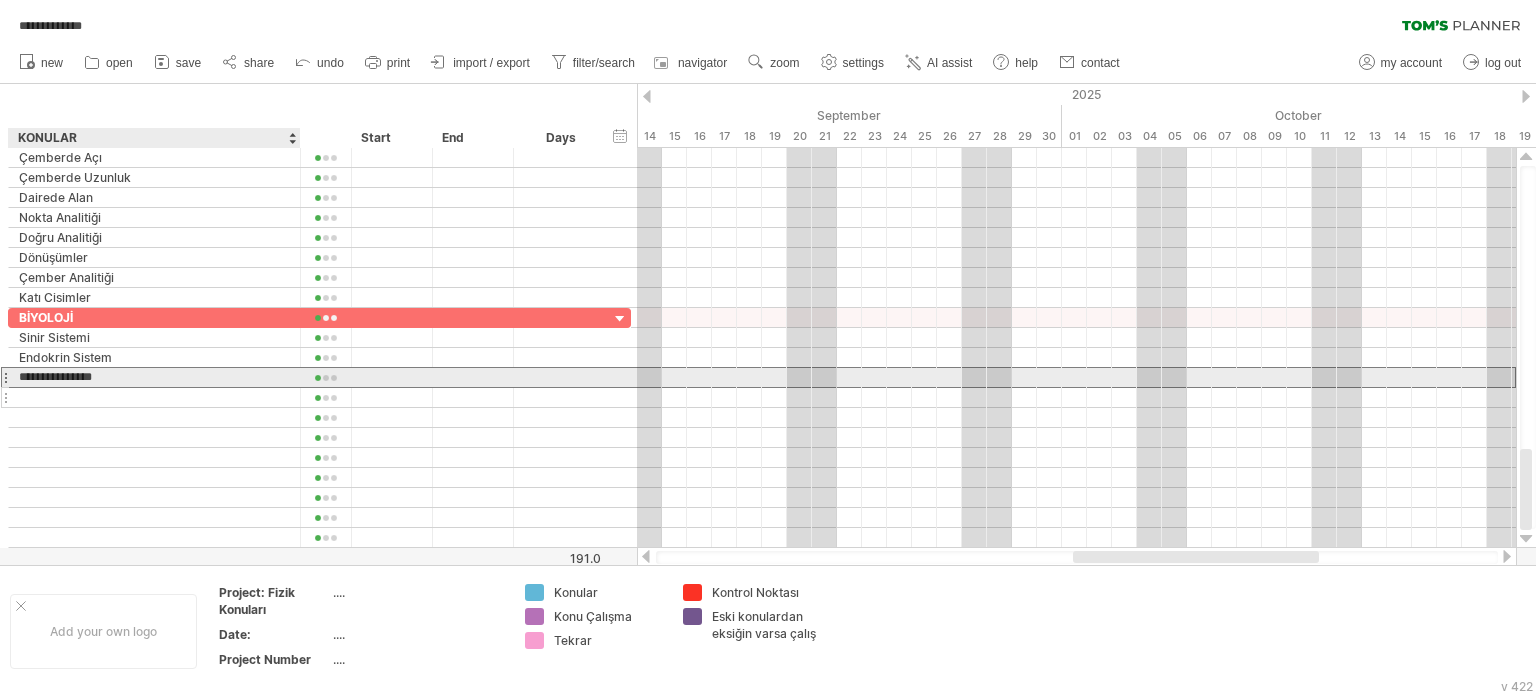 click at bounding box center [154, 397] 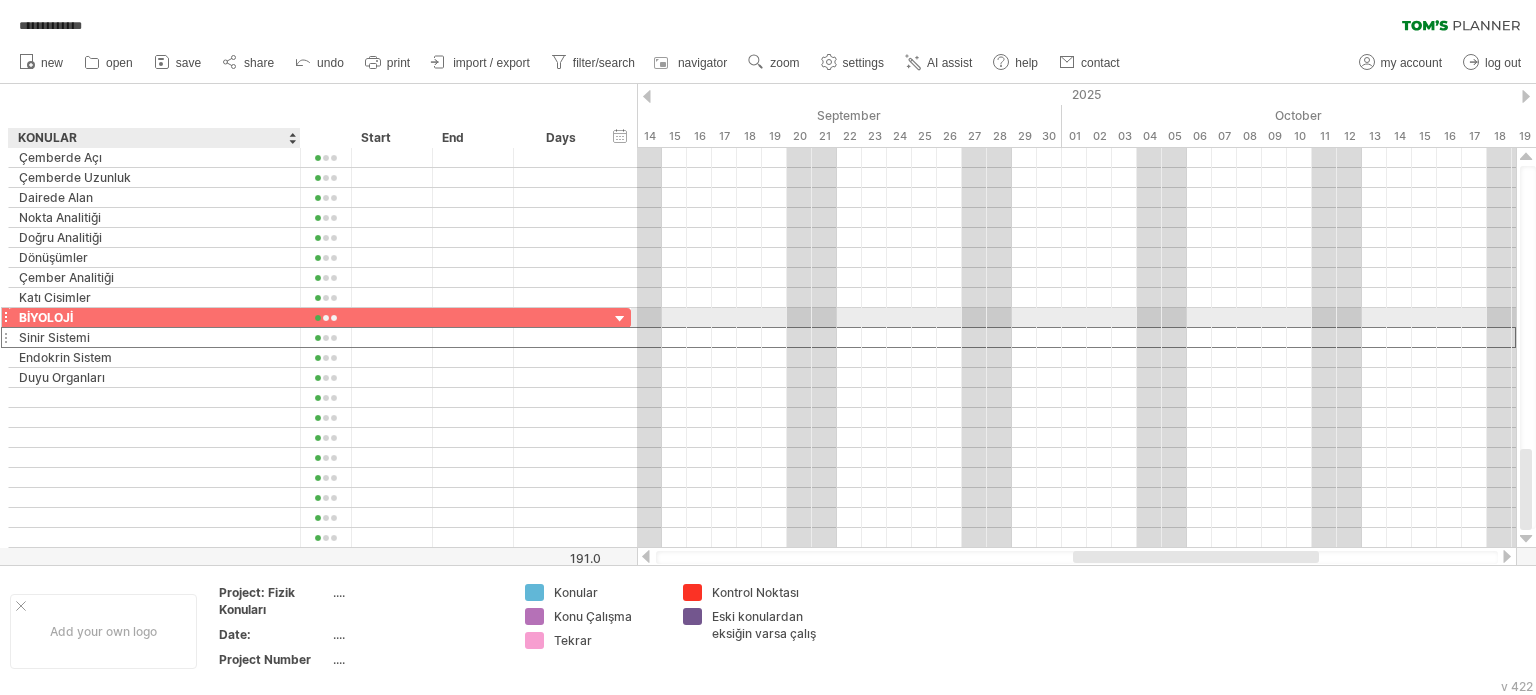 click on "Sinir Sistemi" at bounding box center (154, 337) 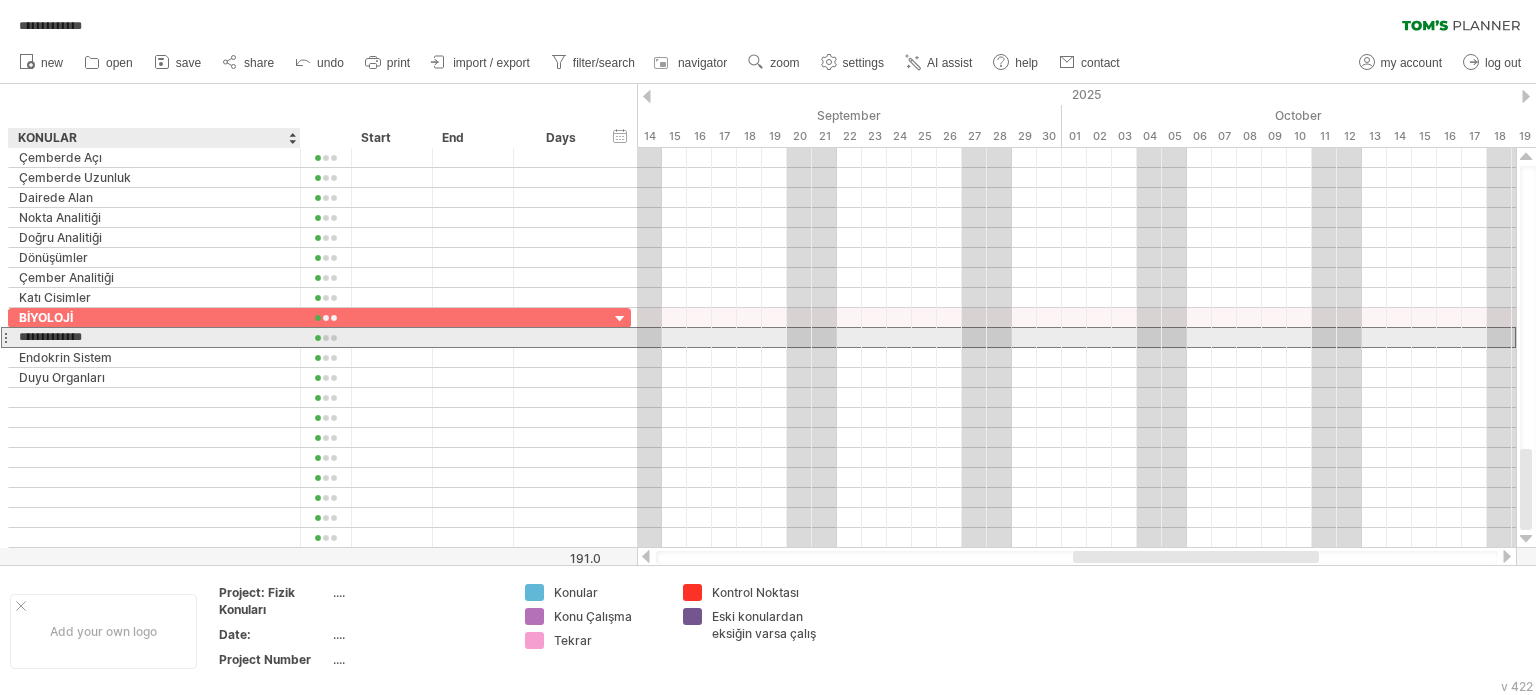 click on "**********" at bounding box center (154, 337) 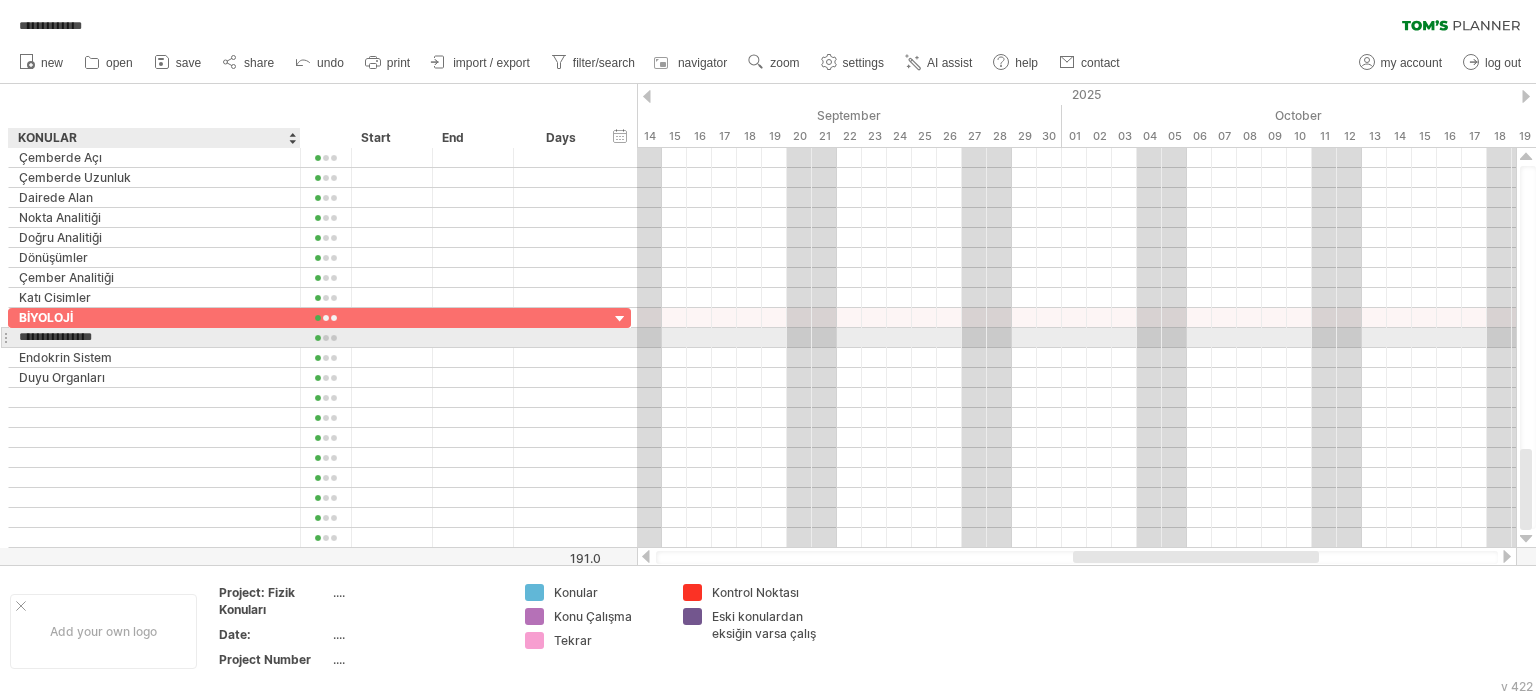 type on "**********" 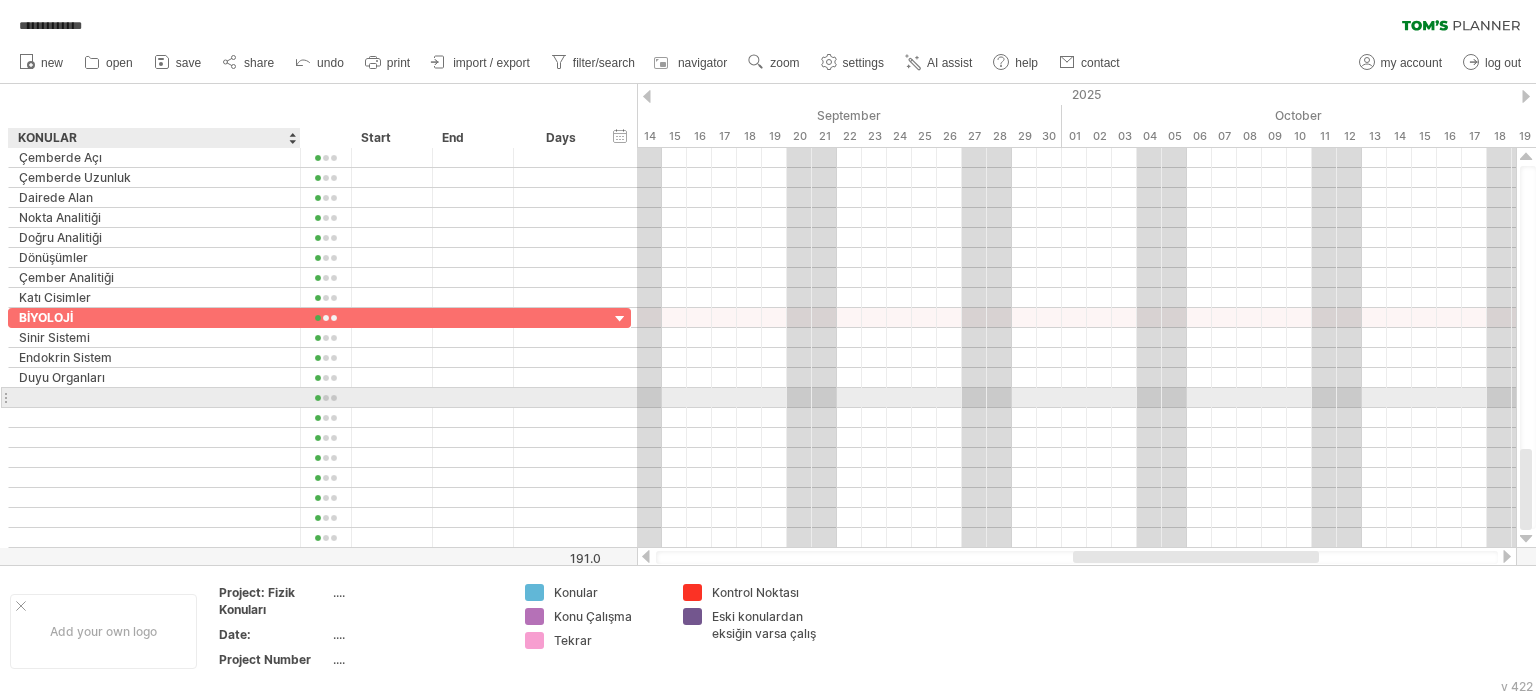 click on "**********" at bounding box center [319, 428] 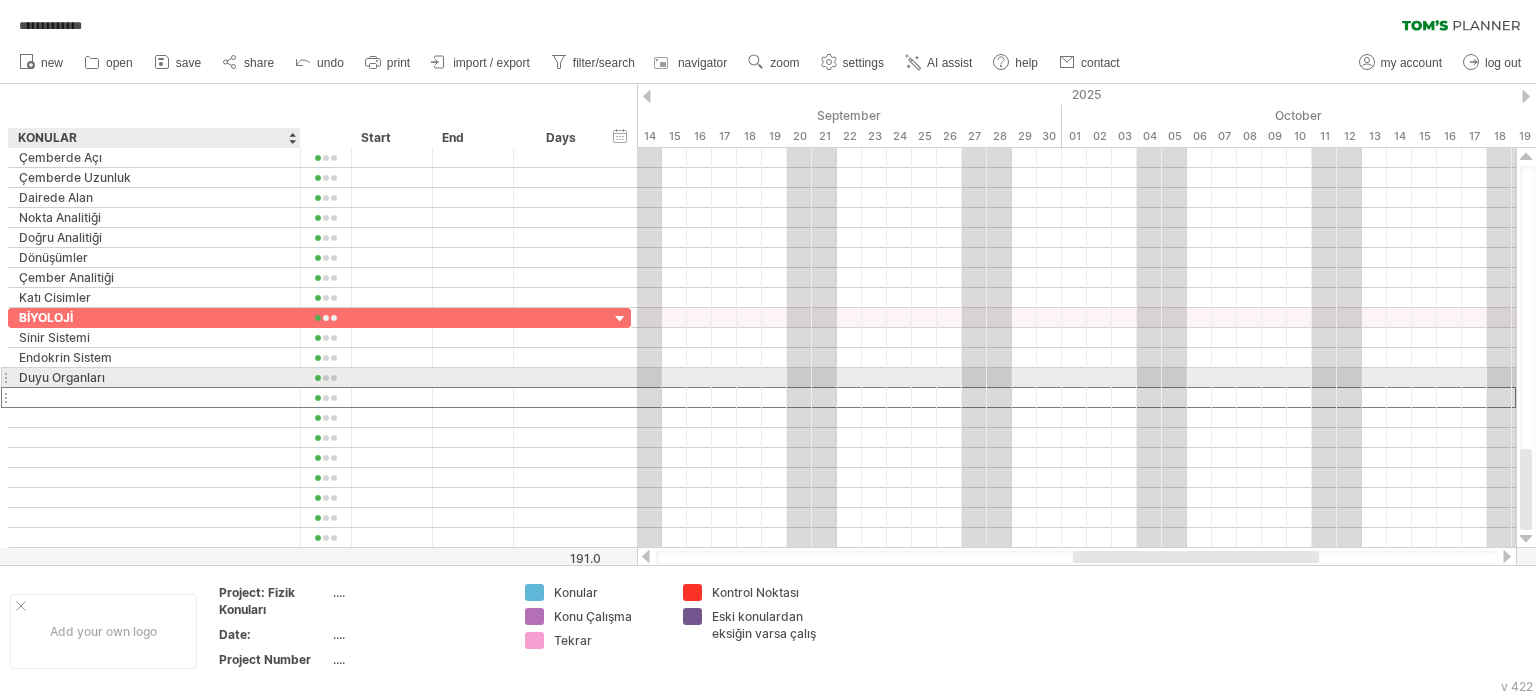 click at bounding box center (154, 397) 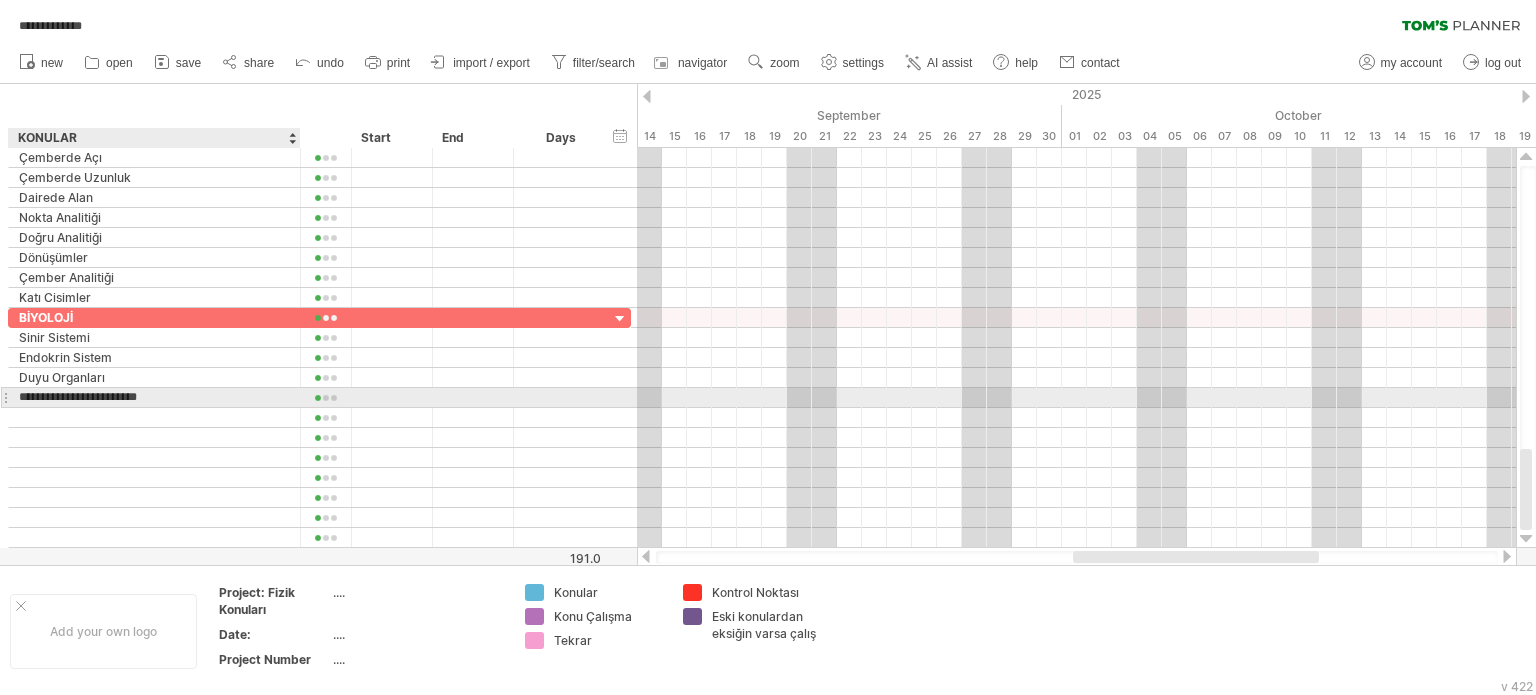 type on "**********" 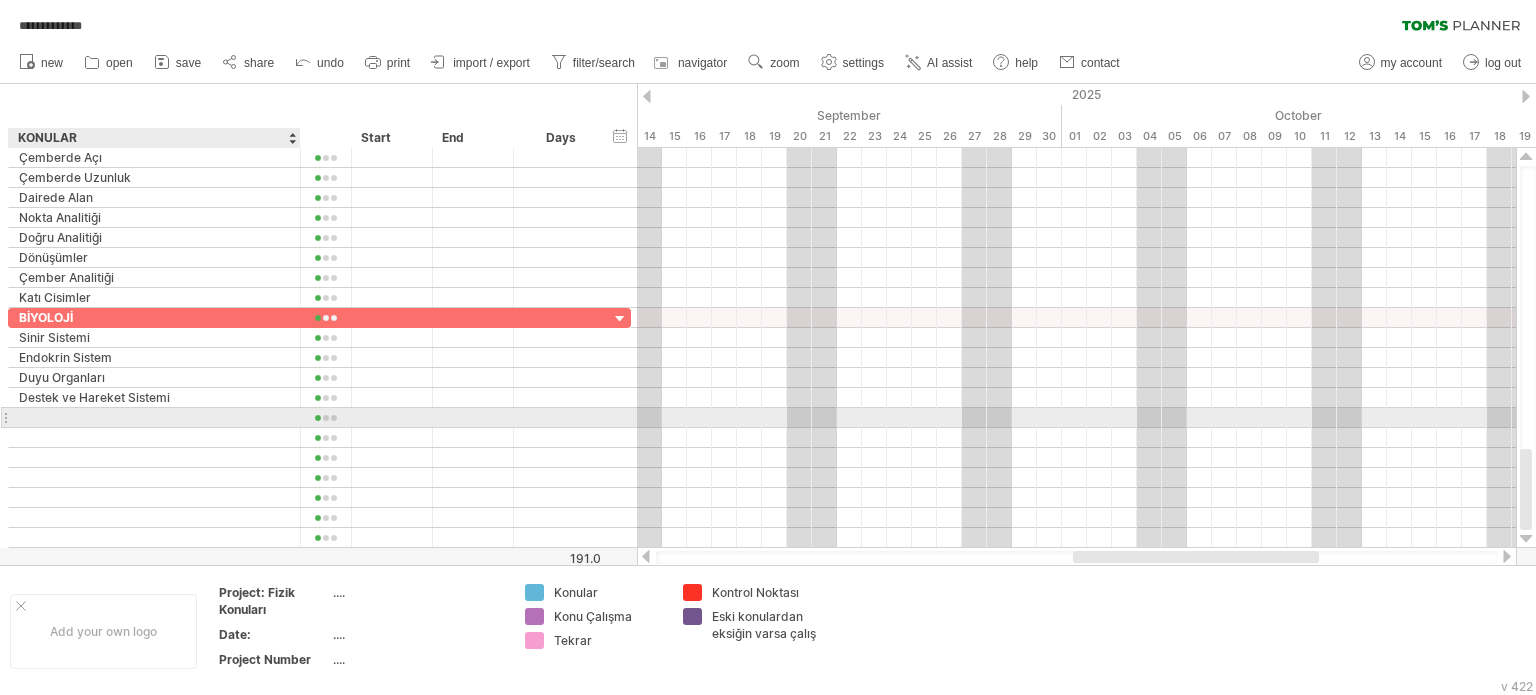 click at bounding box center [154, 417] 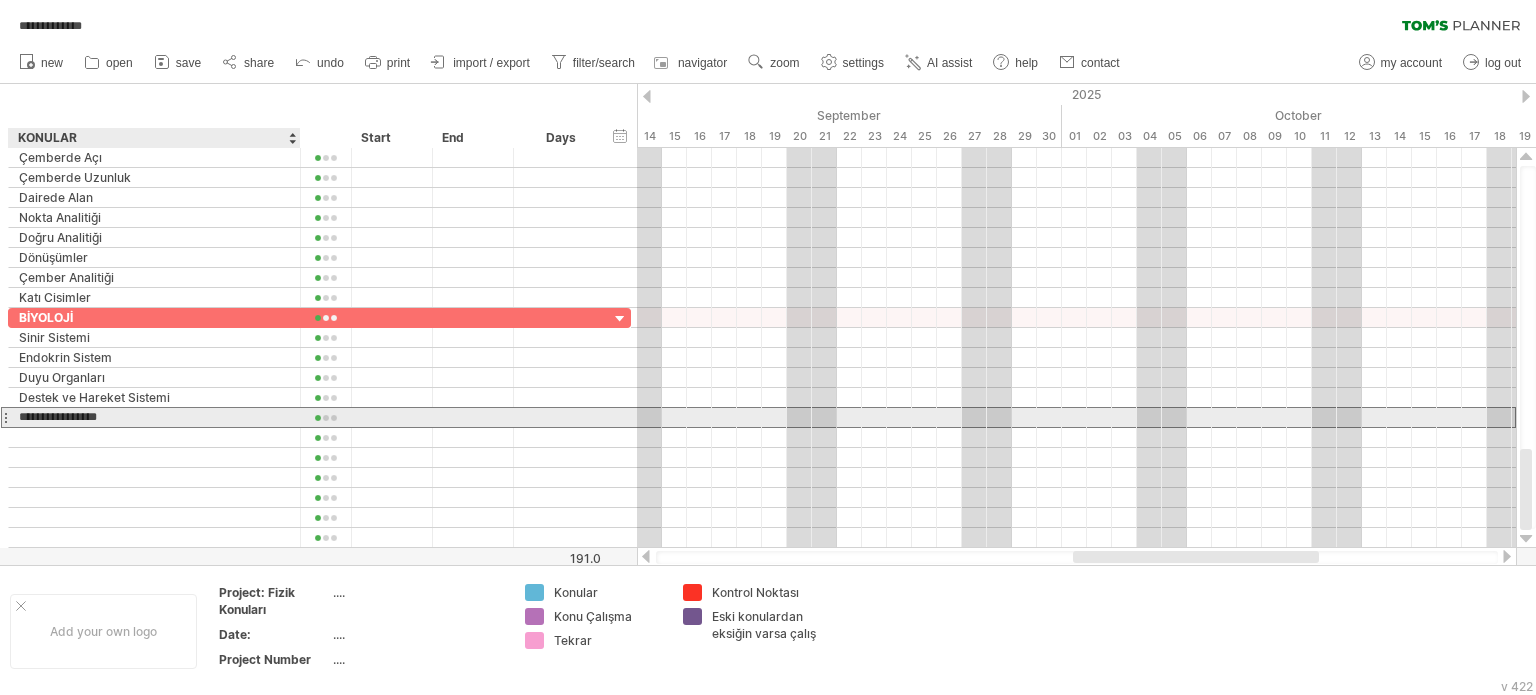 type on "**********" 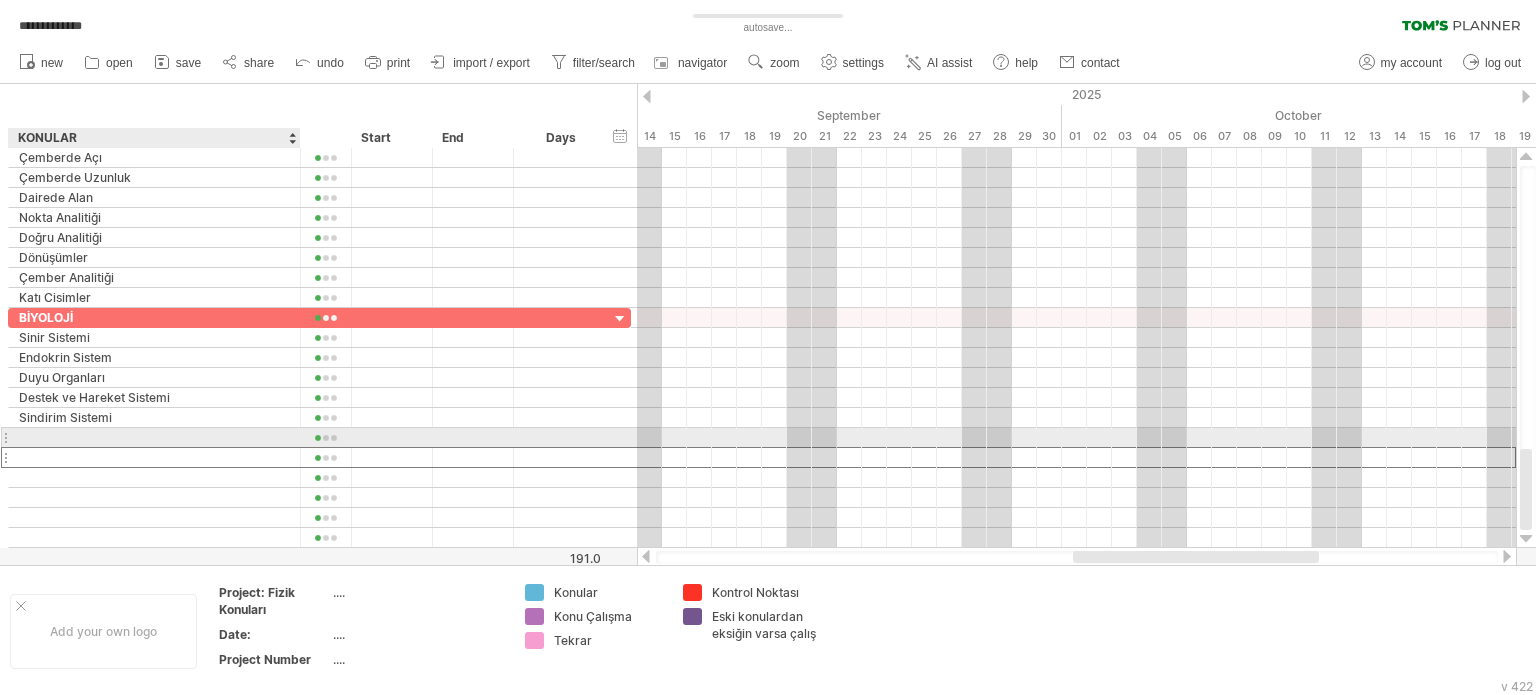 click at bounding box center (154, 457) 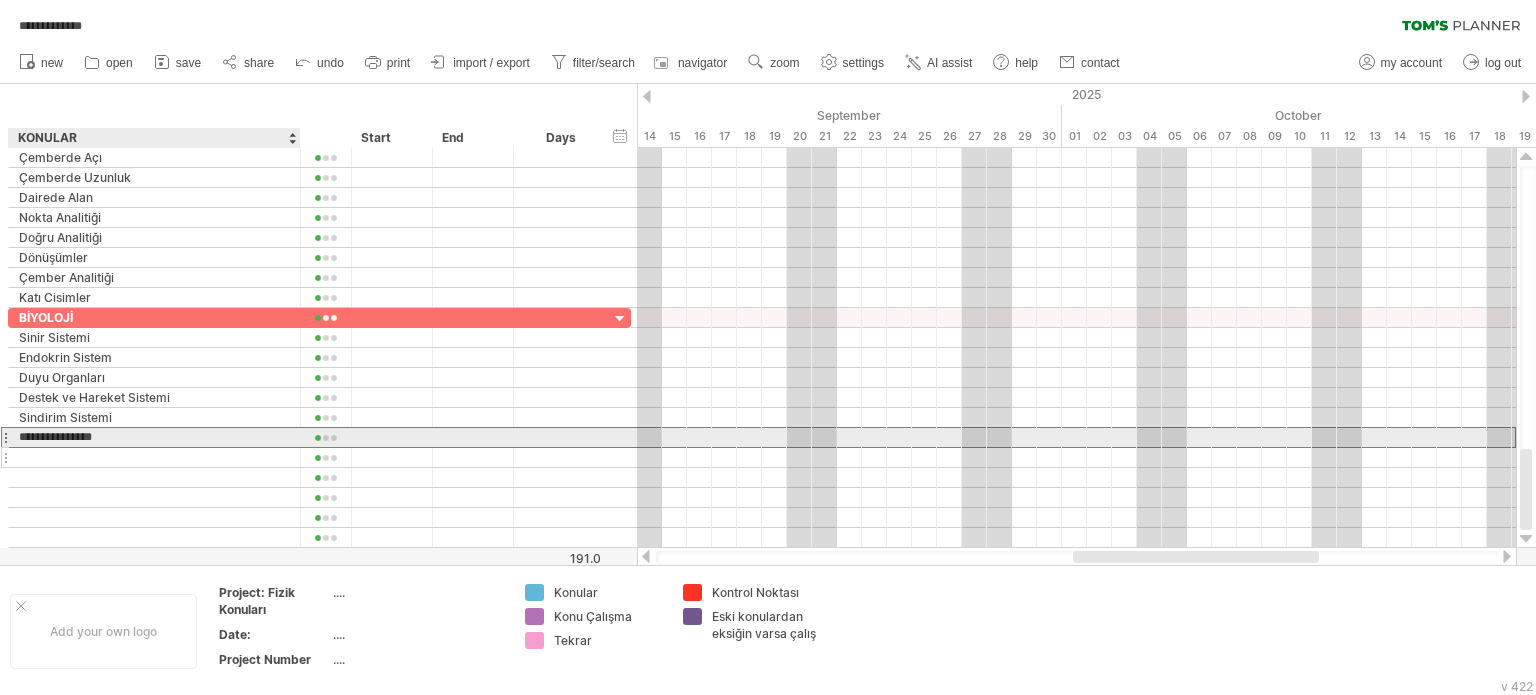 type on "**********" 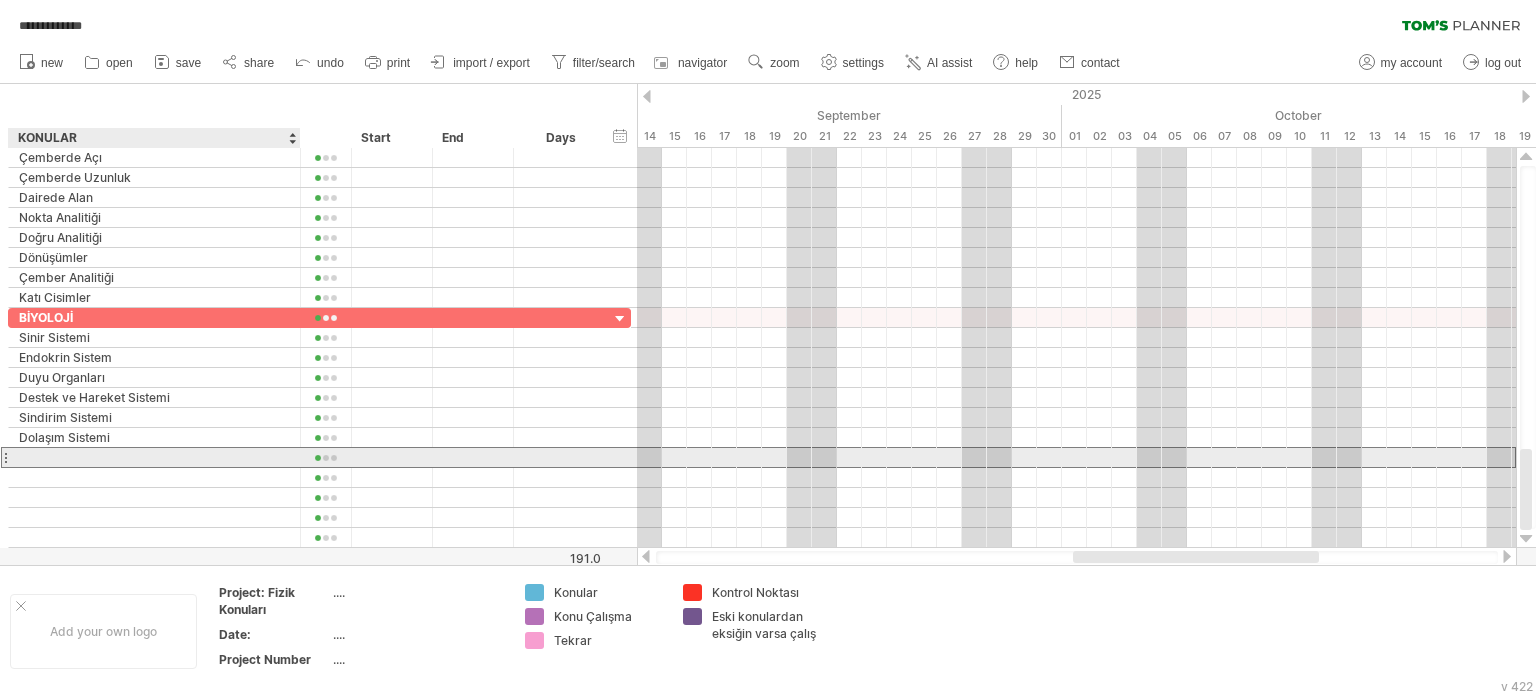 click at bounding box center (154, 457) 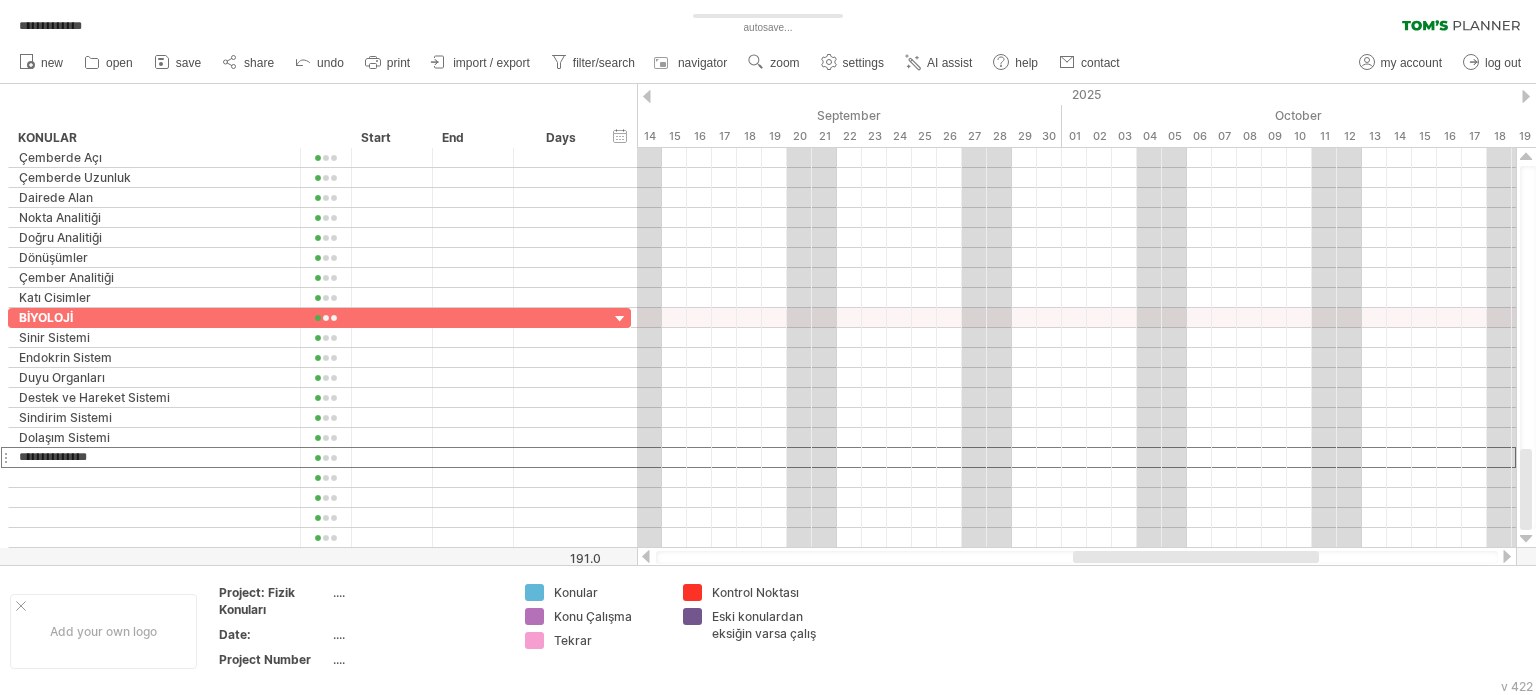 type on "**********" 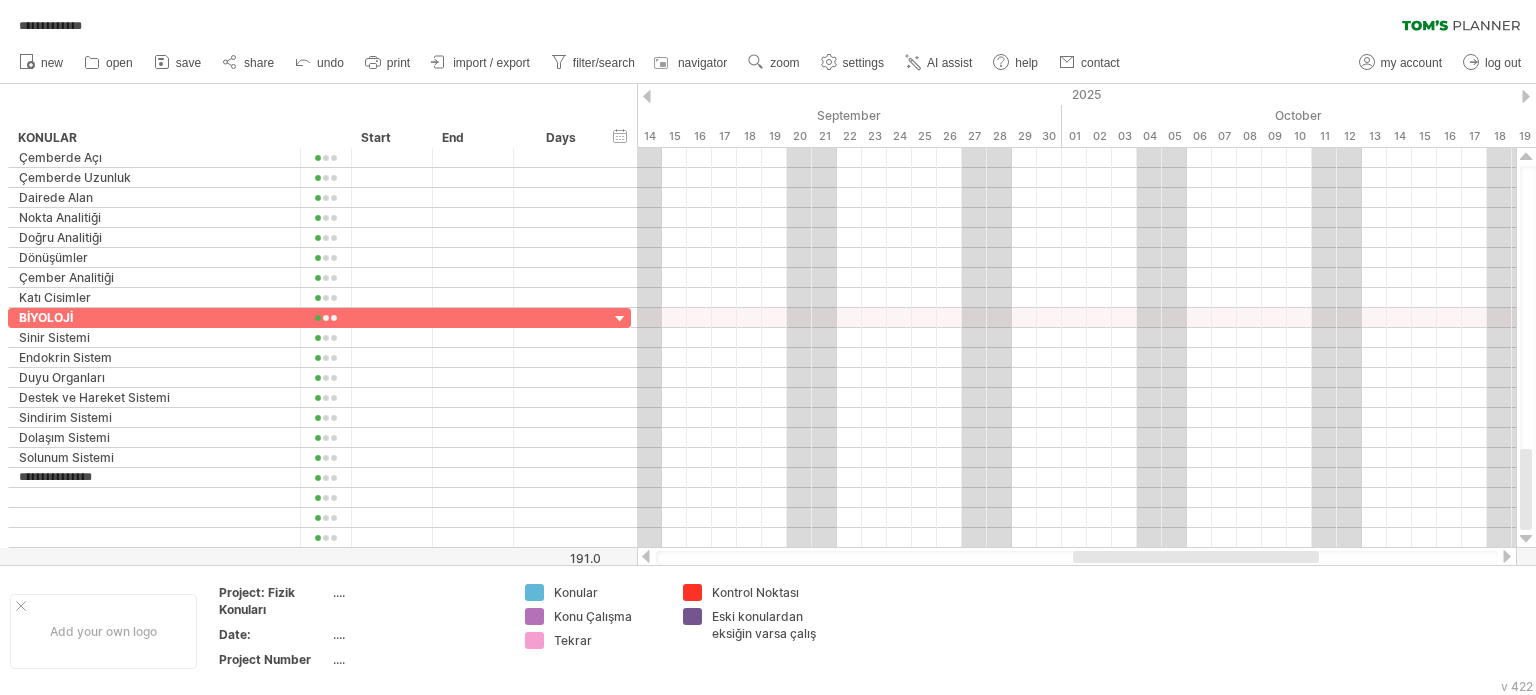 type on "**********" 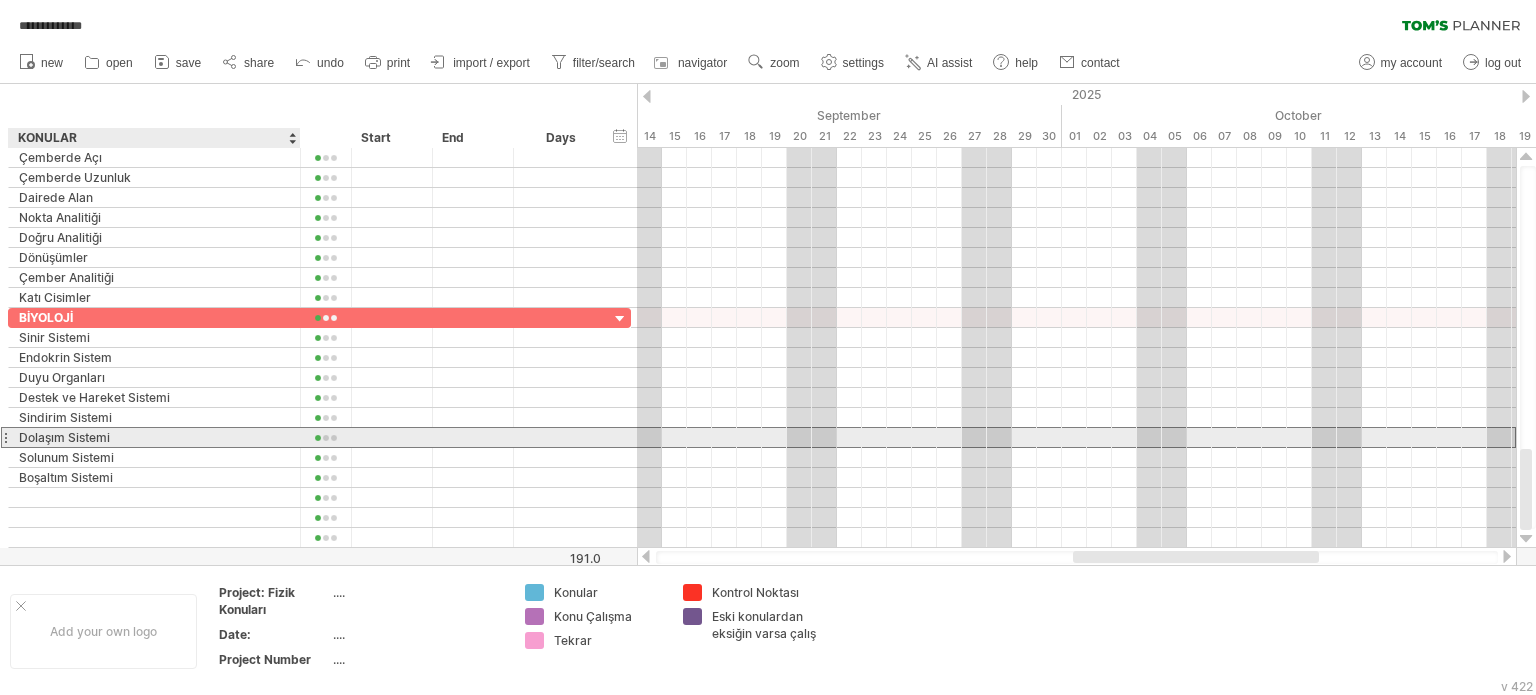 click on "Dolaşım Sistemi" at bounding box center [154, 437] 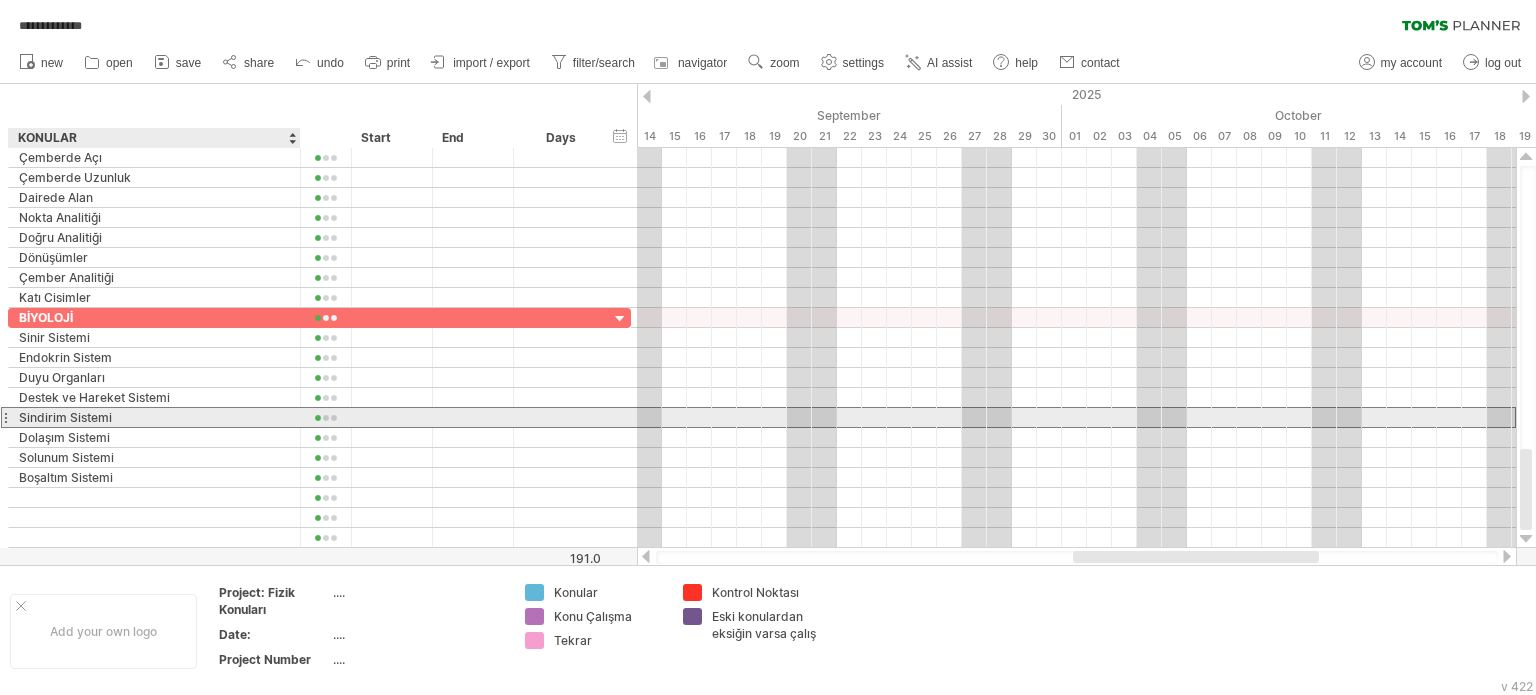 click on "Sindirim Sistemi" at bounding box center [154, 417] 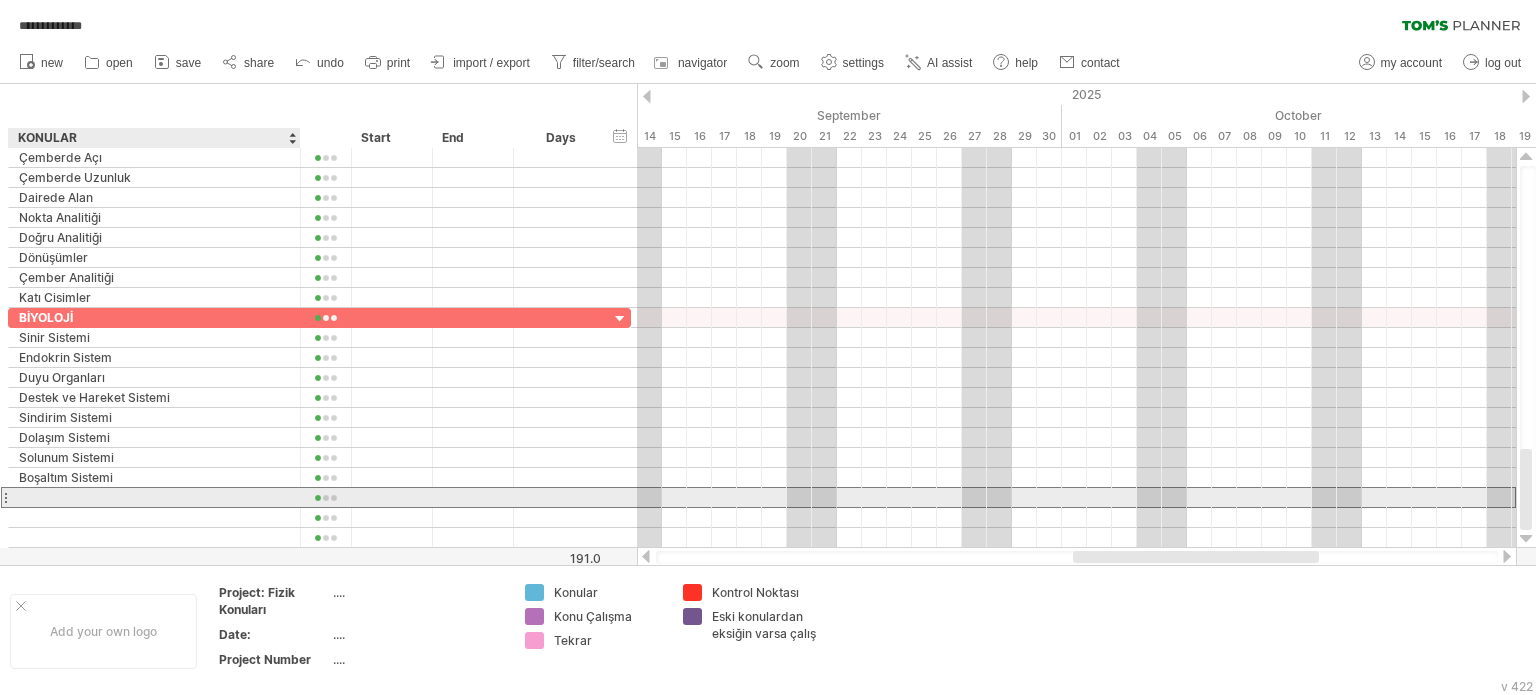 click at bounding box center [154, 497] 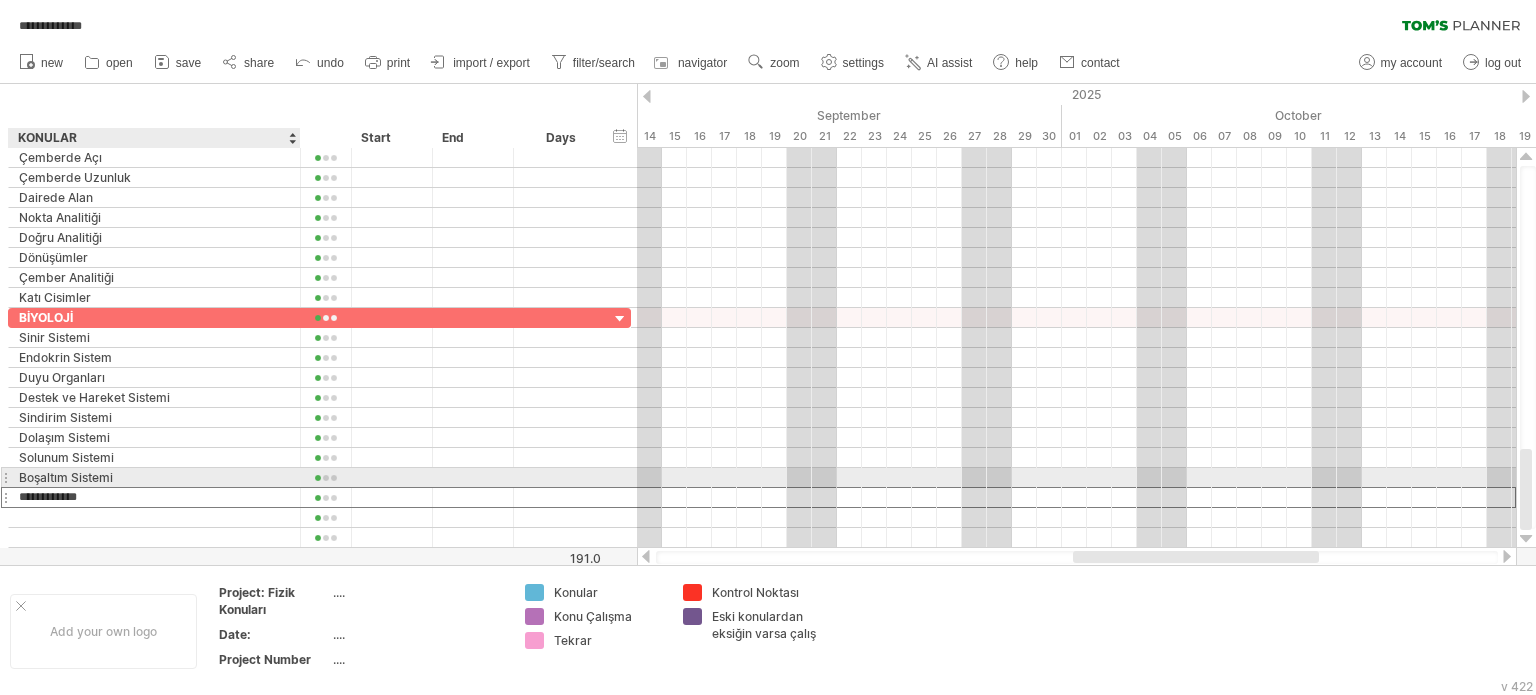 type on "*" 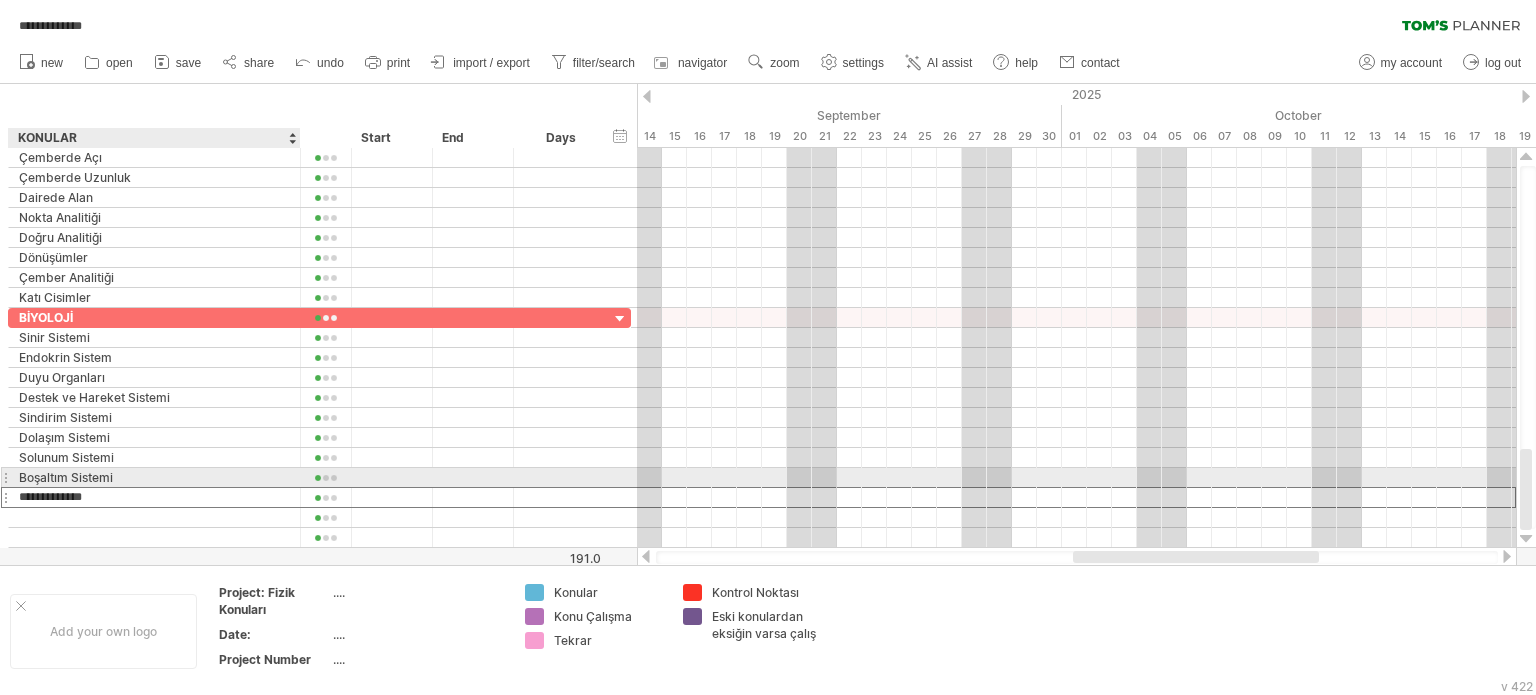 type on "**********" 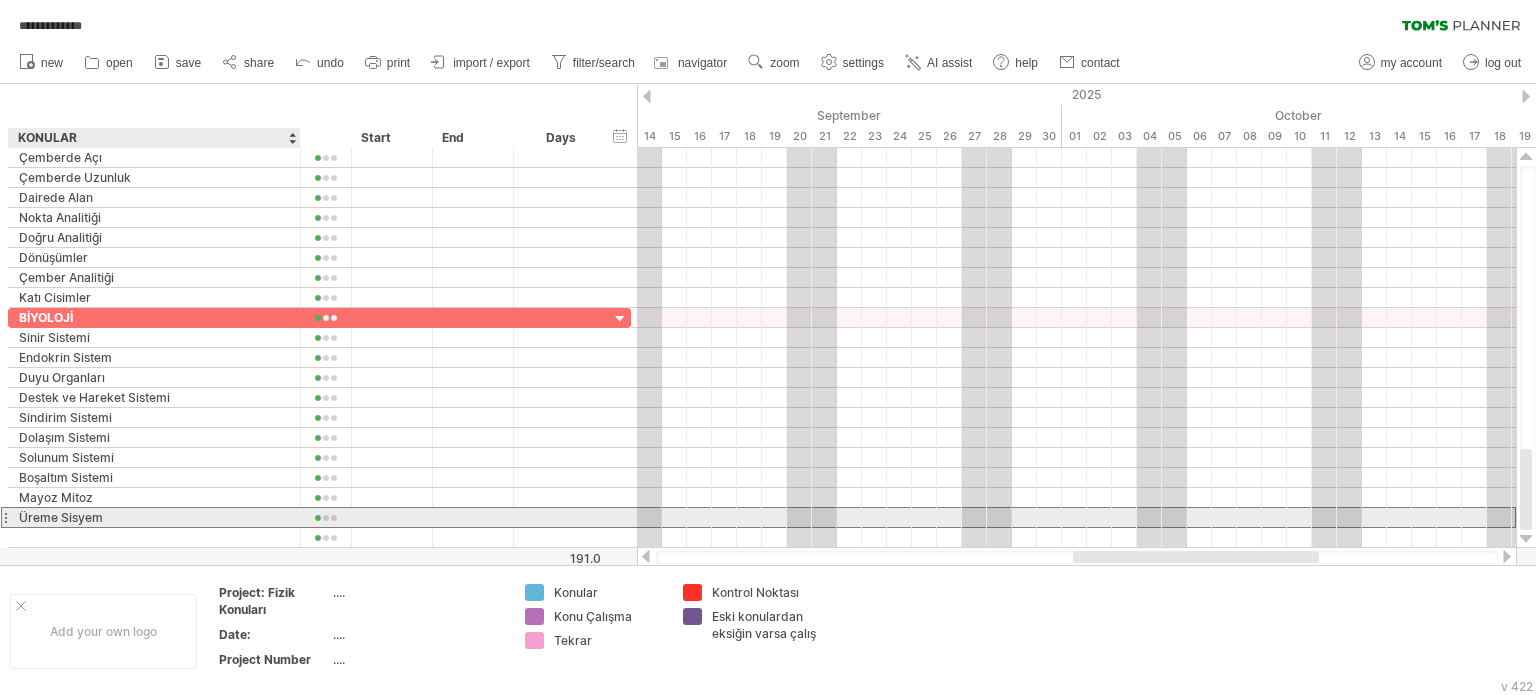 click on "Üreme Sisyem" at bounding box center [154, 517] 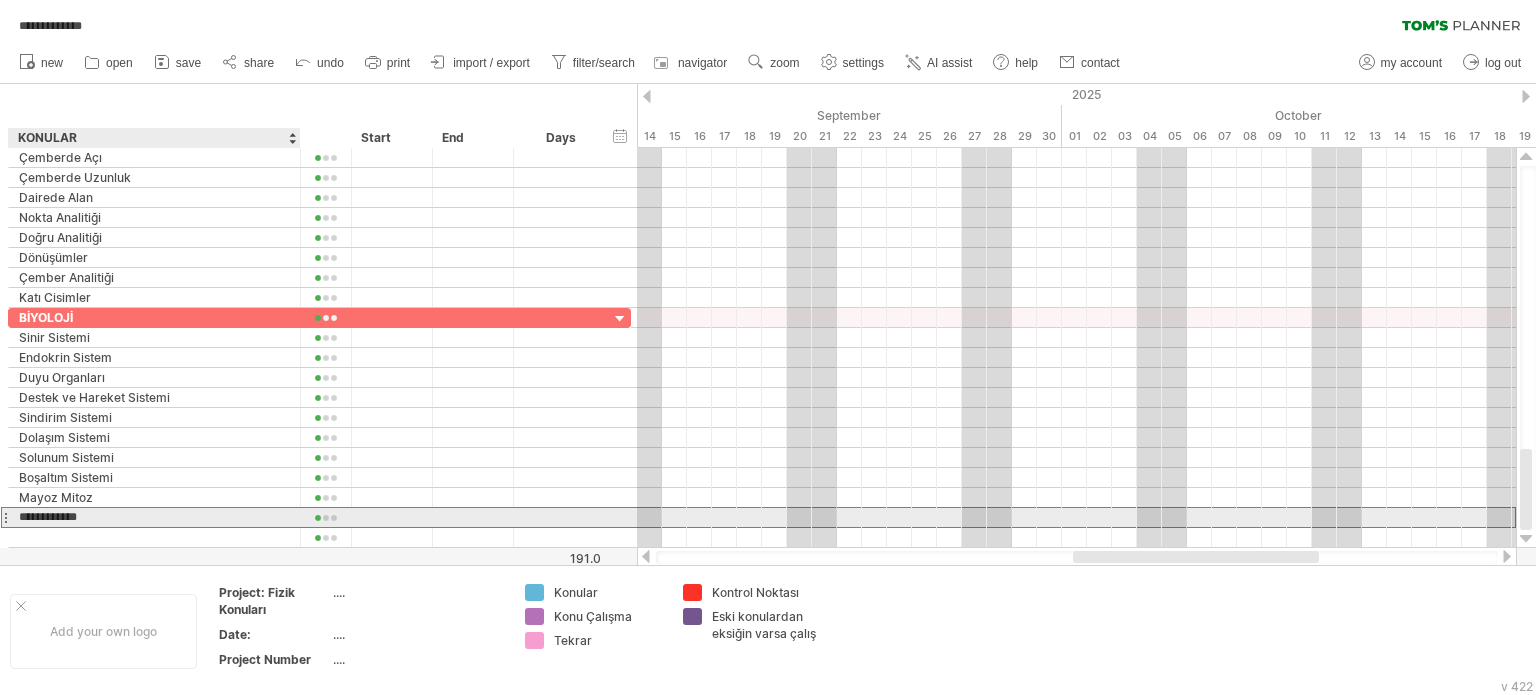 type on "**********" 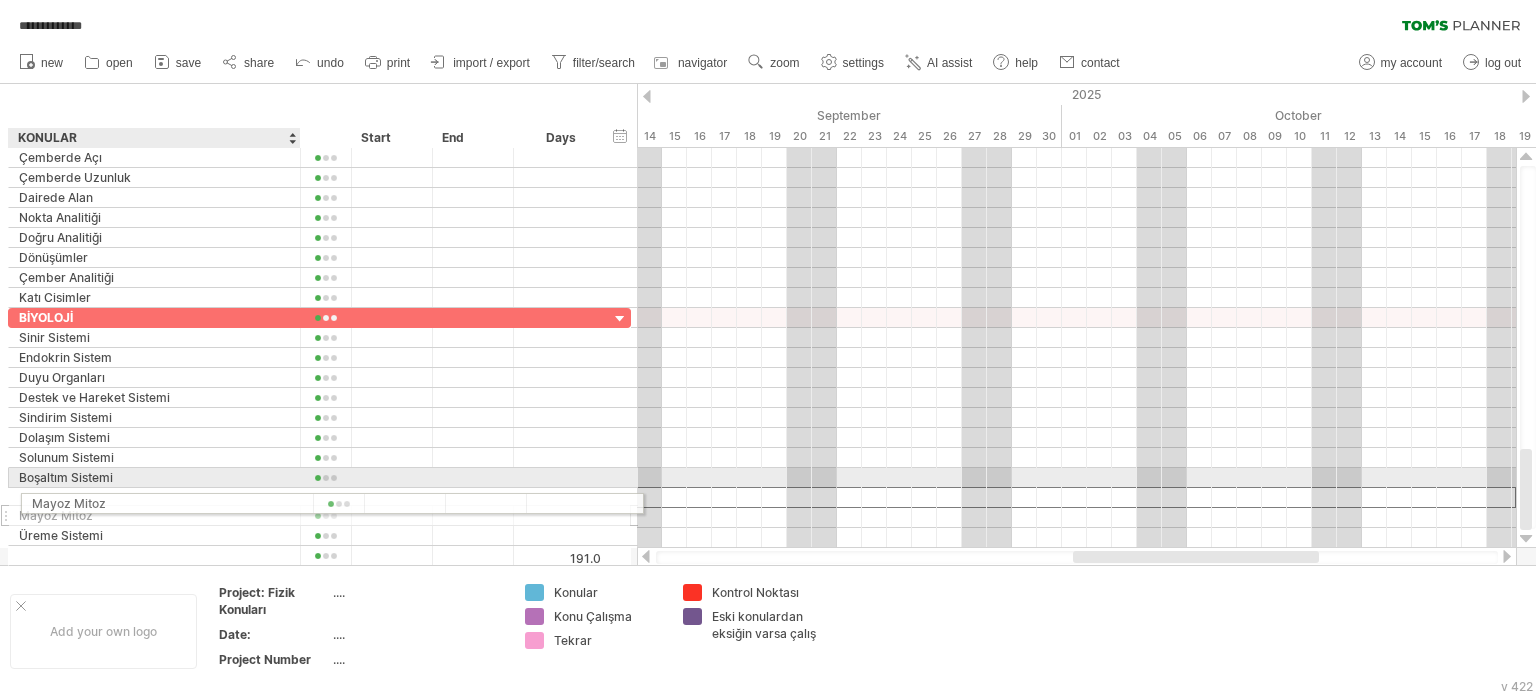 drag, startPoint x: 120, startPoint y: 490, endPoint x: 94, endPoint y: 498, distance: 27.202942 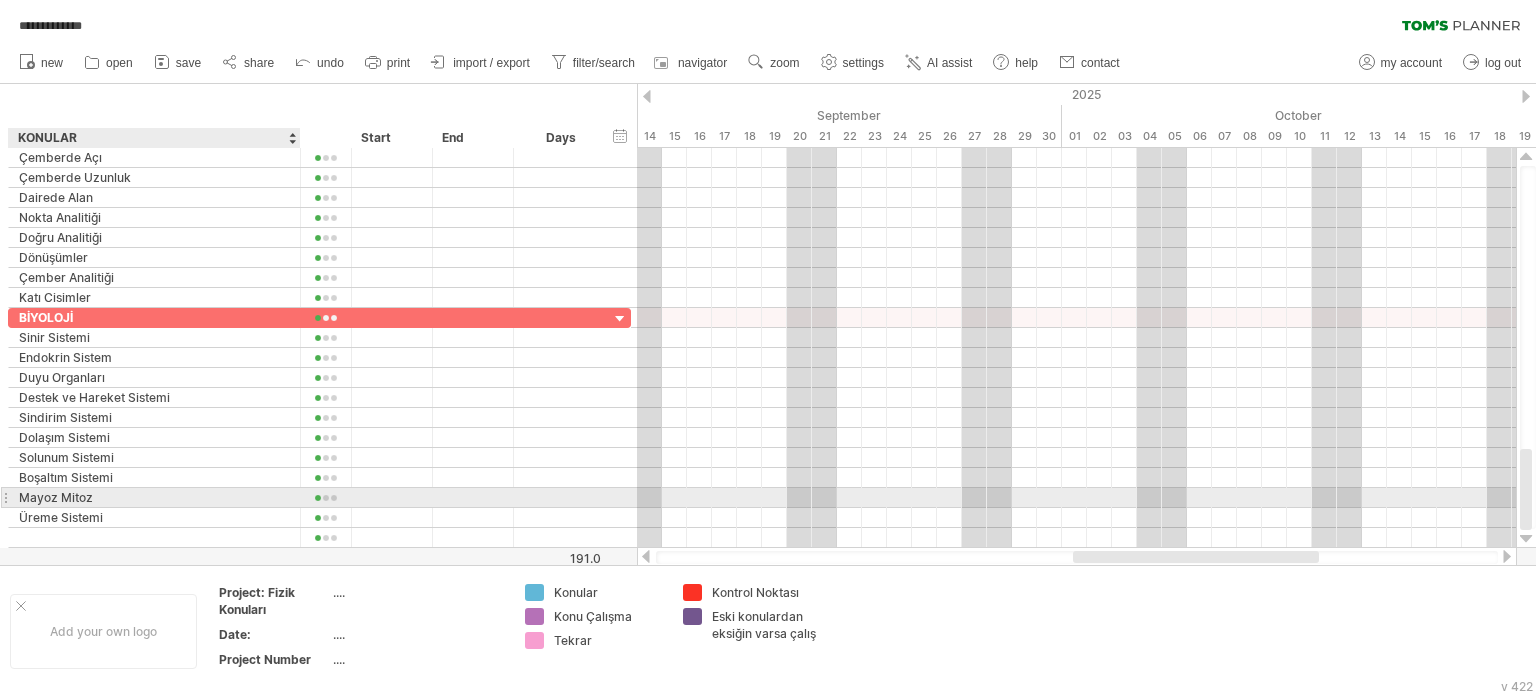 click on "Mayoz Mitoz" at bounding box center [154, 497] 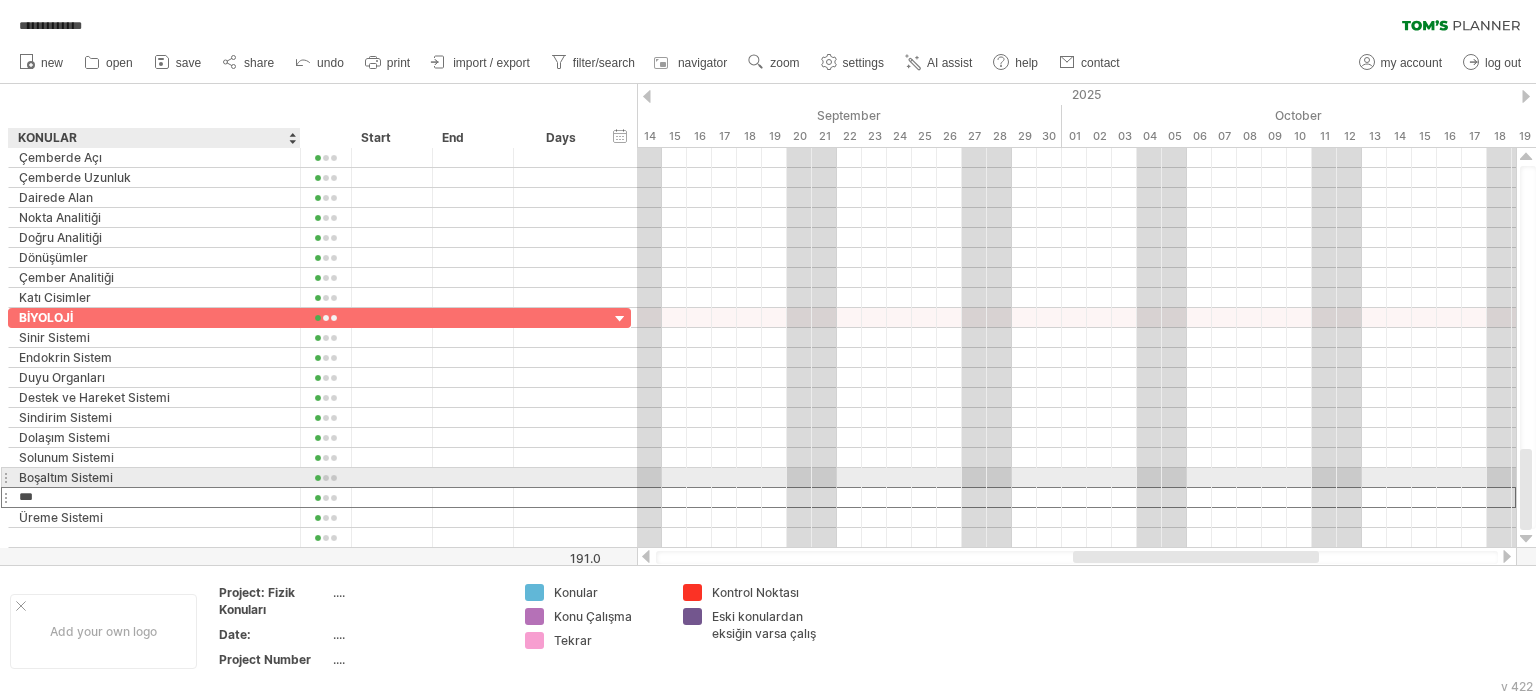 type on "*" 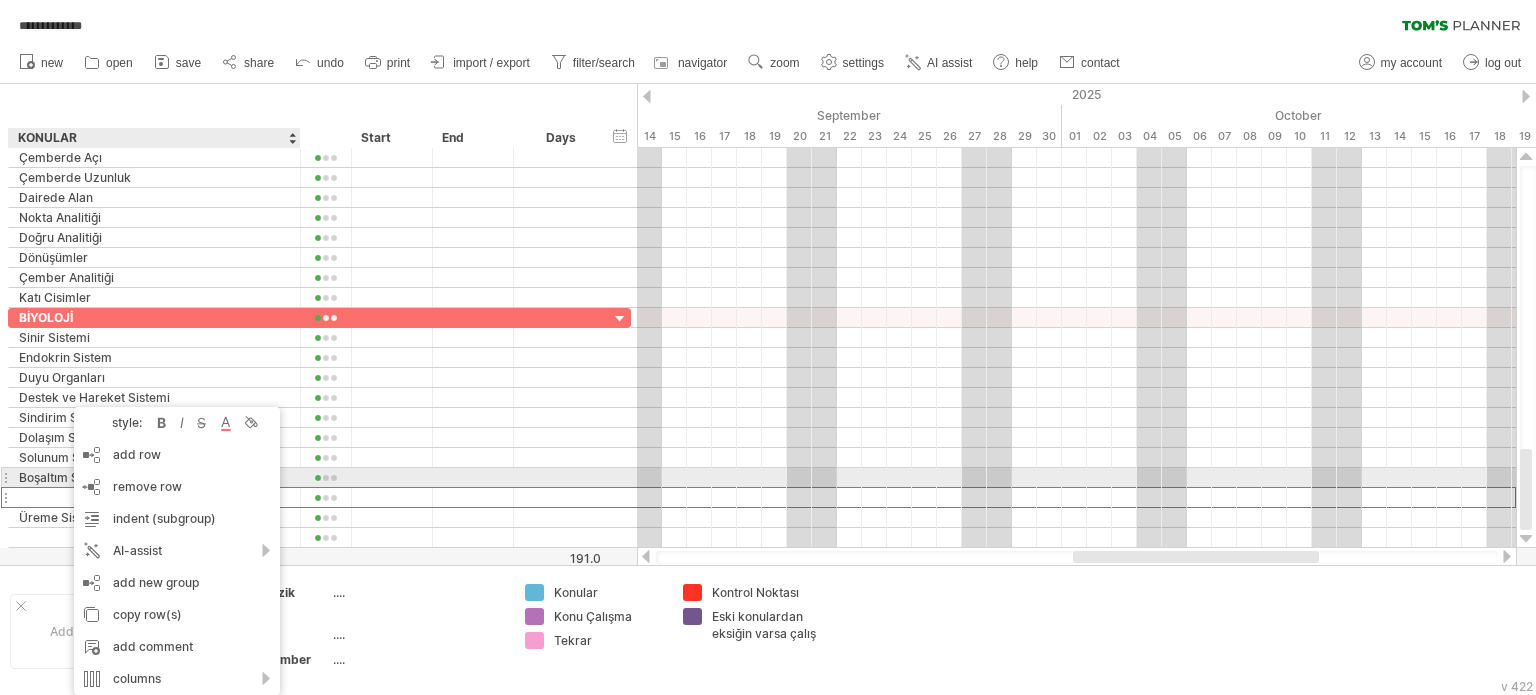 click on "Boşaltım Sistemi" at bounding box center [154, 477] 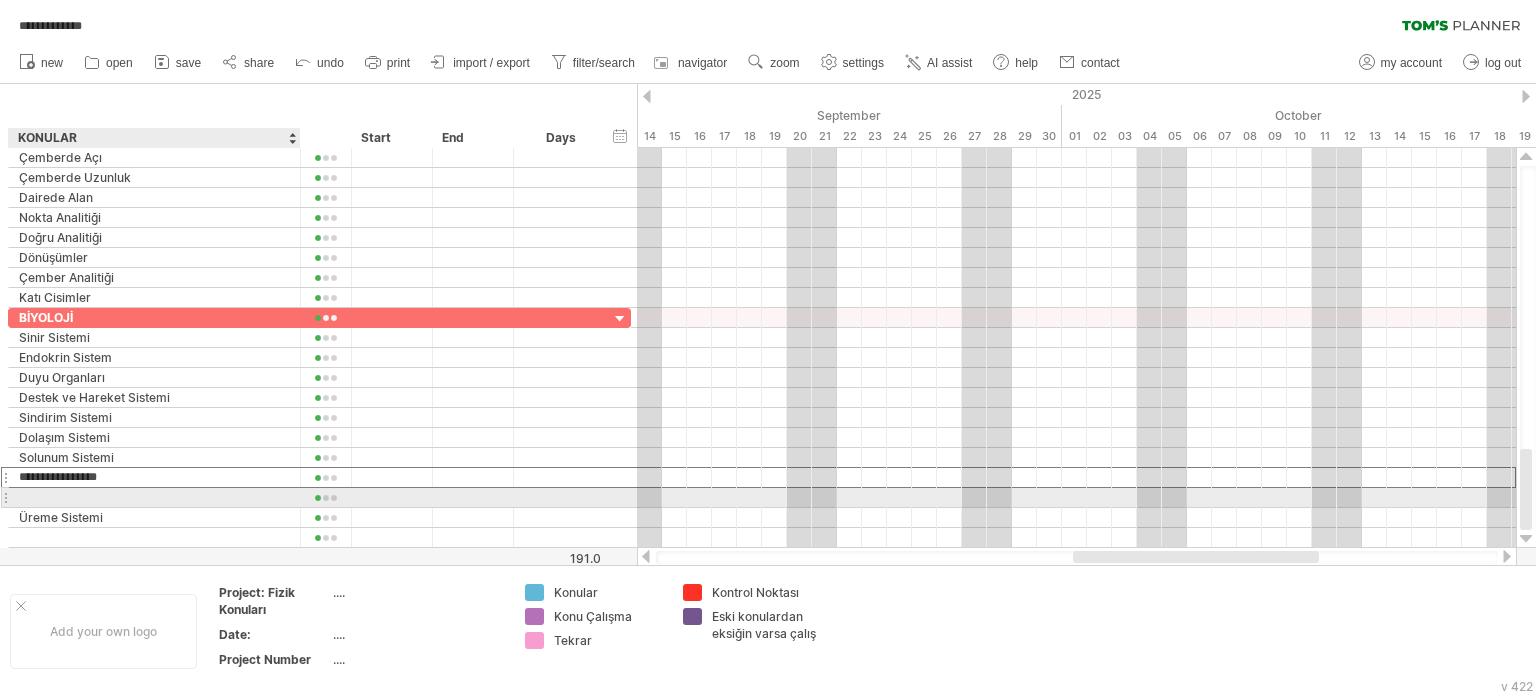 click at bounding box center (154, 497) 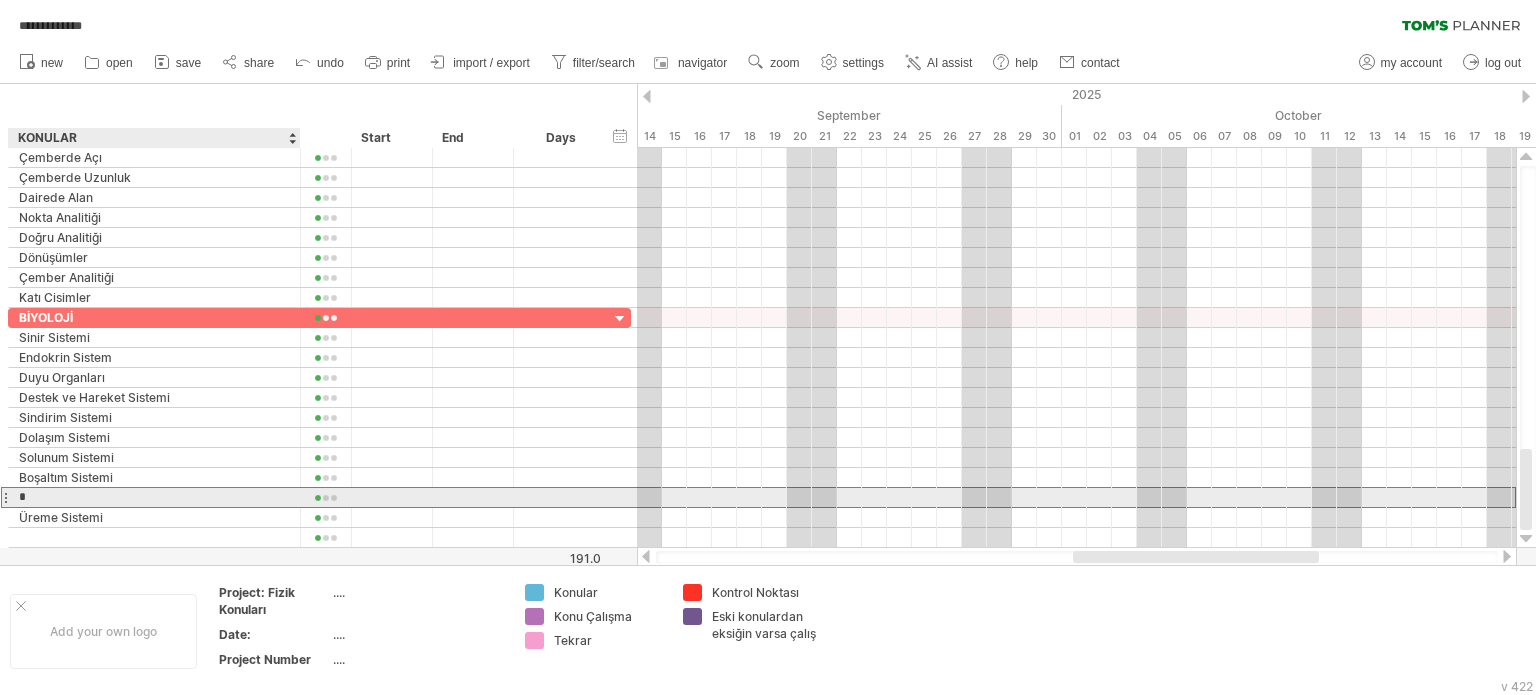 paste on "**********" 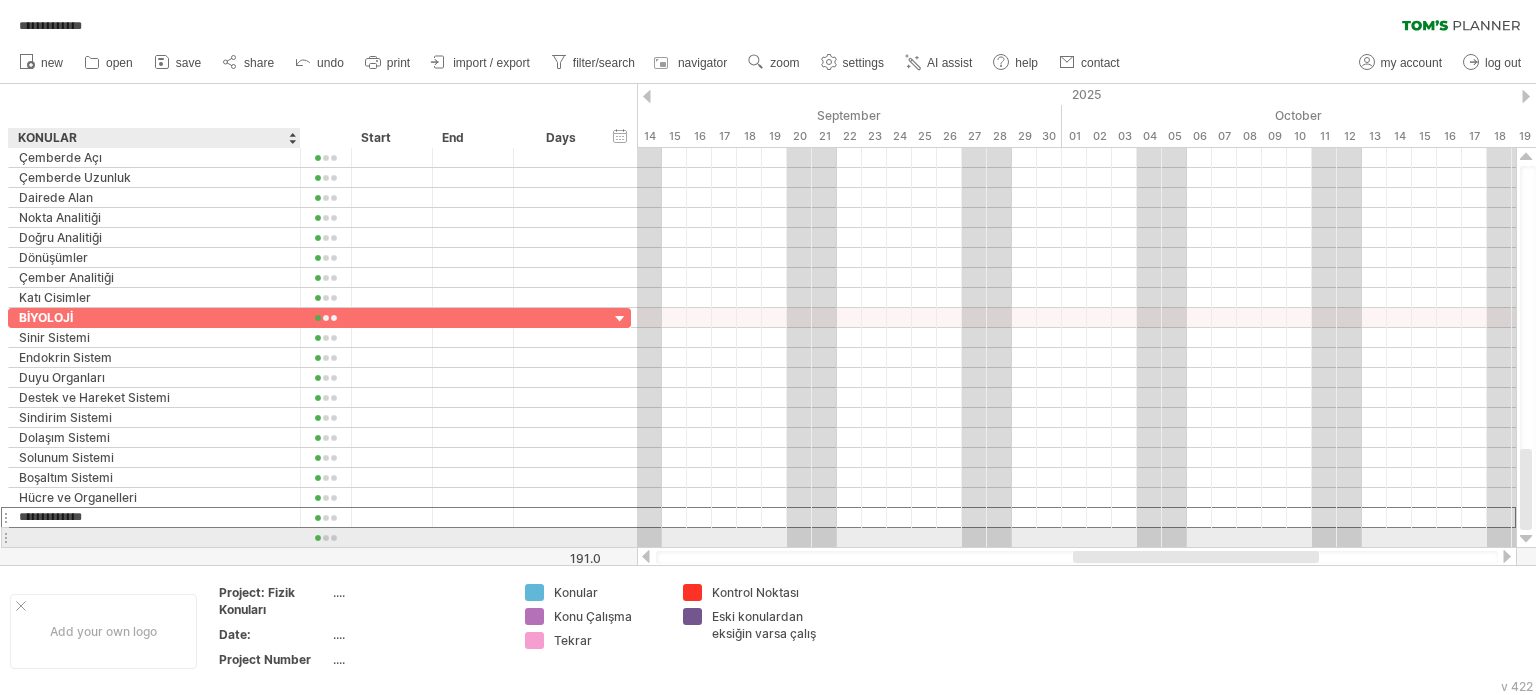 drag, startPoint x: 101, startPoint y: 511, endPoint x: 108, endPoint y: 531, distance: 21.189621 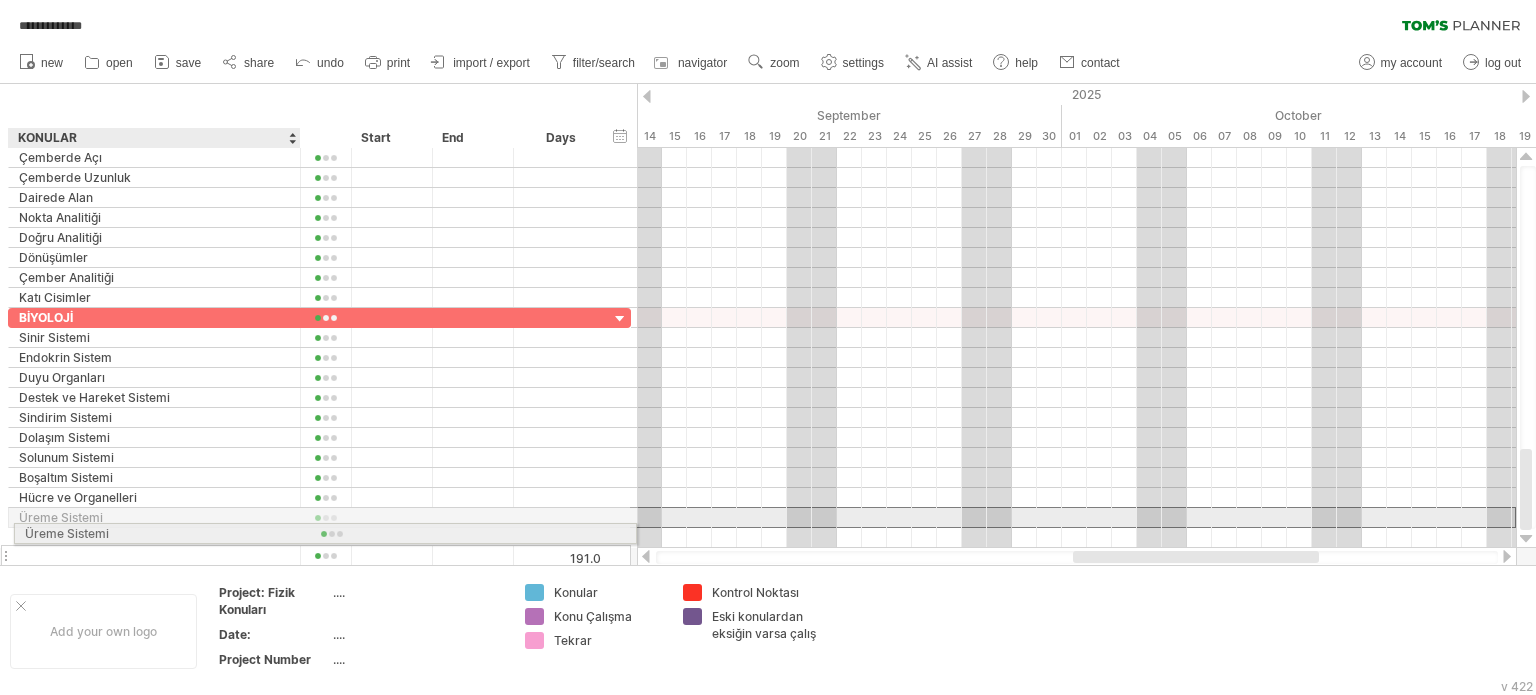 drag, startPoint x: 132, startPoint y: 510, endPoint x: 133, endPoint y: 530, distance: 20.024984 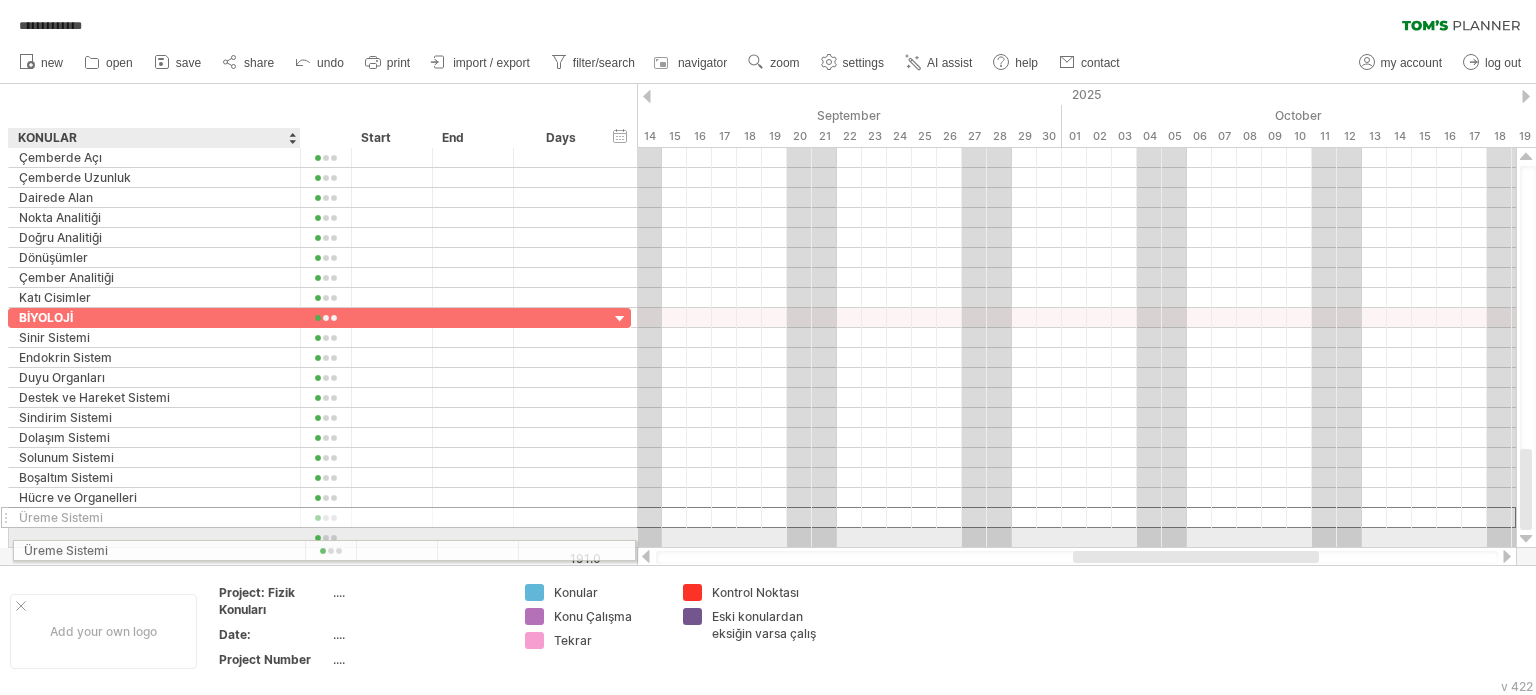 drag, startPoint x: 119, startPoint y: 513, endPoint x: 120, endPoint y: 547, distance: 34.0147 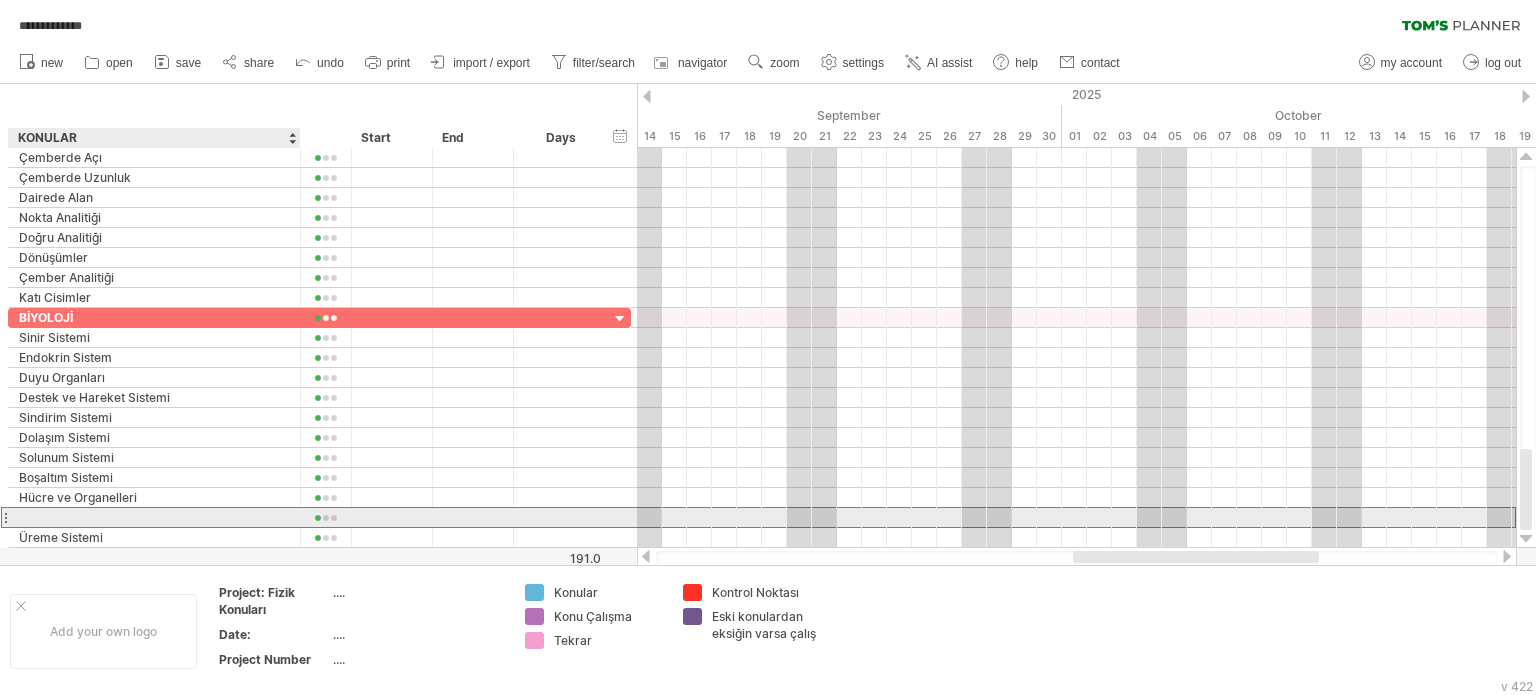 click at bounding box center [154, 517] 